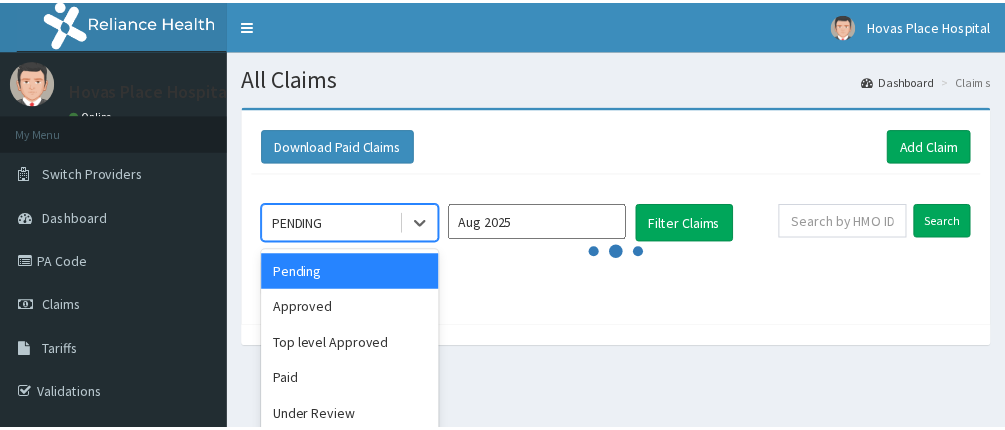 scroll, scrollTop: 0, scrollLeft: 0, axis: both 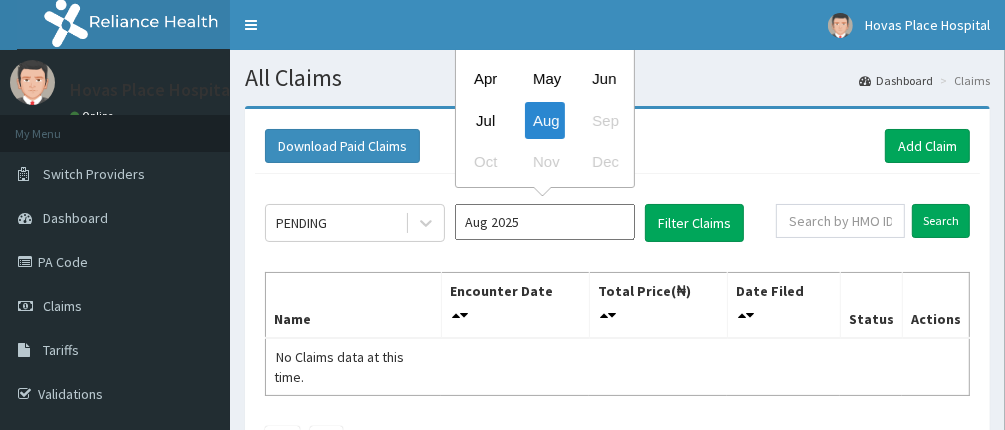 click on "Aug 2025" at bounding box center (545, 222) 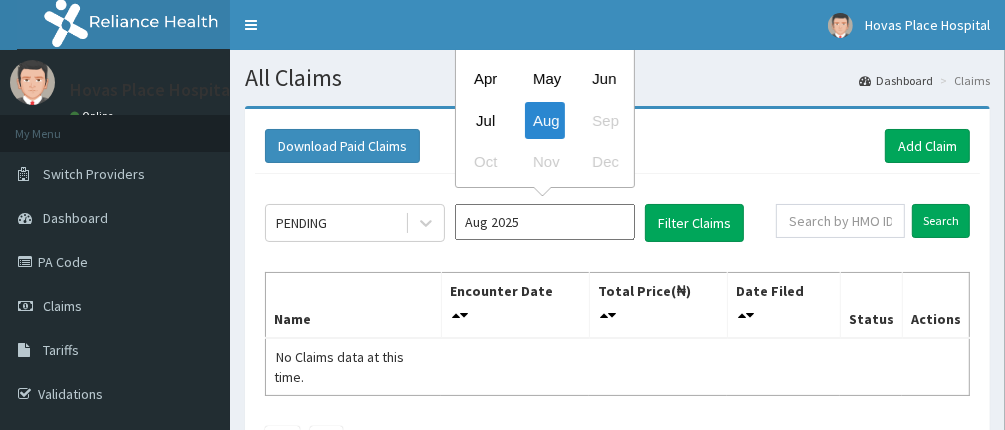 click on "Jul" at bounding box center [486, 120] 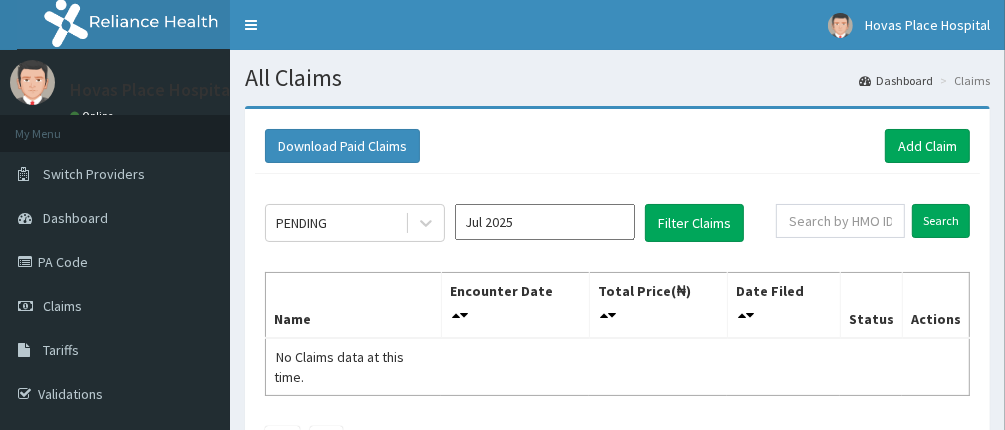 type on "Jul 2025" 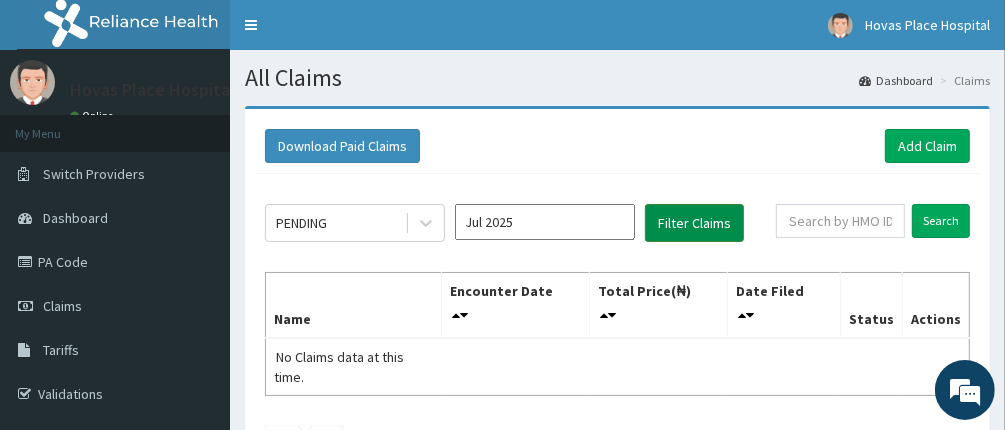 click on "Filter Claims" at bounding box center [694, 223] 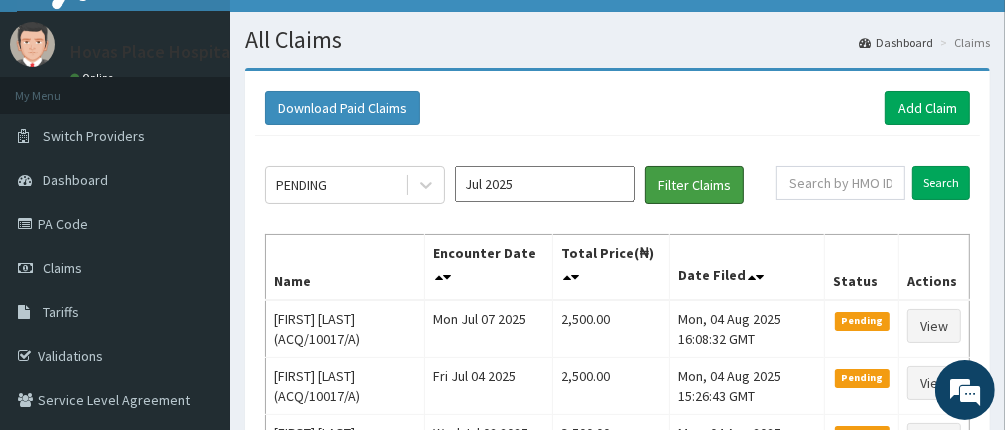 scroll, scrollTop: 0, scrollLeft: 0, axis: both 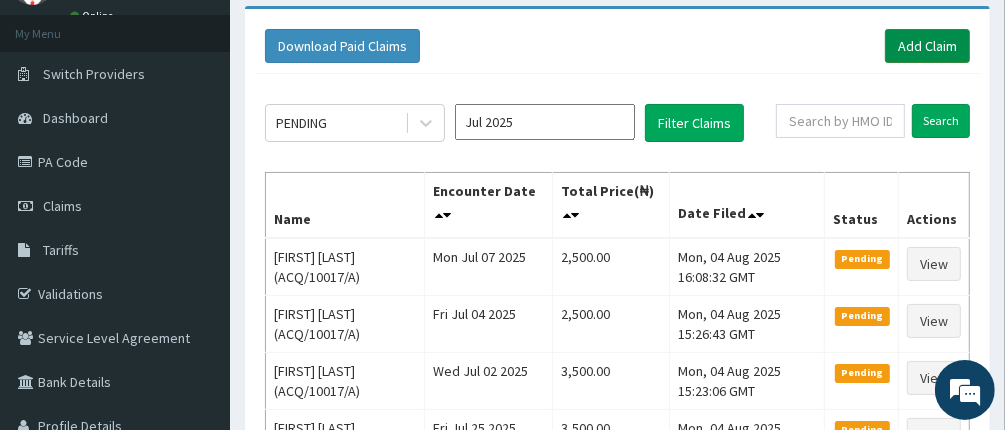 click on "Add Claim" at bounding box center (927, 46) 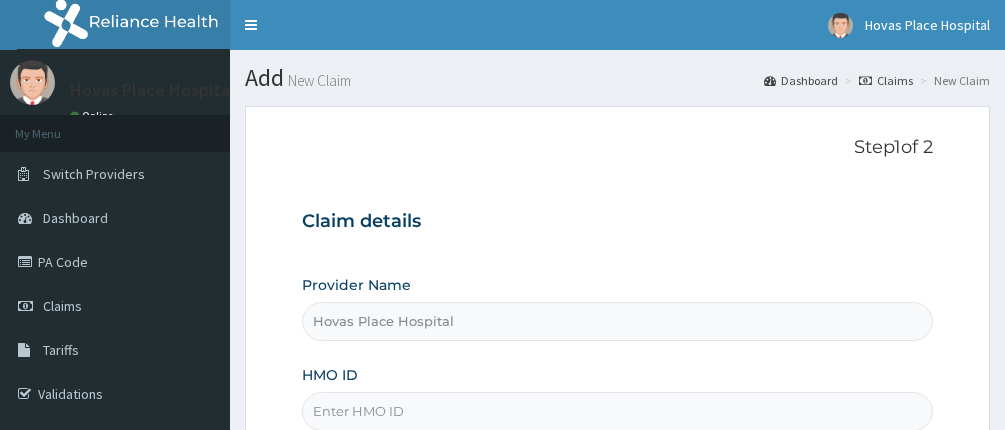 click on "HMO ID" at bounding box center (618, 411) 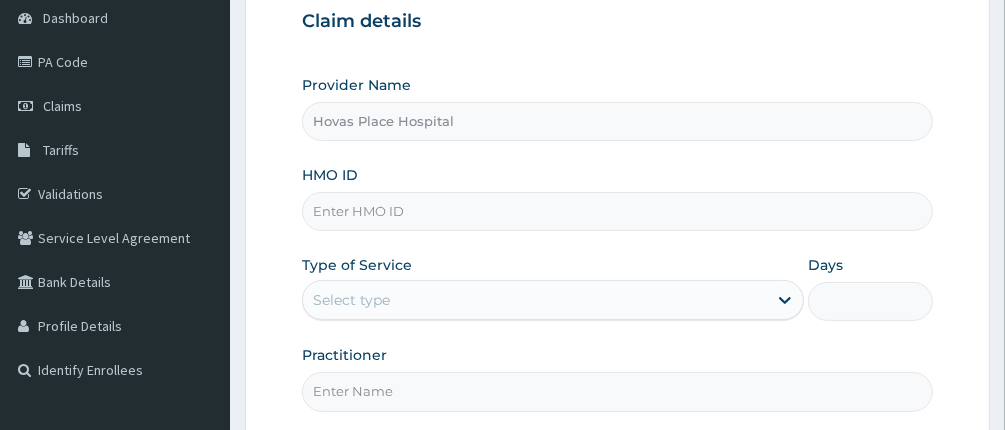 scroll, scrollTop: 0, scrollLeft: 0, axis: both 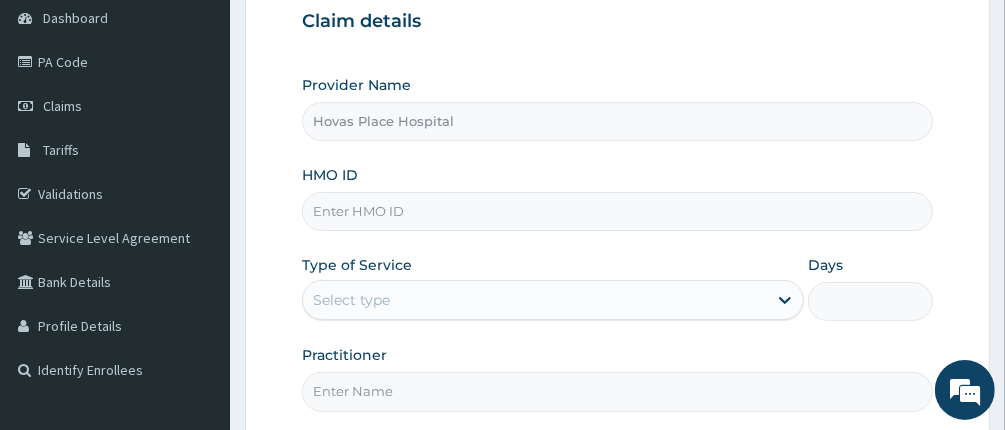 click on "HMO ID" at bounding box center (618, 211) 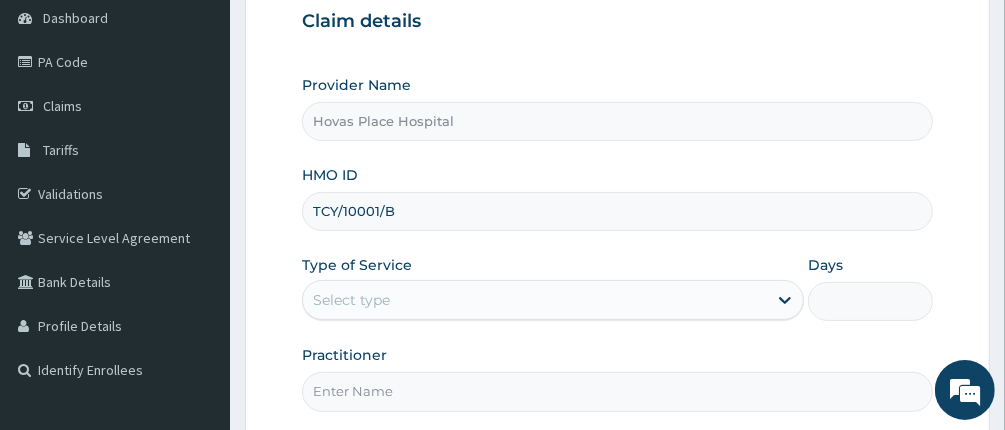 type on "TCY/10001/B" 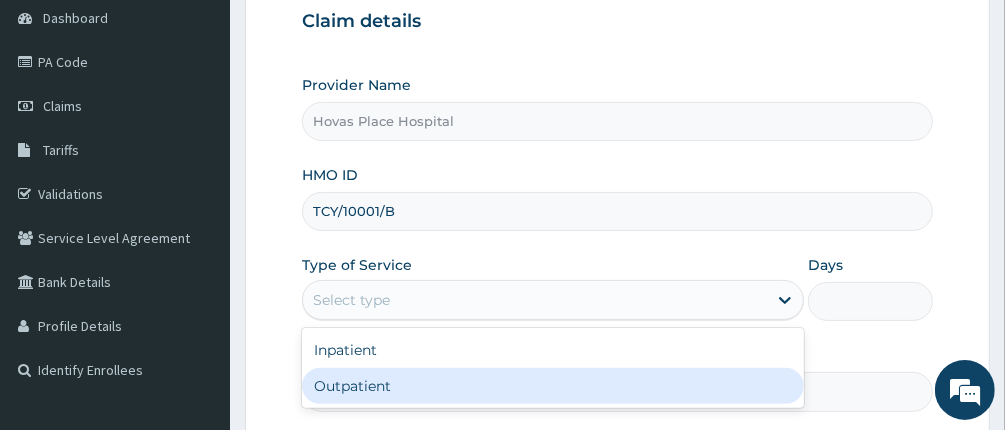 click on "Outpatient" at bounding box center [553, 386] 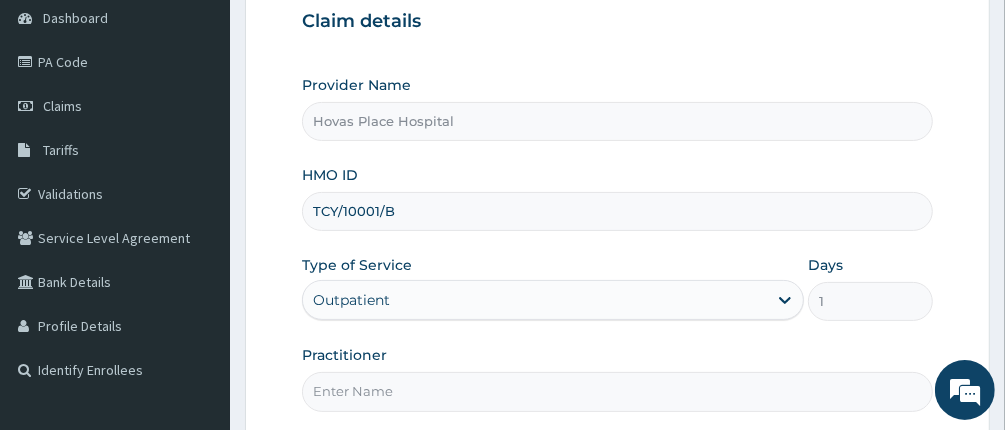 scroll, scrollTop: 388, scrollLeft: 0, axis: vertical 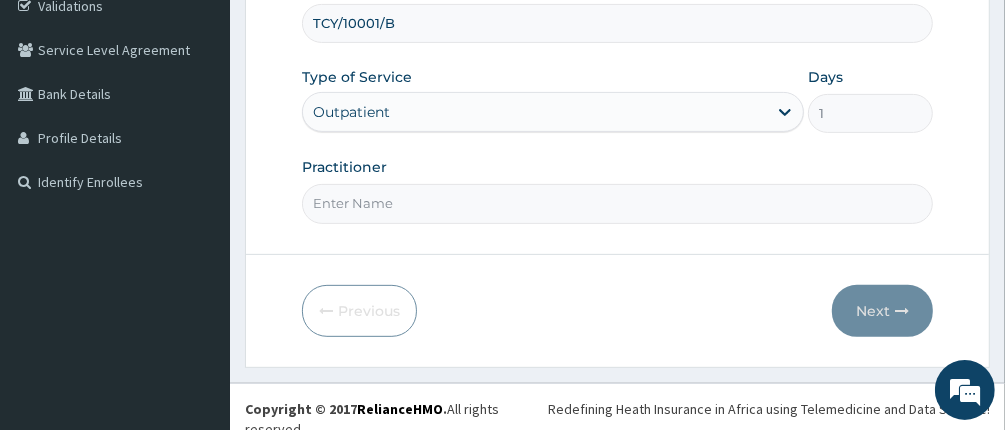 click on "Practitioner" at bounding box center [618, 203] 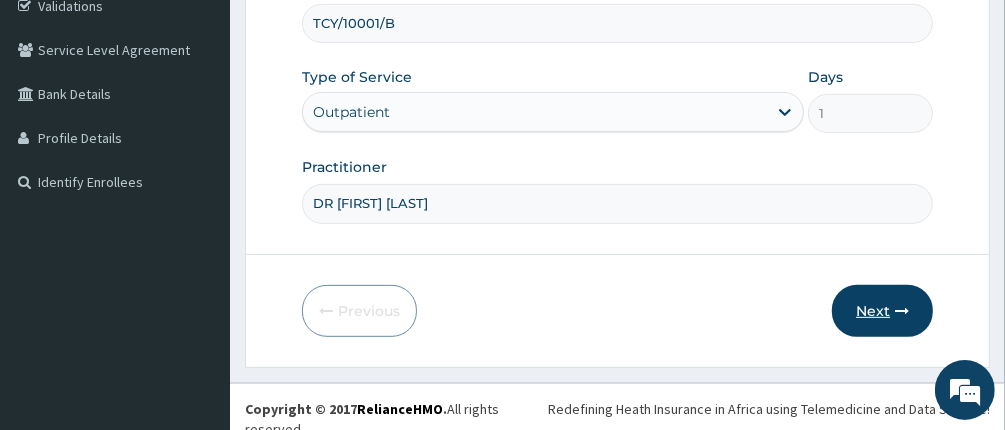 click on "Next" at bounding box center [882, 311] 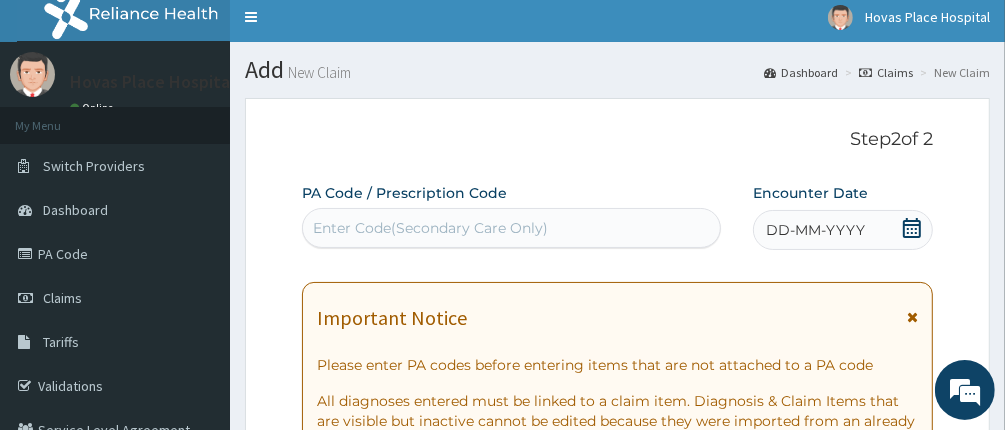 scroll, scrollTop: 0, scrollLeft: 0, axis: both 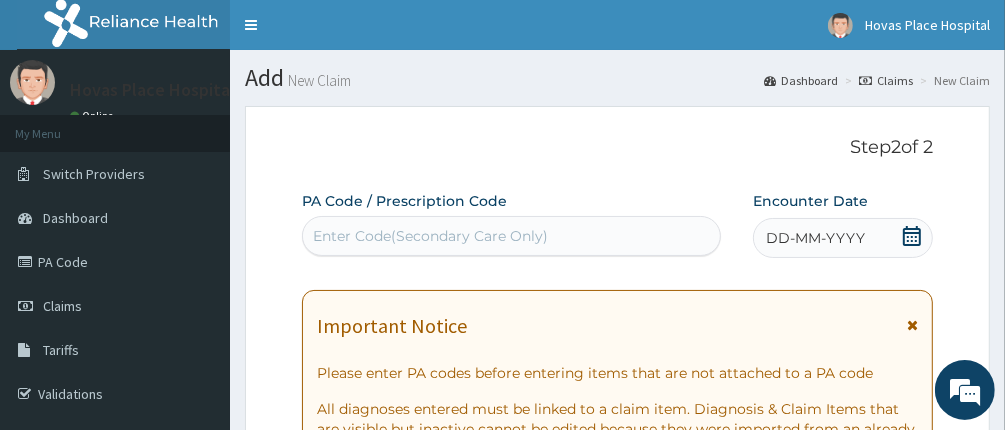 click on "Enter Code(Secondary Care Only)" at bounding box center [512, 236] 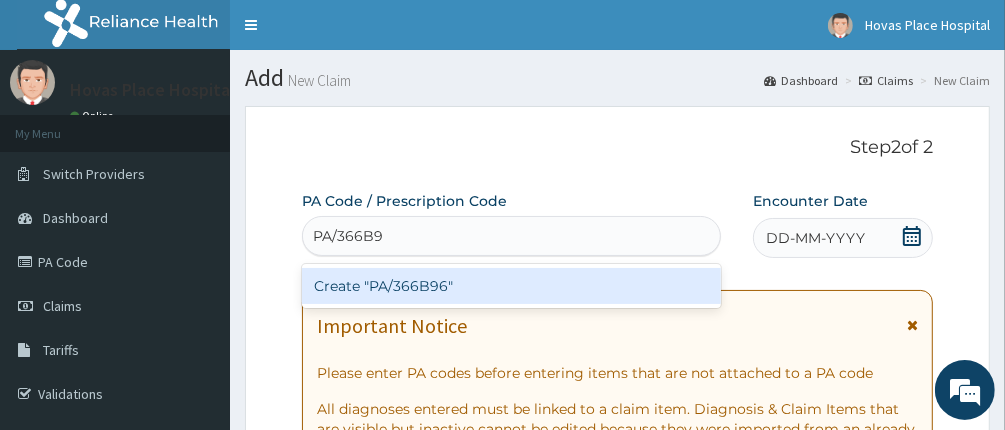 type on "PA/366B96" 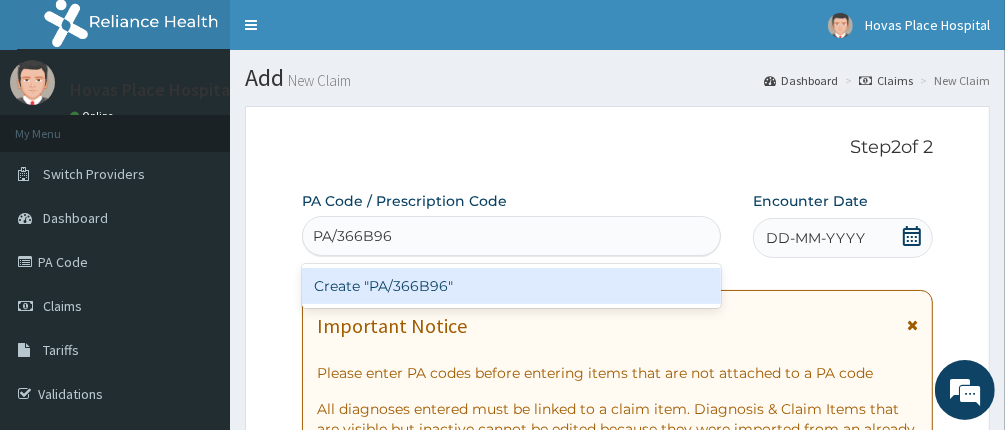 click on "Create "PA/366B96"" at bounding box center (512, 286) 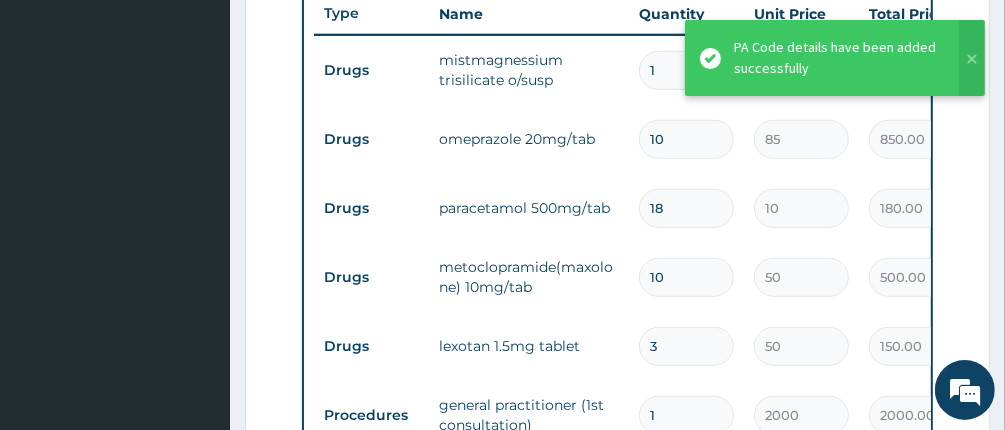 scroll, scrollTop: 753, scrollLeft: 0, axis: vertical 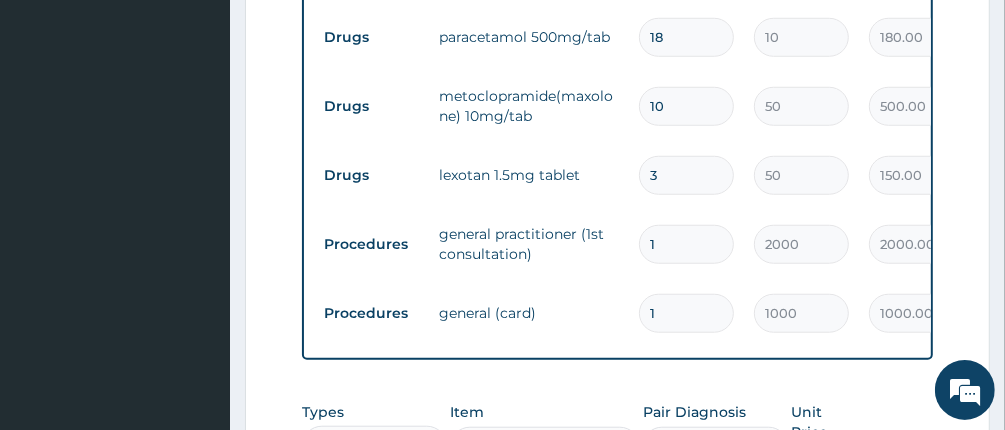 click on "Drugs lexotan 1.5mg tablet 3 50 150.00 Spasm Delete" at bounding box center (804, 175) 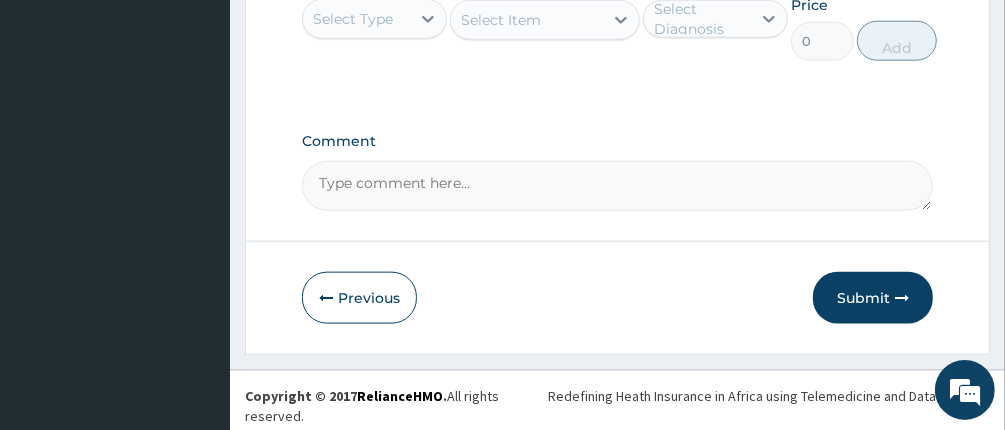 scroll, scrollTop: 1386, scrollLeft: 0, axis: vertical 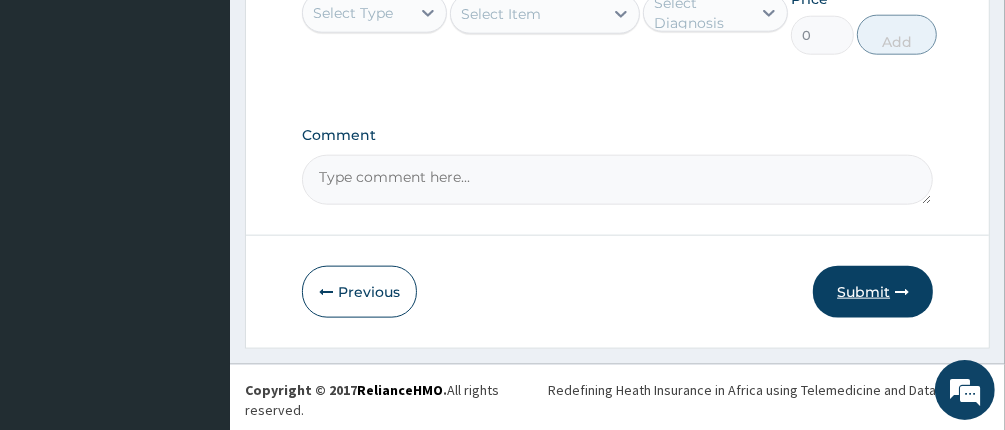 click on "Submit" at bounding box center [873, 292] 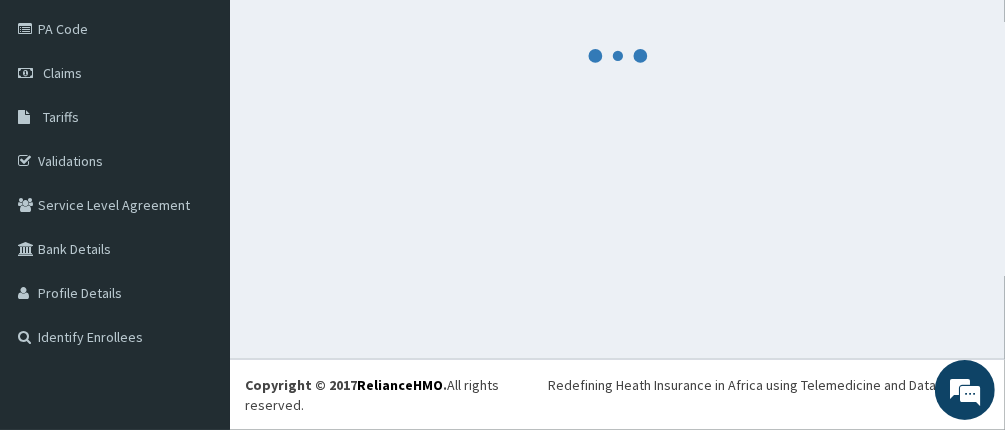 scroll, scrollTop: 211, scrollLeft: 0, axis: vertical 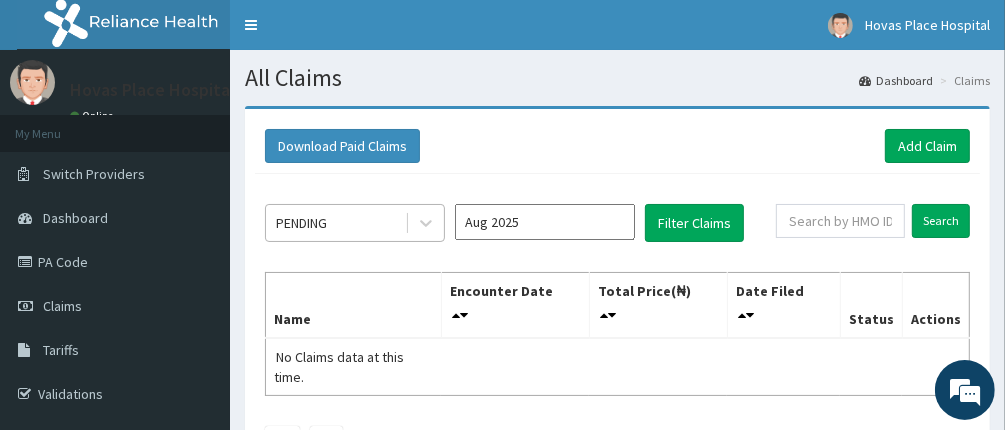 click on "PENDING" at bounding box center [335, 223] 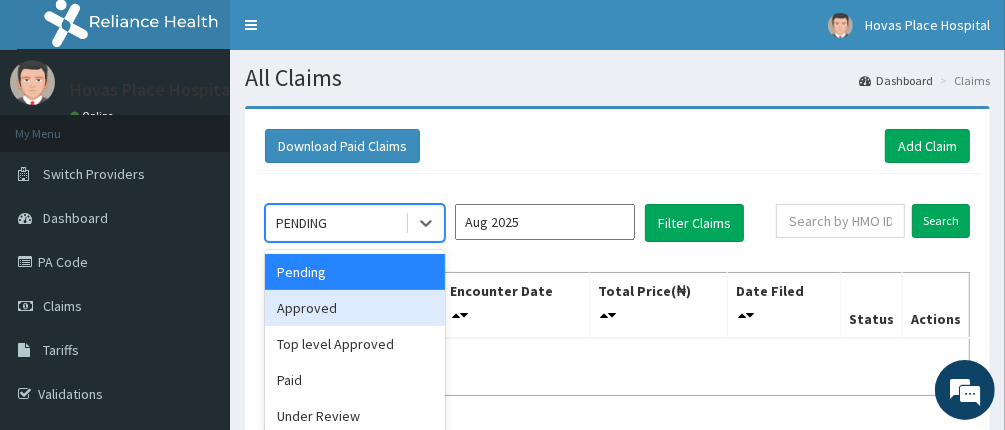 click on "Approved" at bounding box center [355, 308] 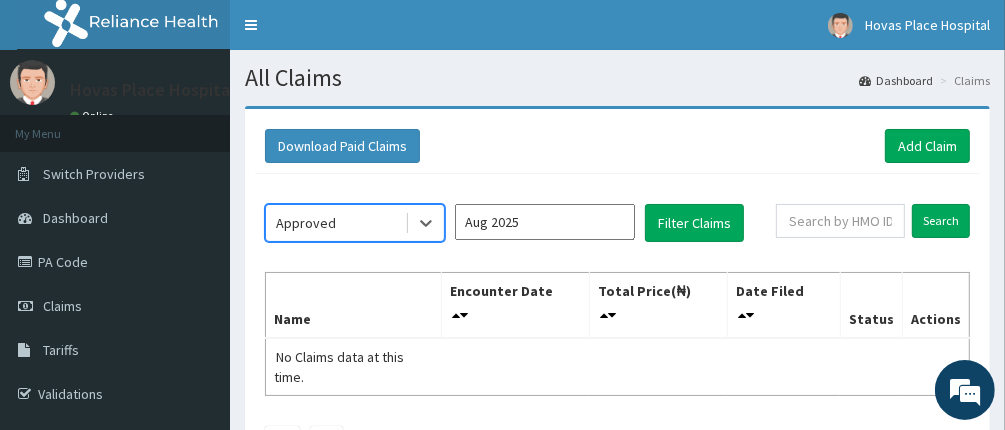click on "Aug 2025" at bounding box center [545, 222] 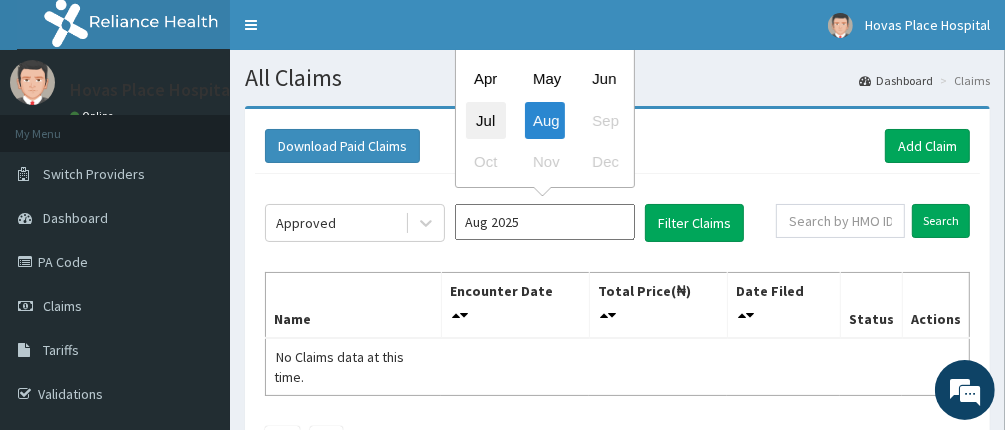 click on "Jul" at bounding box center (486, 120) 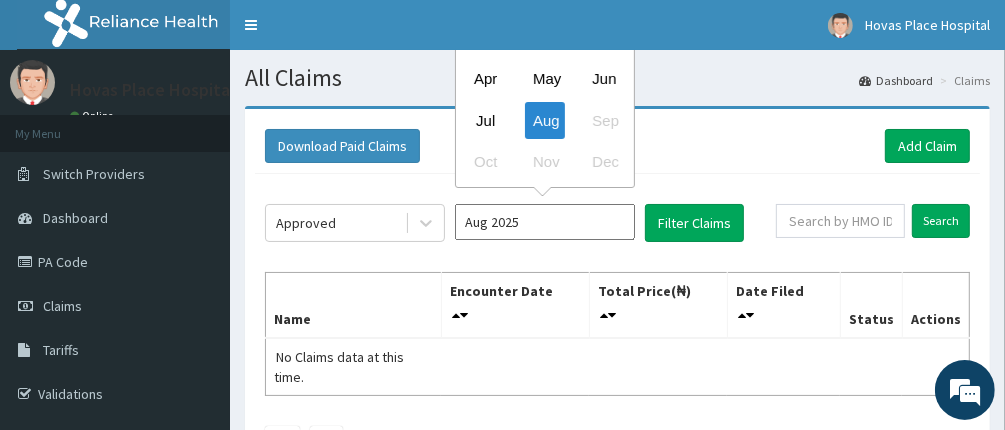 type on "Jul 2025" 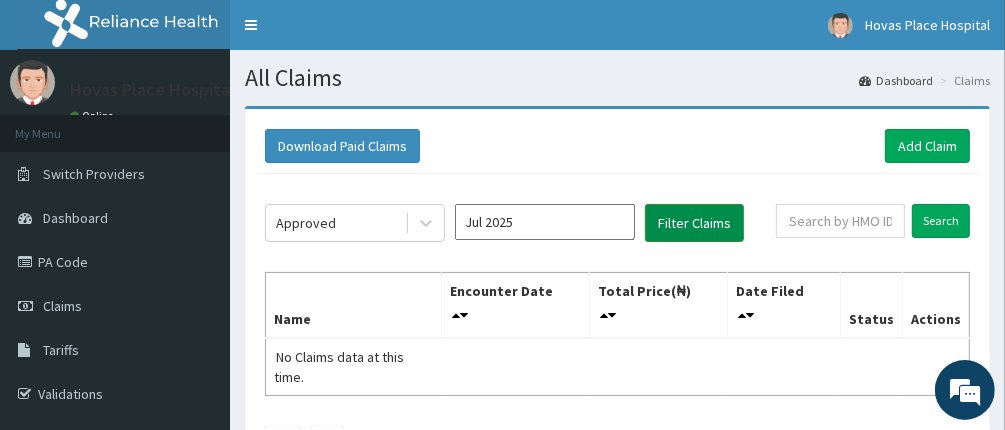 click on "Filter Claims" at bounding box center [694, 223] 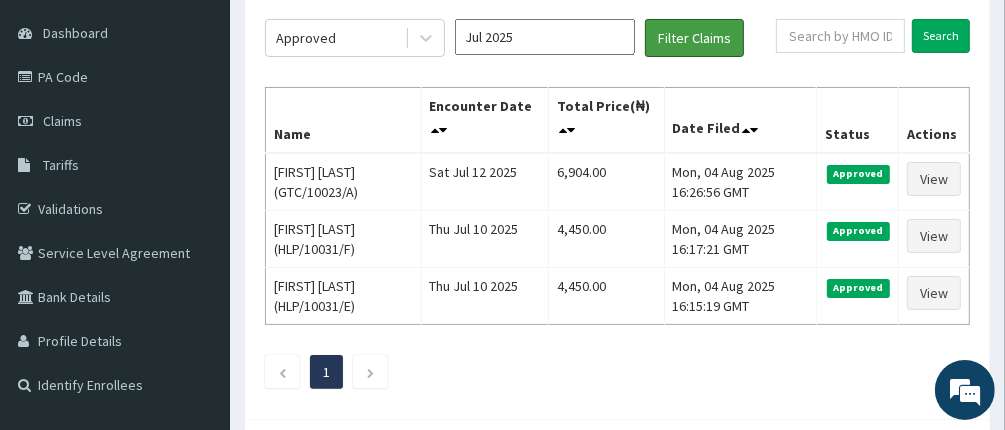scroll, scrollTop: 79, scrollLeft: 0, axis: vertical 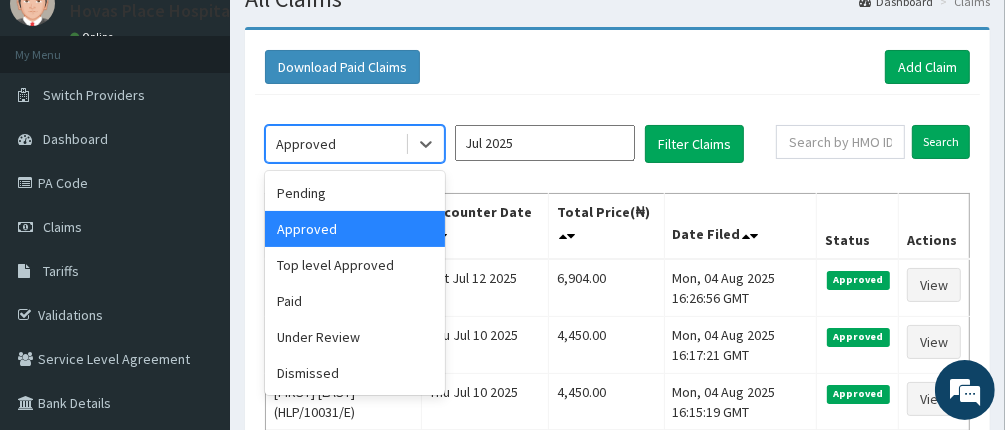 click on "Approved" at bounding box center (335, 144) 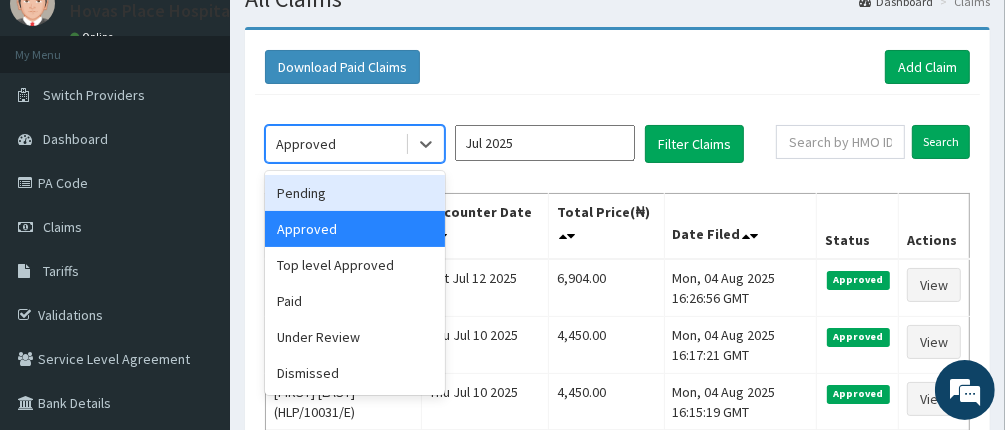 click on "Pending" at bounding box center (355, 193) 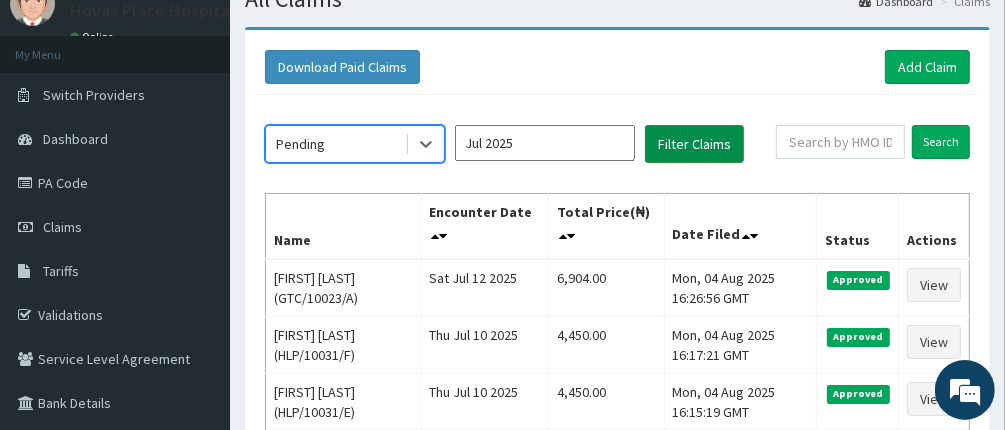 click on "Filter Claims" at bounding box center [694, 144] 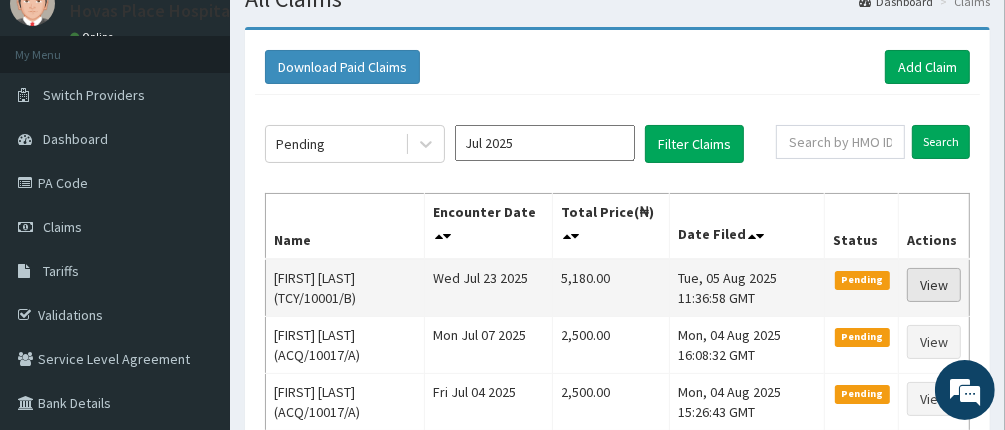 click on "View" at bounding box center [934, 285] 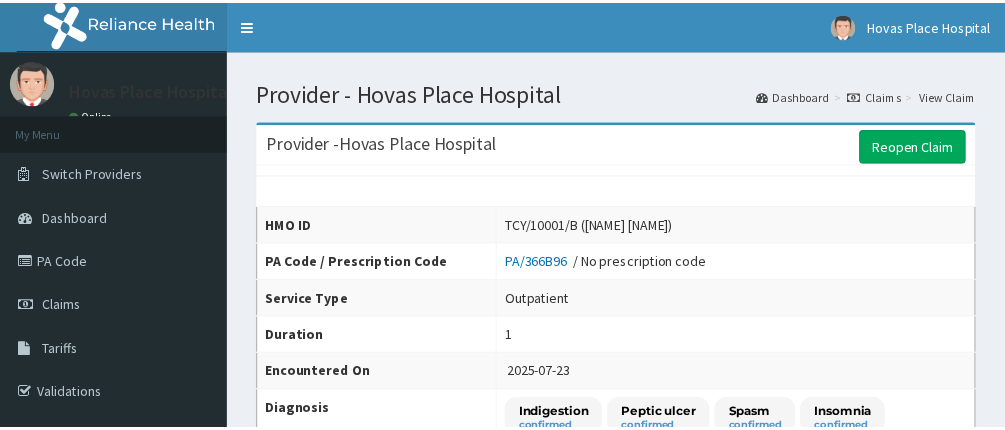 scroll, scrollTop: 0, scrollLeft: 0, axis: both 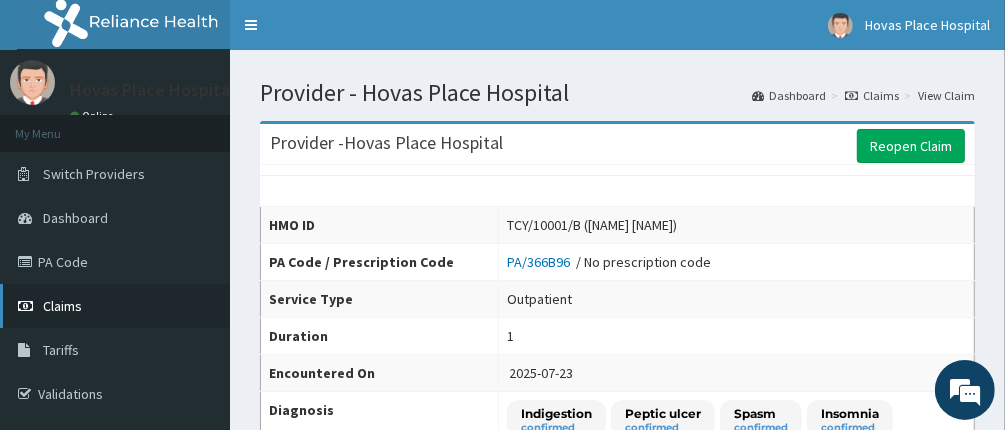 click on "Claims" at bounding box center [62, 306] 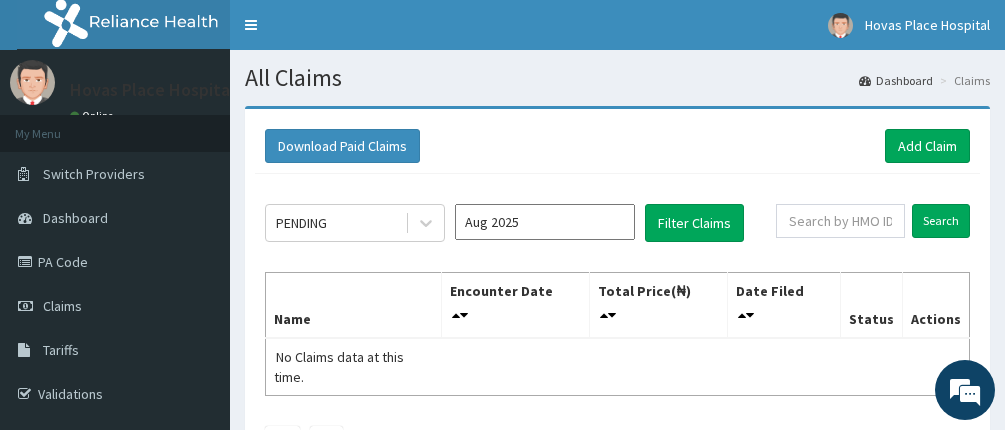 scroll, scrollTop: 0, scrollLeft: 0, axis: both 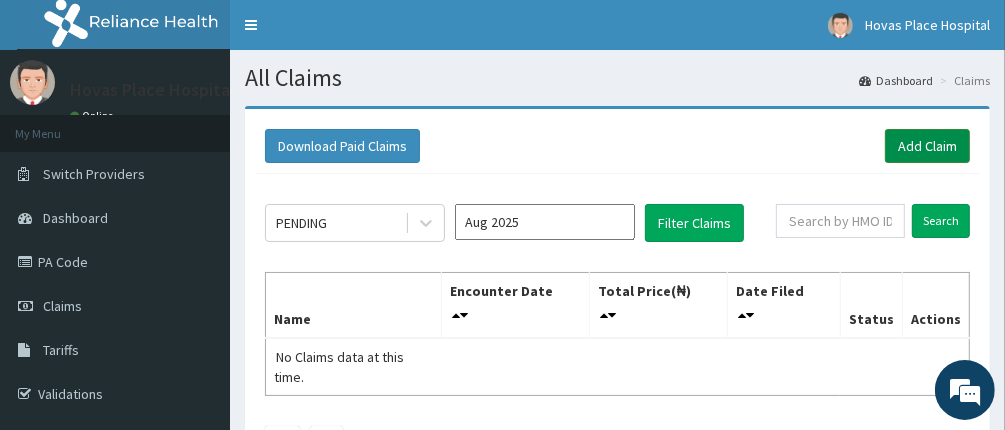 click on "Add Claim" at bounding box center (927, 146) 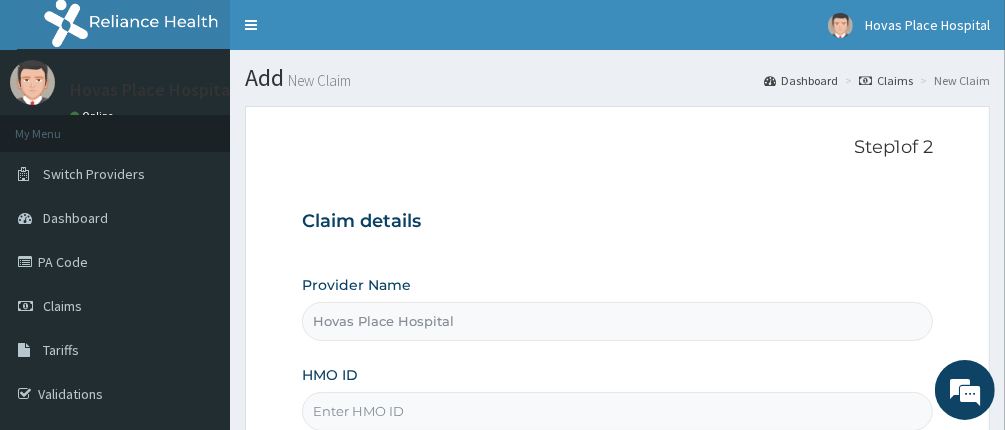 scroll, scrollTop: 200, scrollLeft: 0, axis: vertical 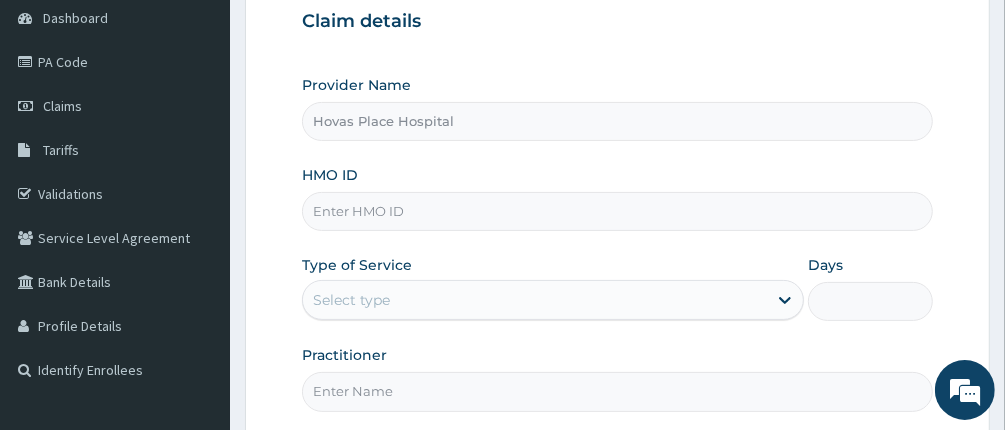 click on "HMO ID" at bounding box center [618, 211] 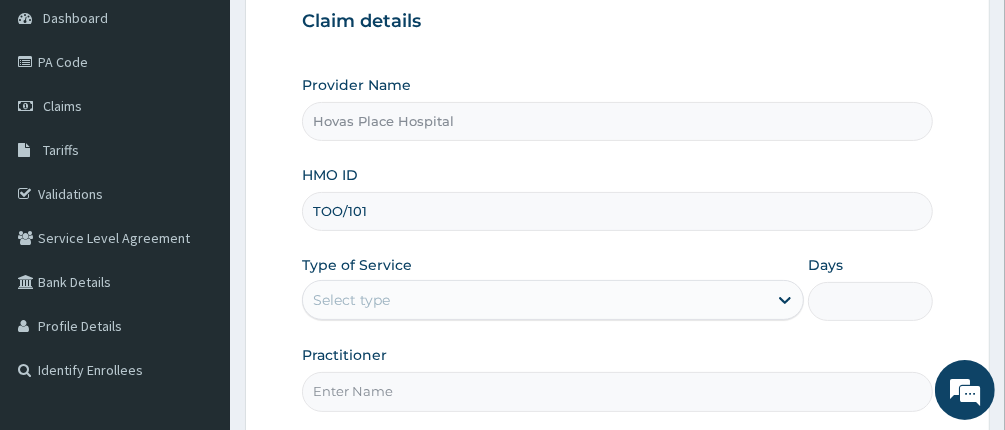 scroll, scrollTop: 0, scrollLeft: 0, axis: both 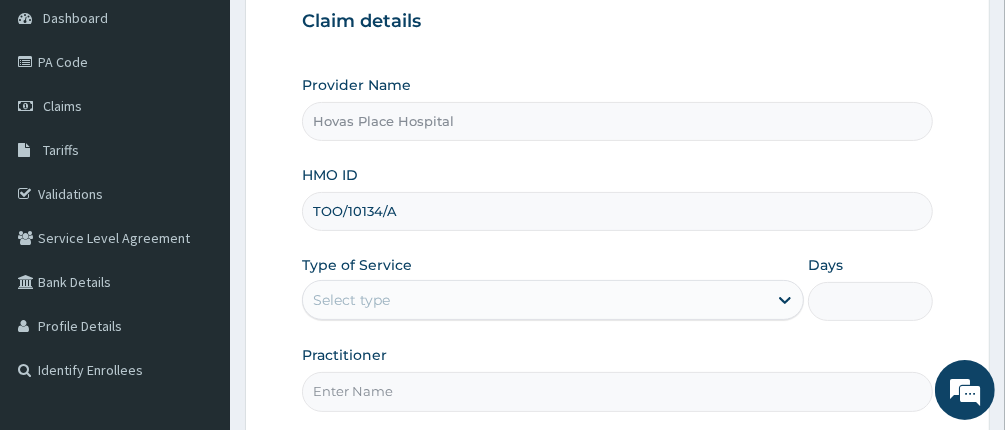 type on "TOO/10134/A" 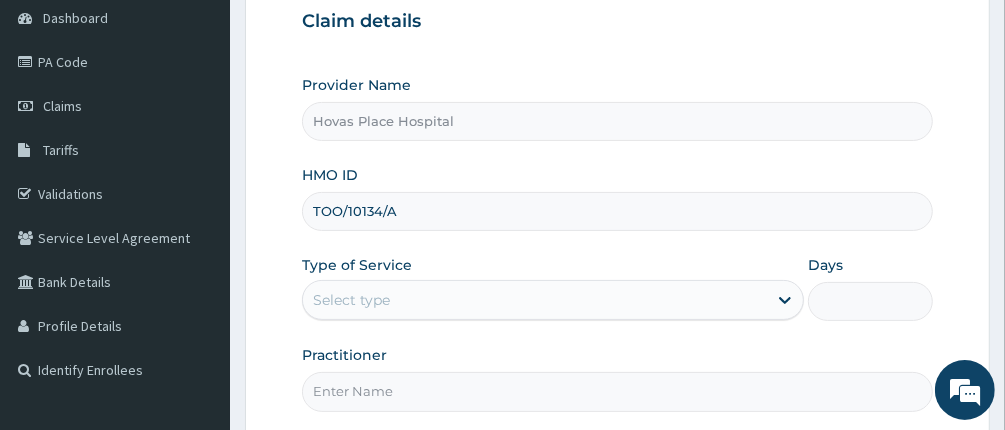 click on "Provider Name Hovas Place Hospital HMO ID TOO/10134/A Type of Service Select type Days Practitioner" at bounding box center [618, 243] 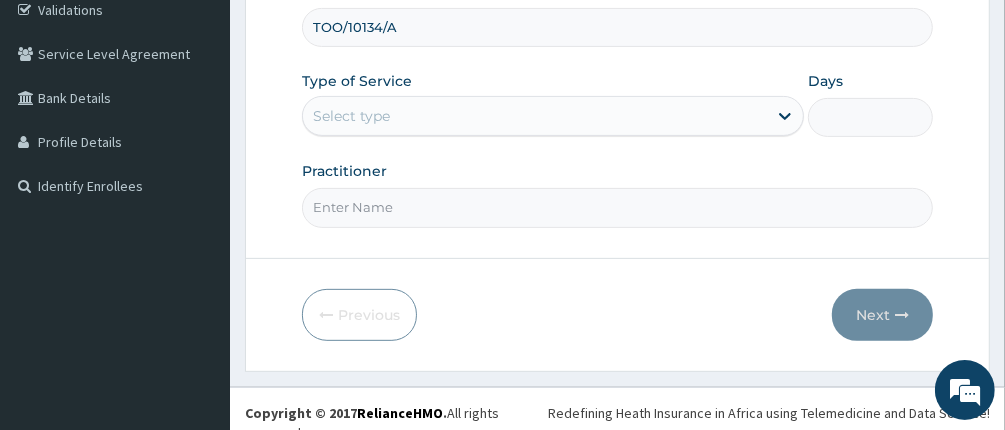 scroll, scrollTop: 388, scrollLeft: 0, axis: vertical 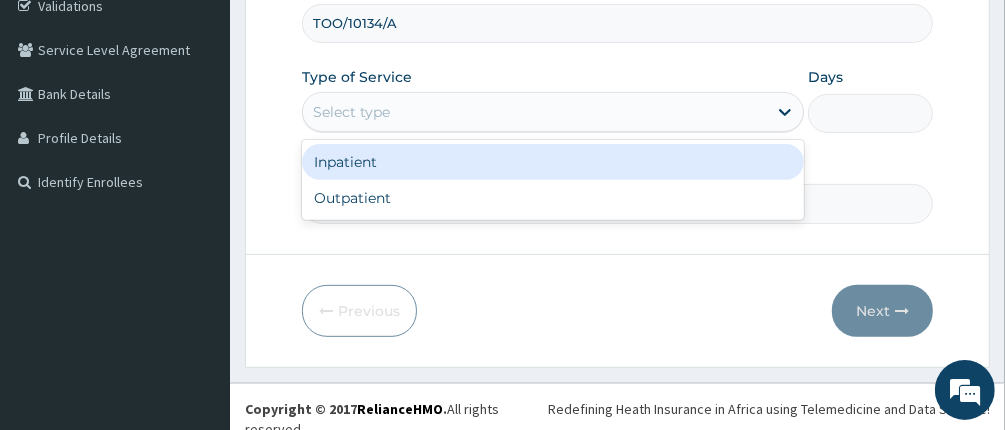 click on "Select type" at bounding box center (535, 112) 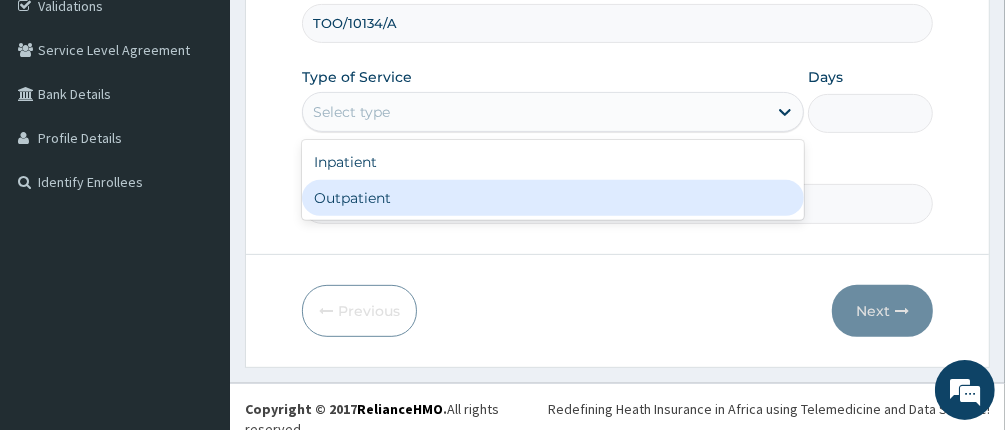 click on "Outpatient" at bounding box center [553, 198] 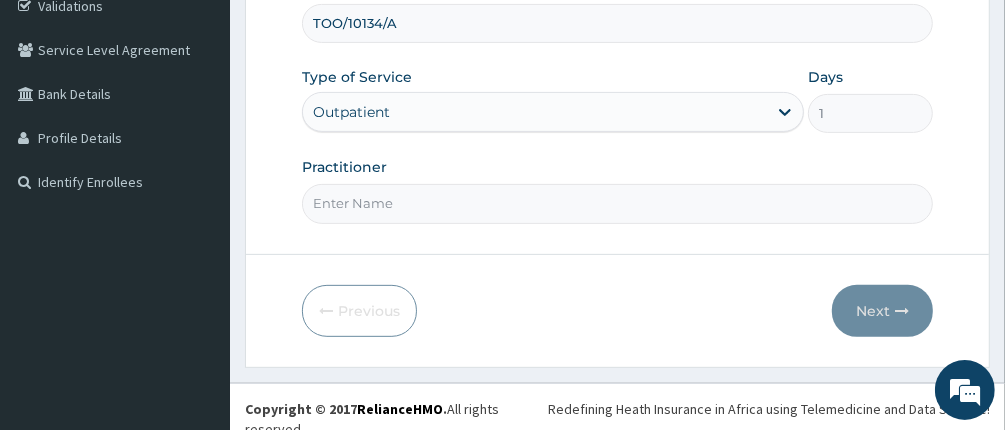 click on "Practitioner" at bounding box center [618, 203] 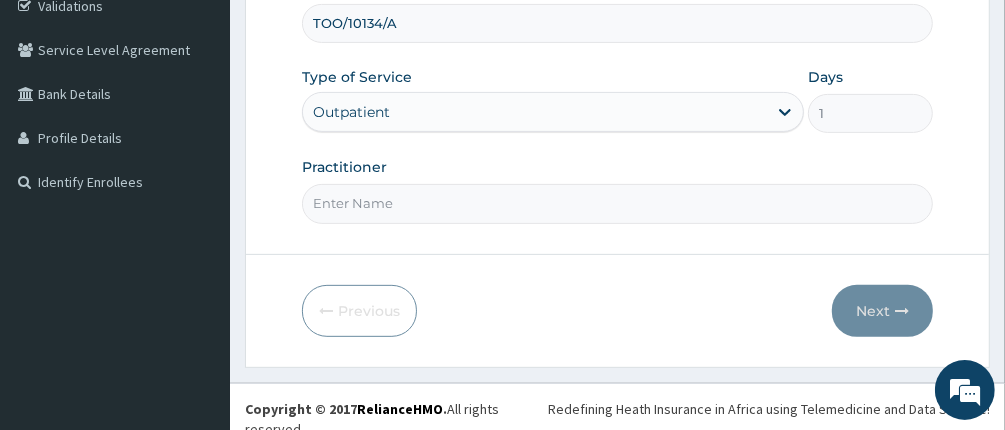 type on "[TITLE] [FIRST] [LAST]" 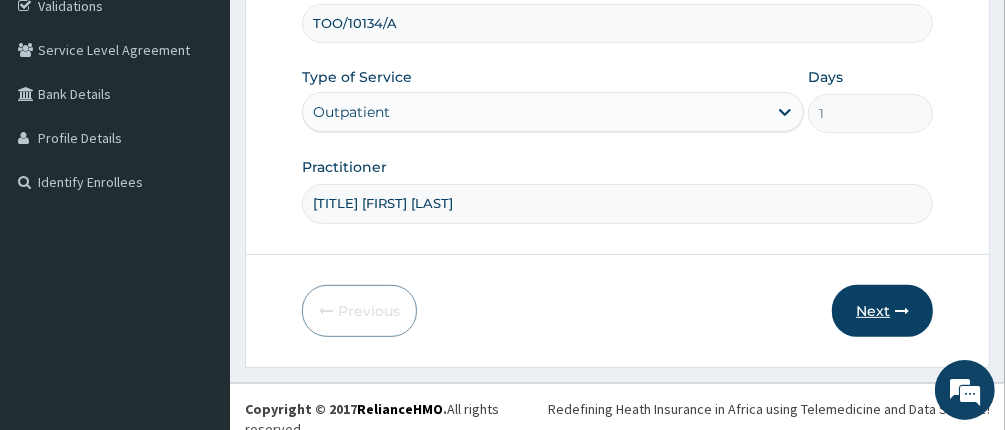 click on "Next" at bounding box center [882, 311] 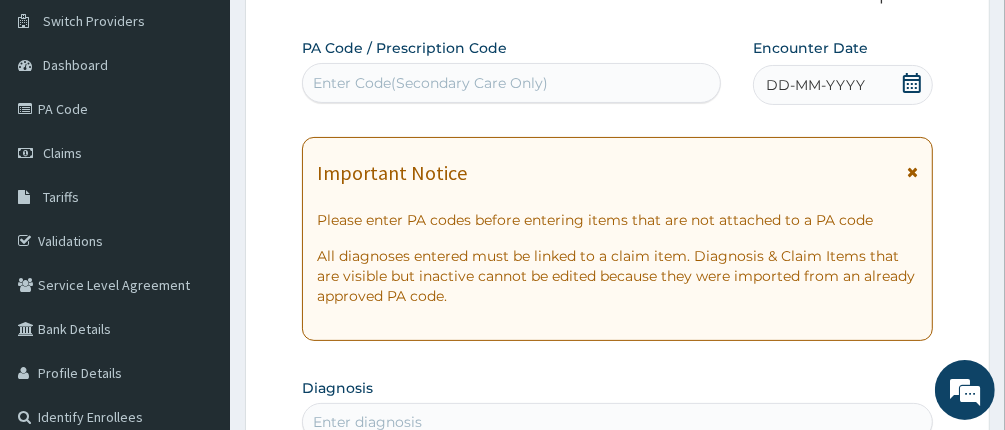 scroll, scrollTop: 0, scrollLeft: 0, axis: both 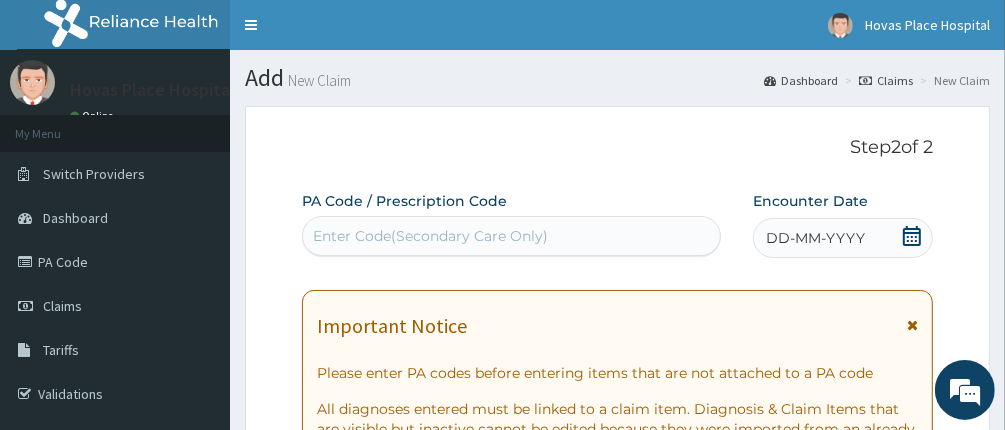 click on "Enter Code(Secondary Care Only)" at bounding box center [512, 236] 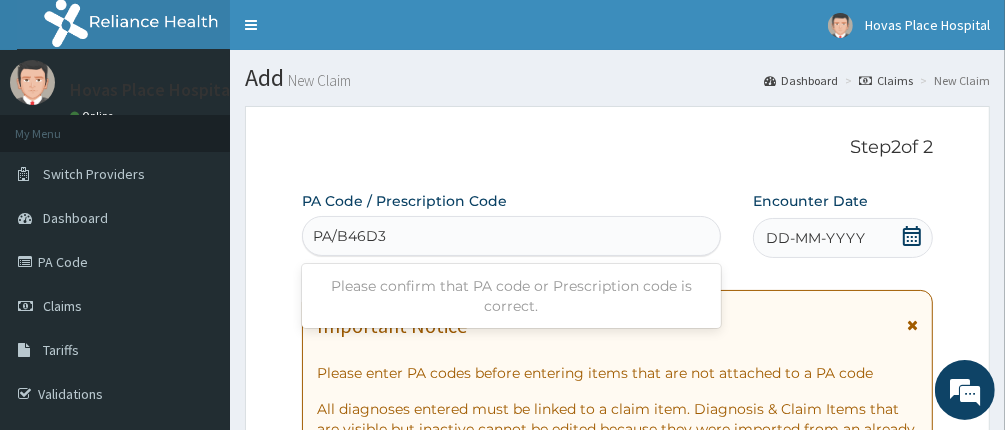 type on "PA/B46D37" 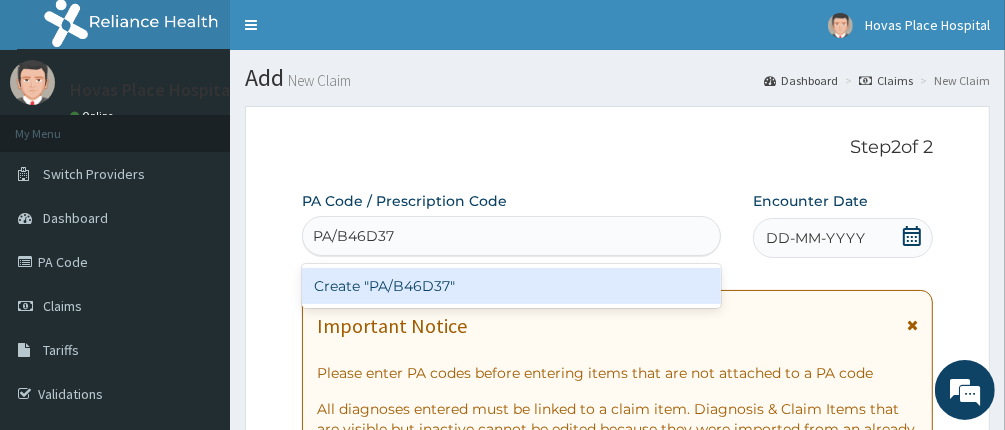 click on "Create "PA/B46D37"" at bounding box center (512, 286) 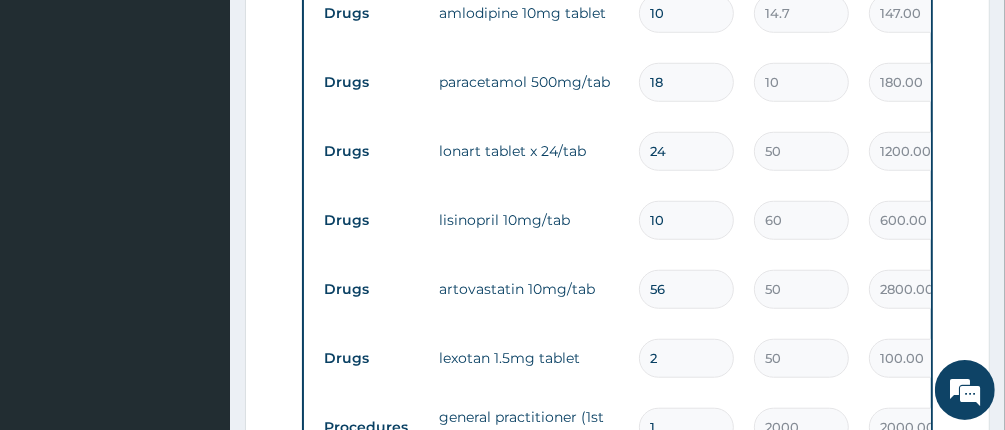 scroll, scrollTop: 926, scrollLeft: 0, axis: vertical 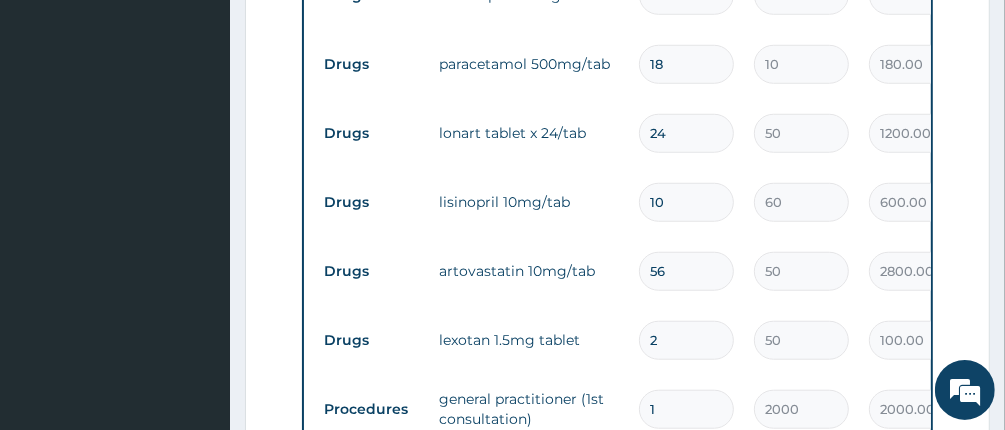 click on "56" at bounding box center (686, 271) 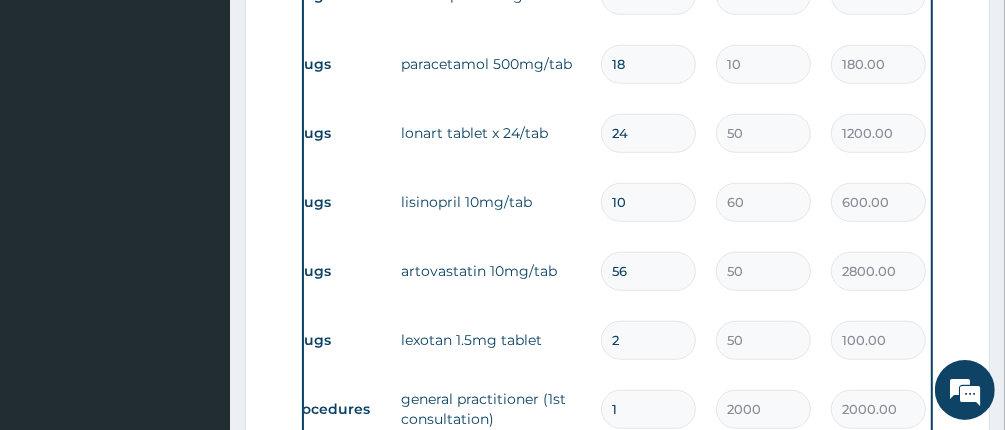 scroll, scrollTop: 0, scrollLeft: 0, axis: both 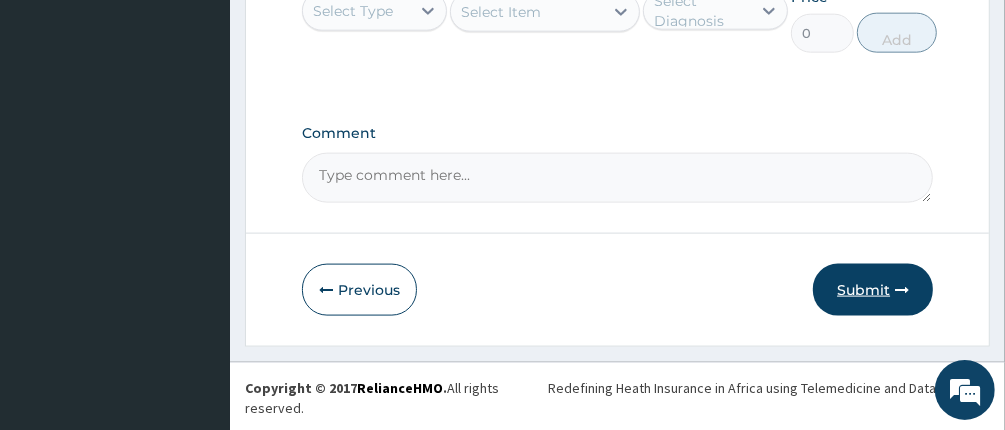 click on "Submit" at bounding box center [873, 290] 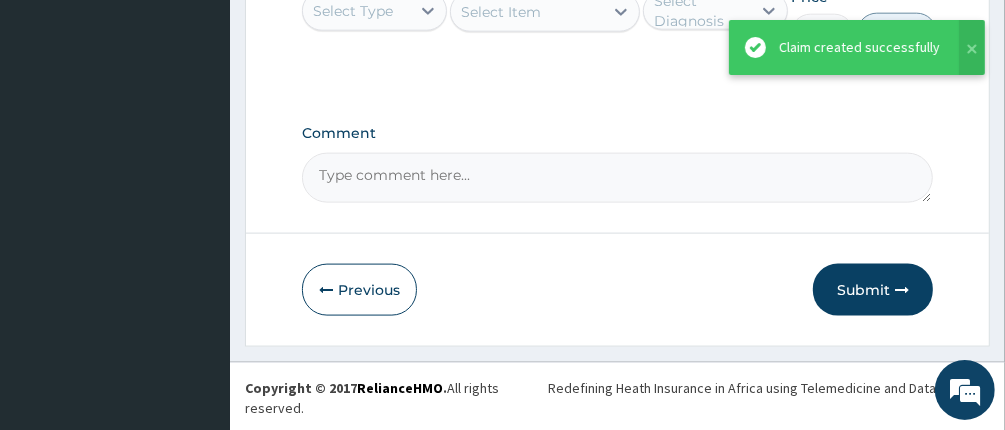 scroll, scrollTop: 1126, scrollLeft: 0, axis: vertical 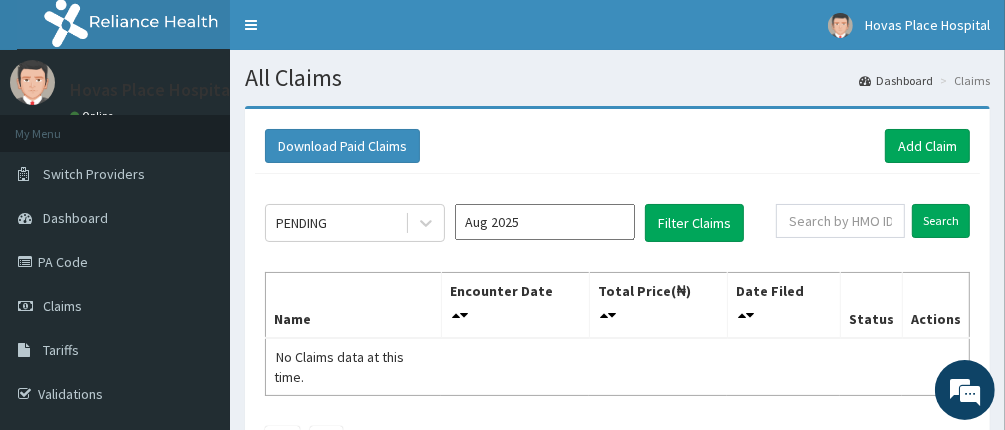 click on "Aug 2025" at bounding box center [545, 222] 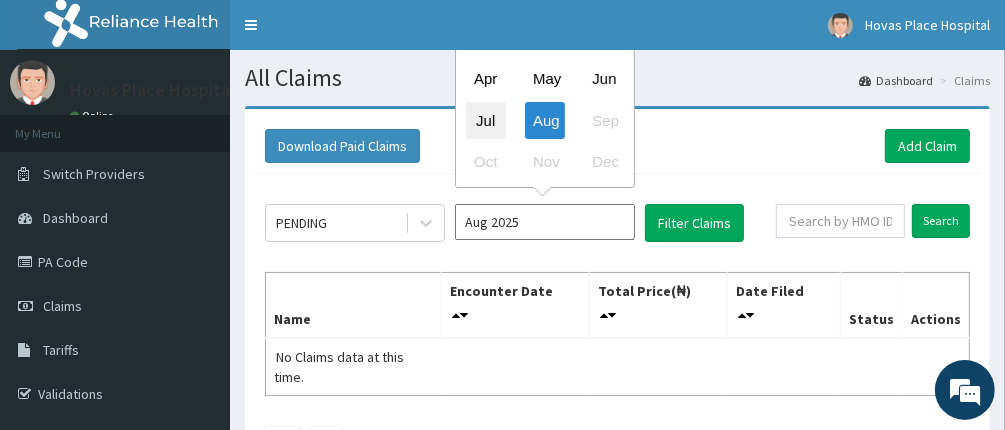 click on "Jul" at bounding box center (486, 120) 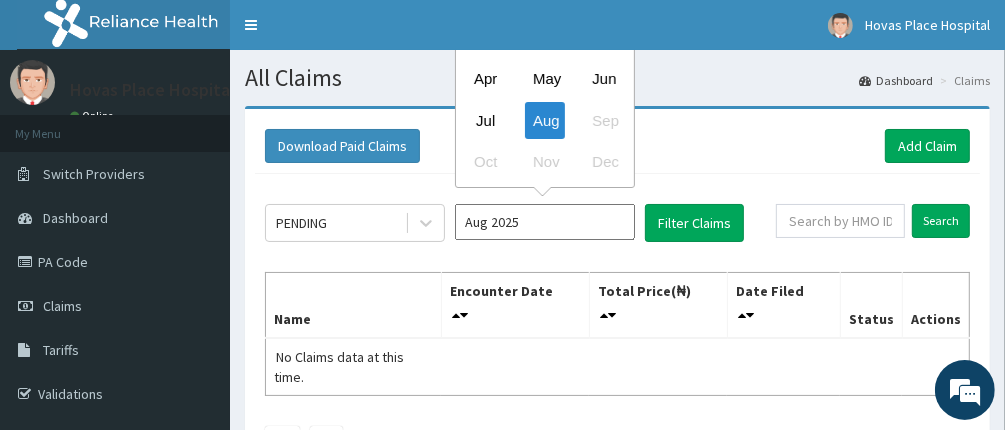 type on "Jul 2025" 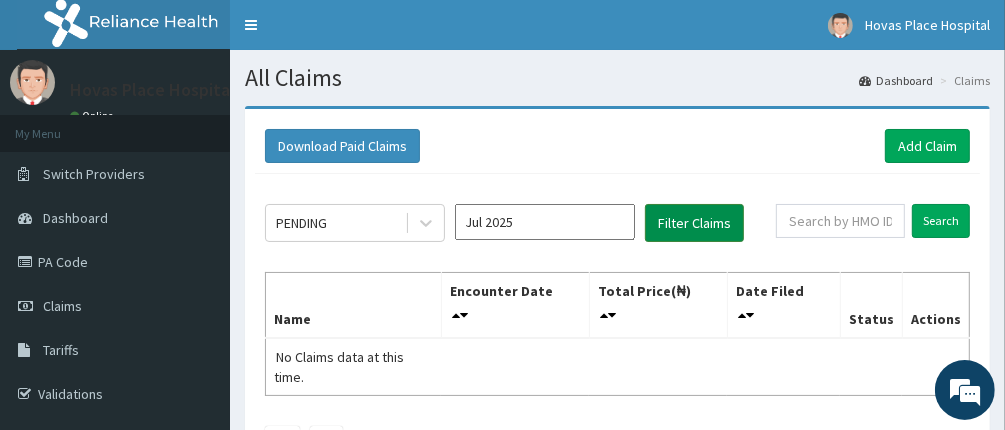click on "Filter Claims" at bounding box center (694, 223) 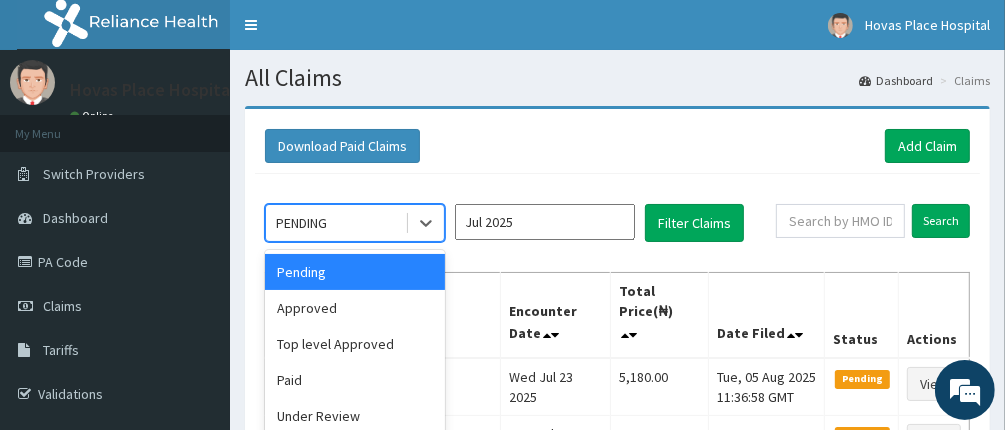 click on "PENDING" at bounding box center (335, 223) 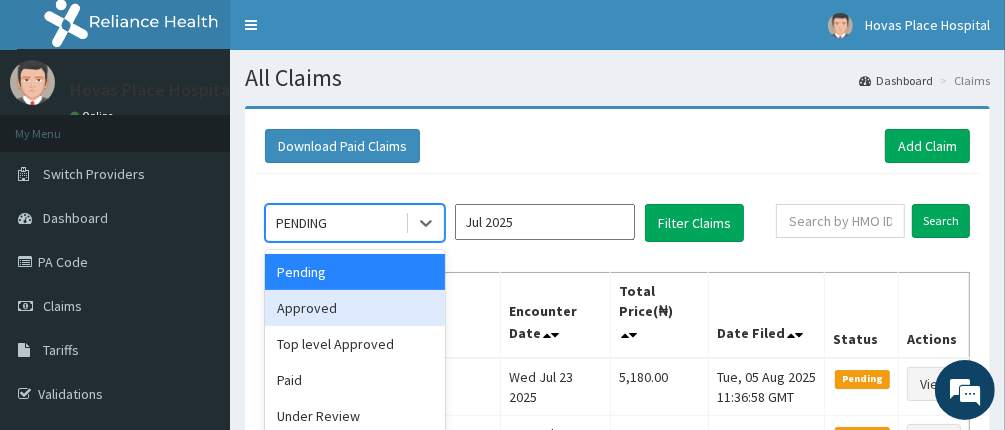click on "Approved" at bounding box center [355, 308] 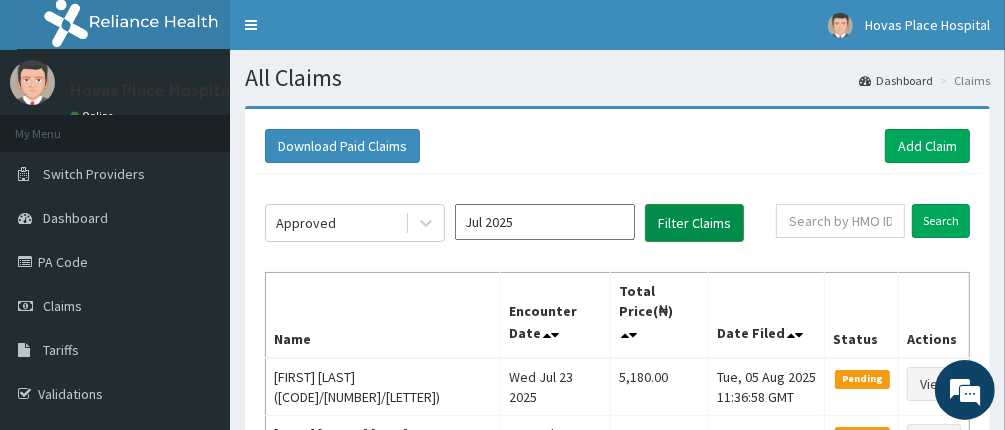 click on "Filter Claims" at bounding box center [694, 223] 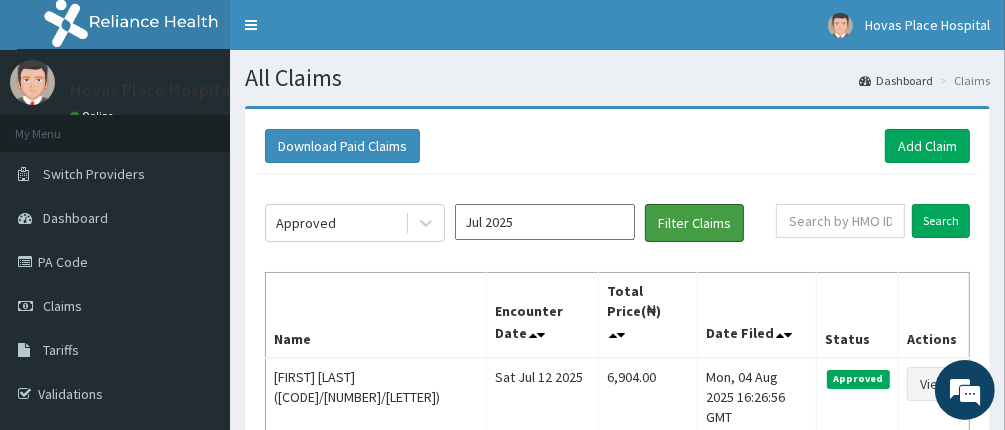 scroll, scrollTop: 100, scrollLeft: 0, axis: vertical 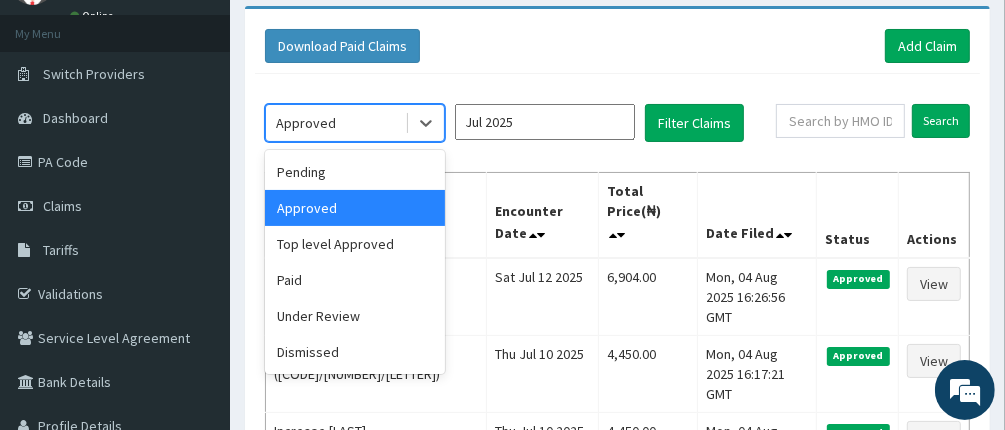 click on "Approved" at bounding box center (335, 123) 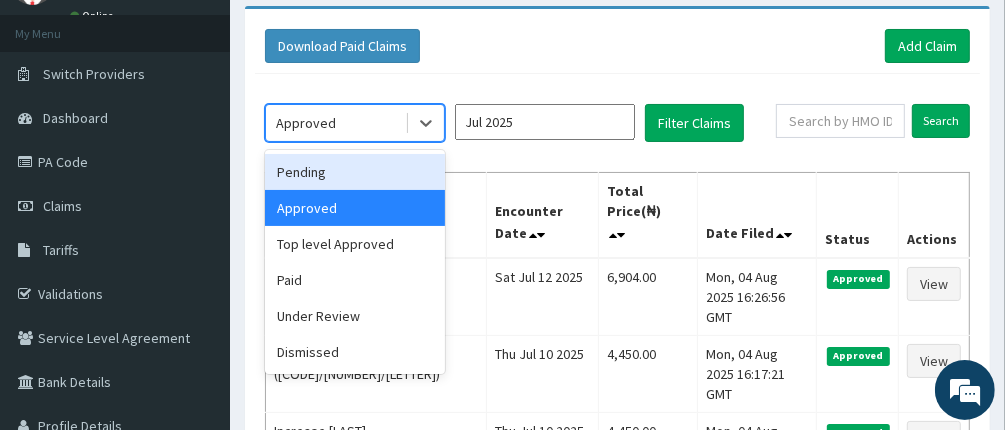 click on "Pending" at bounding box center [355, 172] 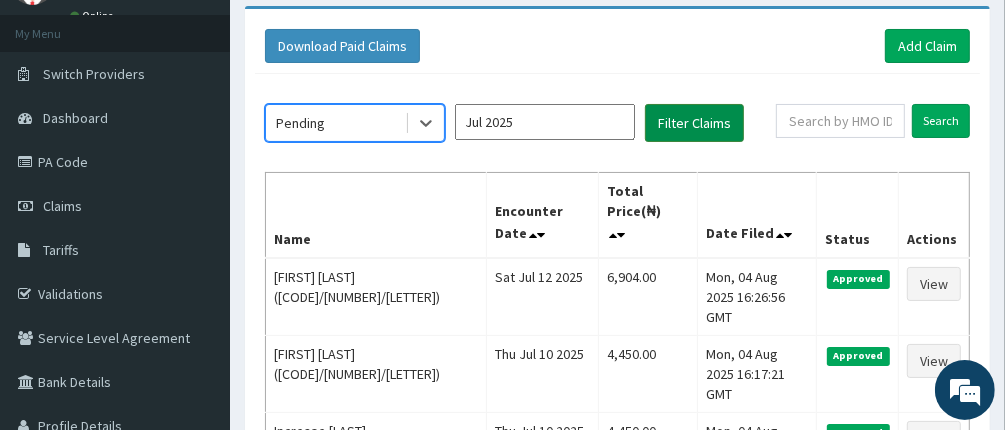 click on "Filter Claims" at bounding box center (694, 123) 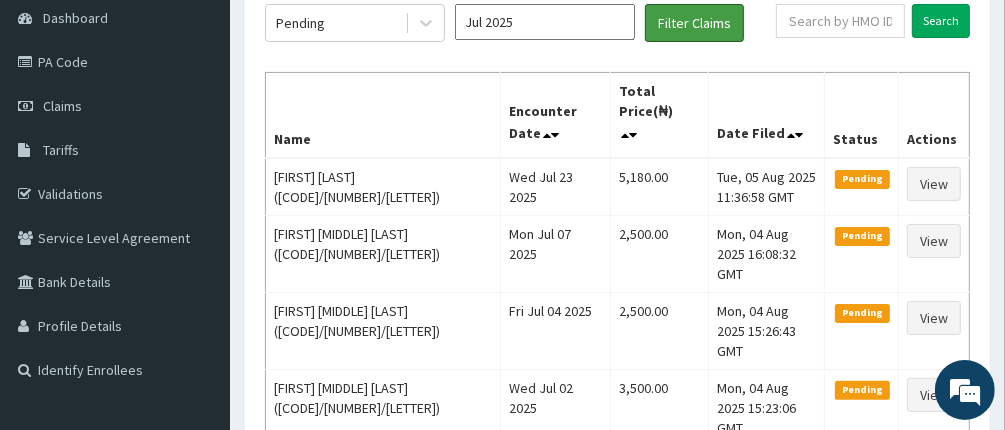scroll, scrollTop: 92, scrollLeft: 0, axis: vertical 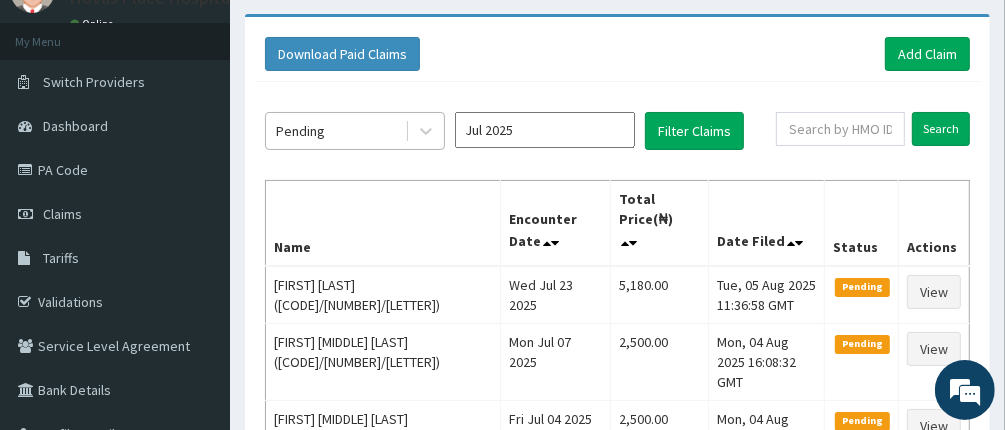 click on "Pending" at bounding box center (300, 131) 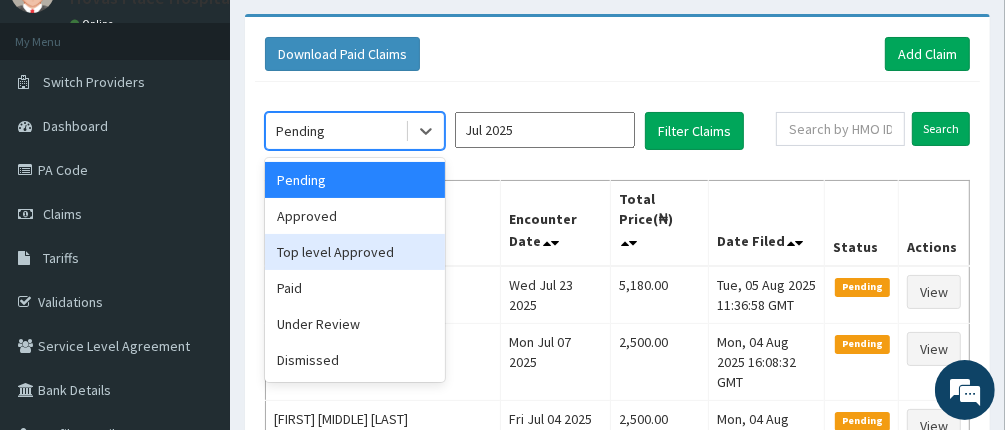 click on "Top level Approved" at bounding box center (355, 252) 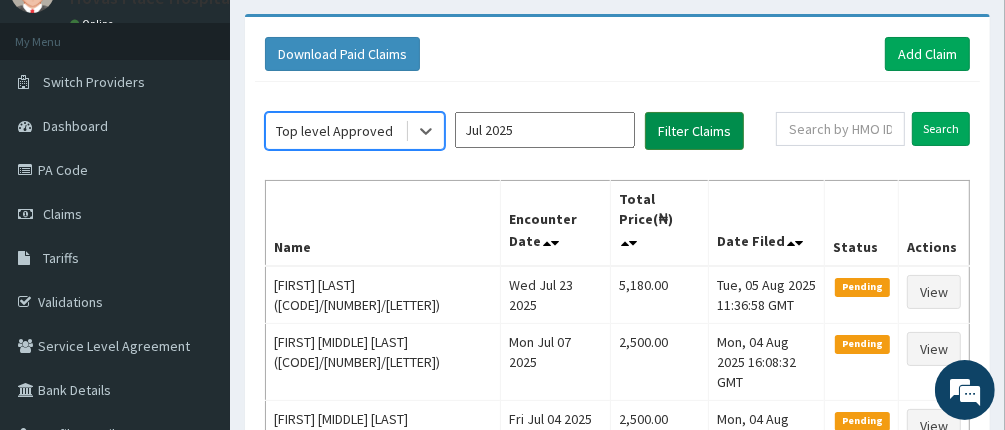 click on "Filter Claims" at bounding box center (694, 131) 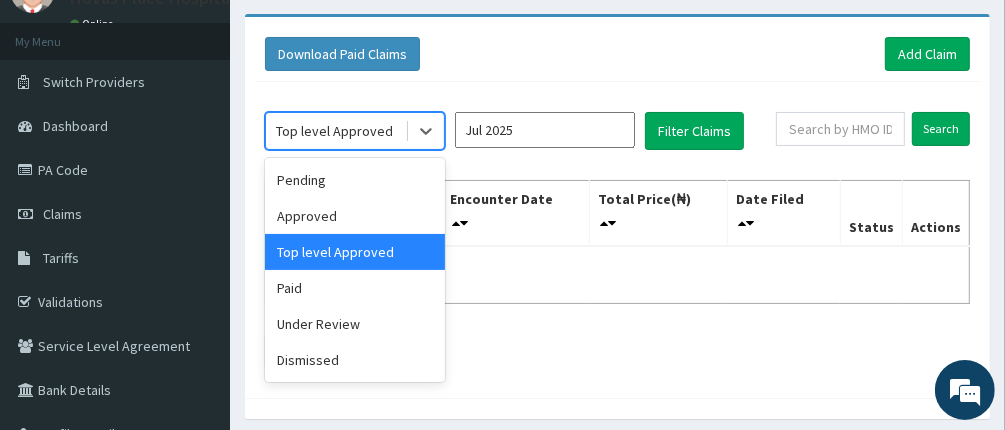 click on "Top level Approved" at bounding box center (334, 131) 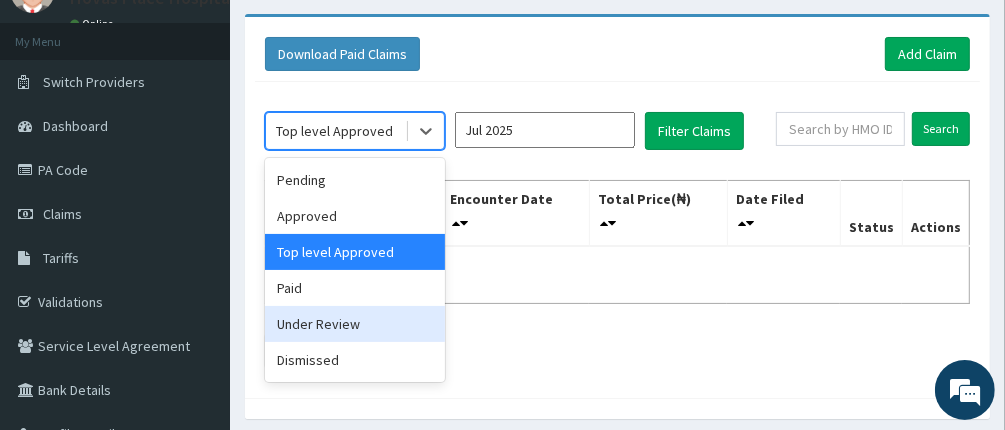 click on "Under Review" at bounding box center (355, 324) 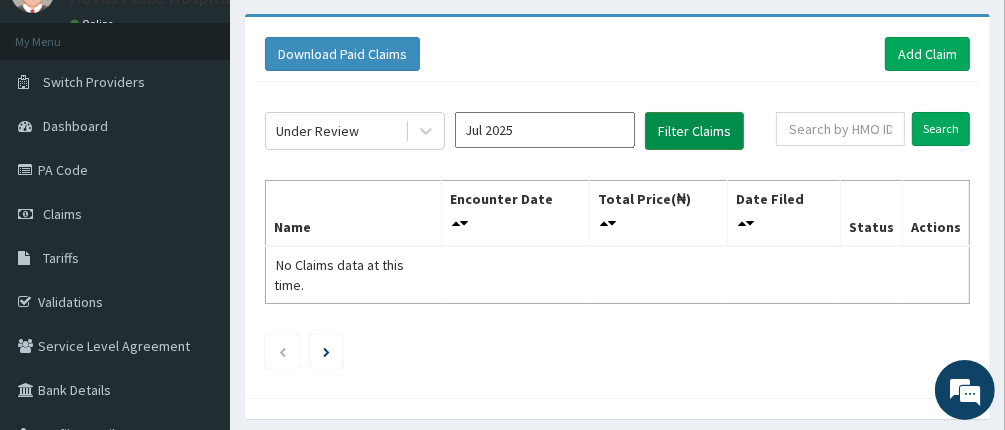 click on "Filter Claims" at bounding box center (694, 131) 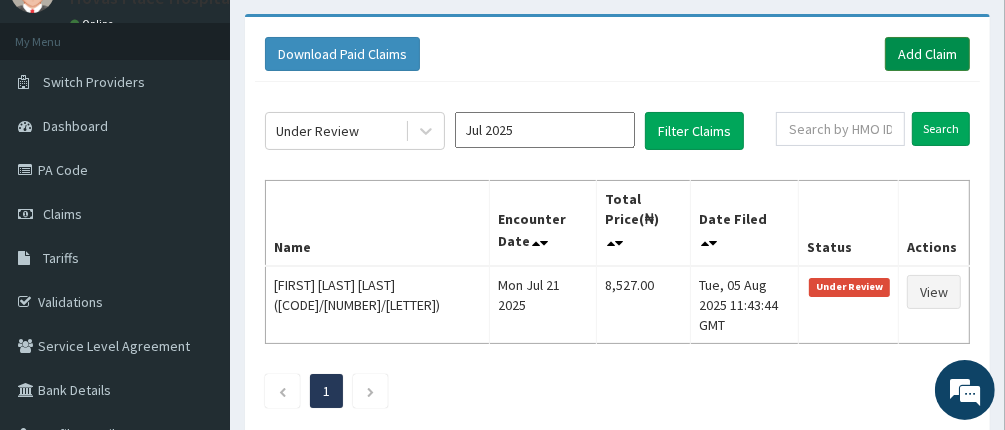 click on "Add Claim" at bounding box center [927, 54] 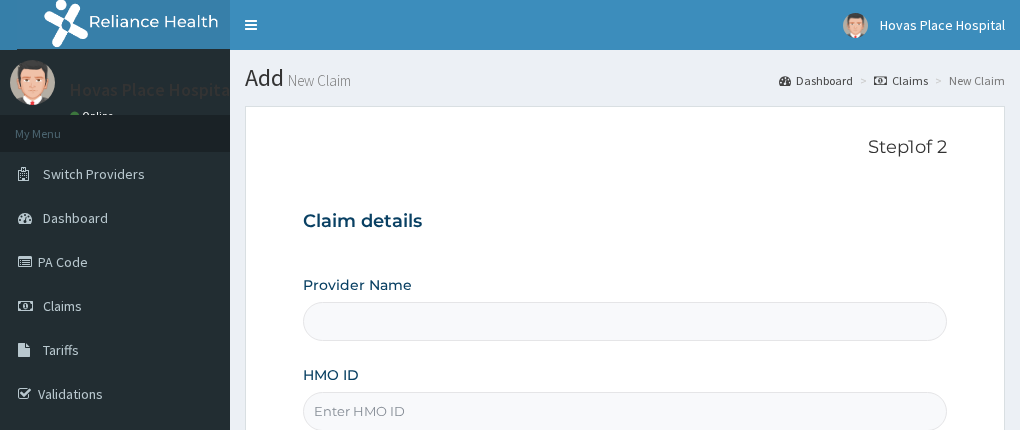 type on "Hovas Place Hospital" 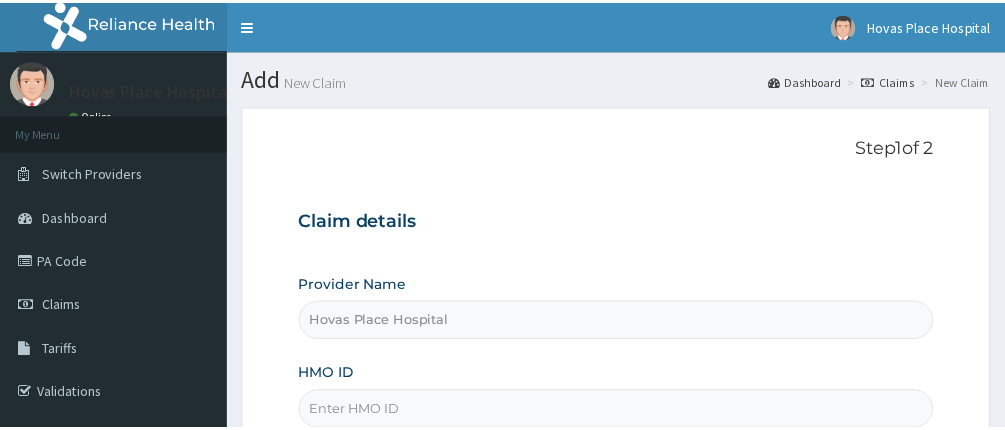 scroll, scrollTop: 200, scrollLeft: 0, axis: vertical 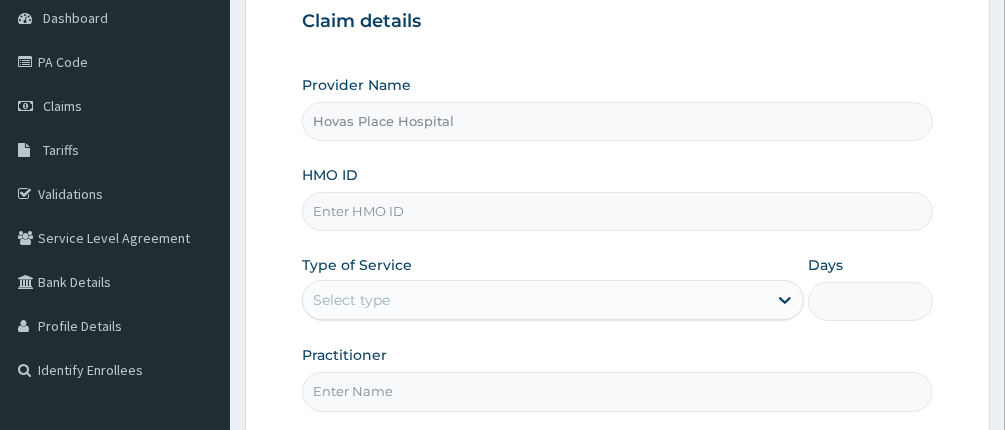 click on "HMO ID" at bounding box center (618, 211) 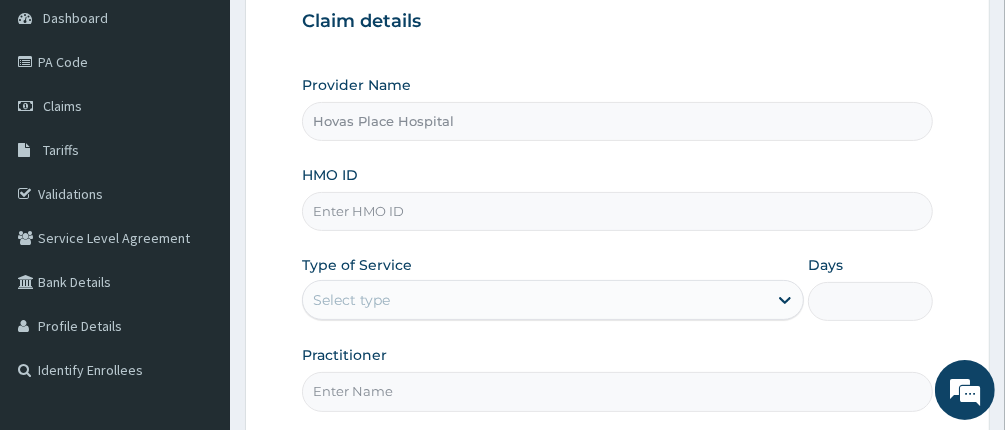 scroll, scrollTop: 0, scrollLeft: 0, axis: both 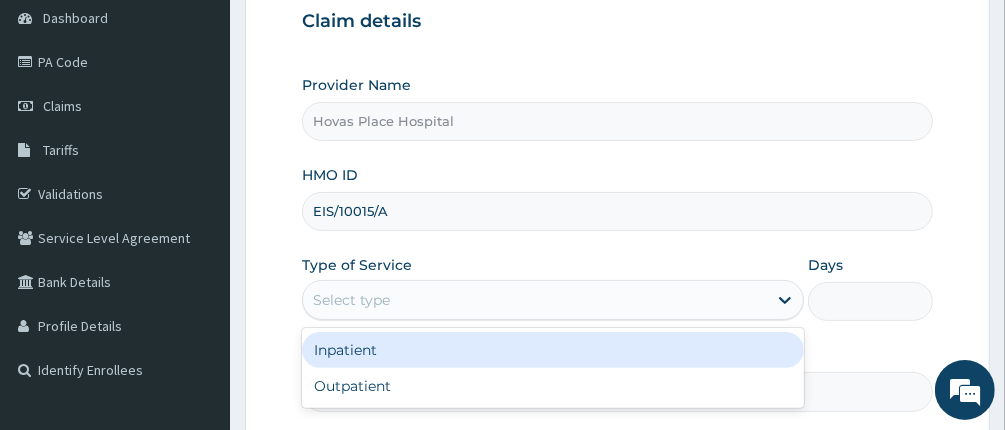 click on "Select type" at bounding box center (351, 300) 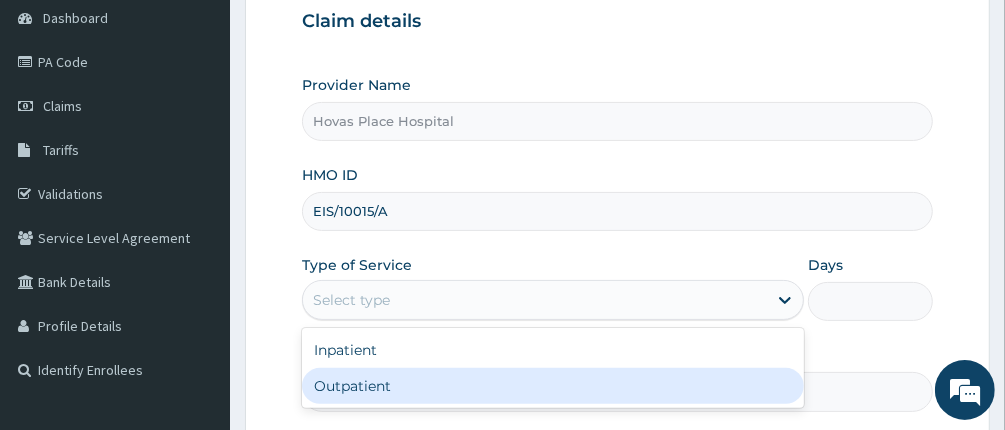 click on "Outpatient" at bounding box center [553, 386] 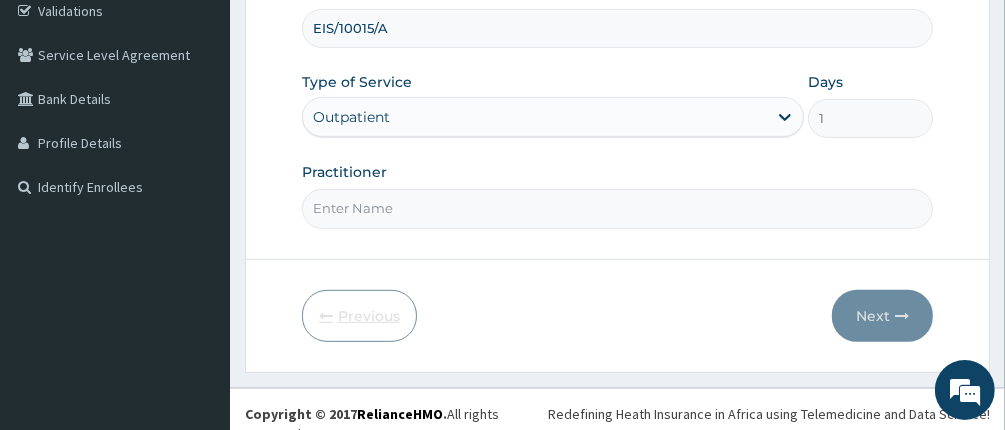 scroll, scrollTop: 388, scrollLeft: 0, axis: vertical 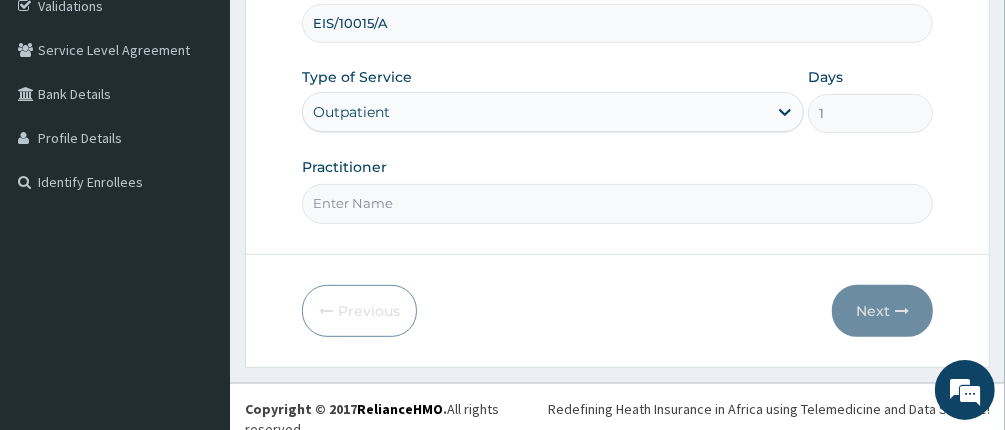 click on "Practitioner" at bounding box center (618, 203) 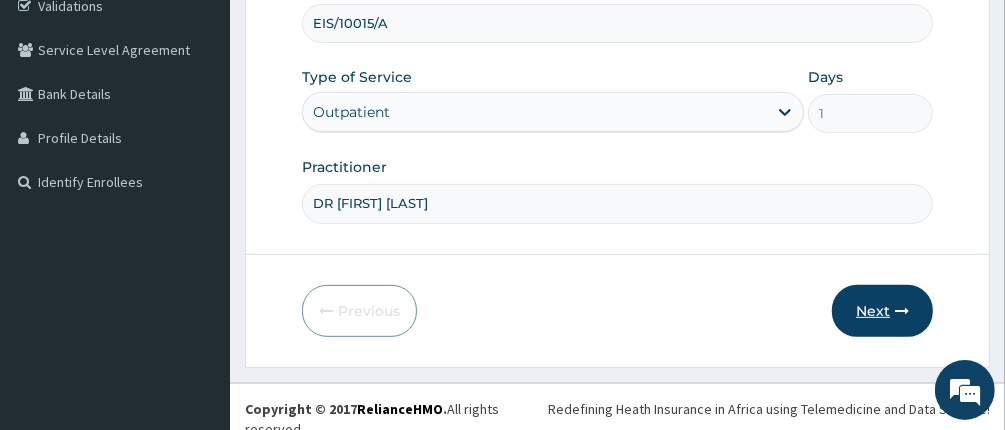 click on "Next" at bounding box center (882, 311) 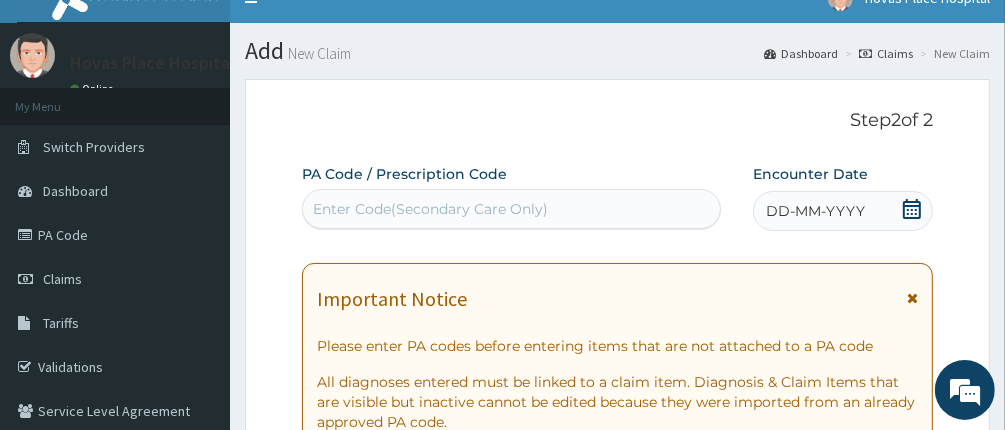 scroll, scrollTop: 0, scrollLeft: 0, axis: both 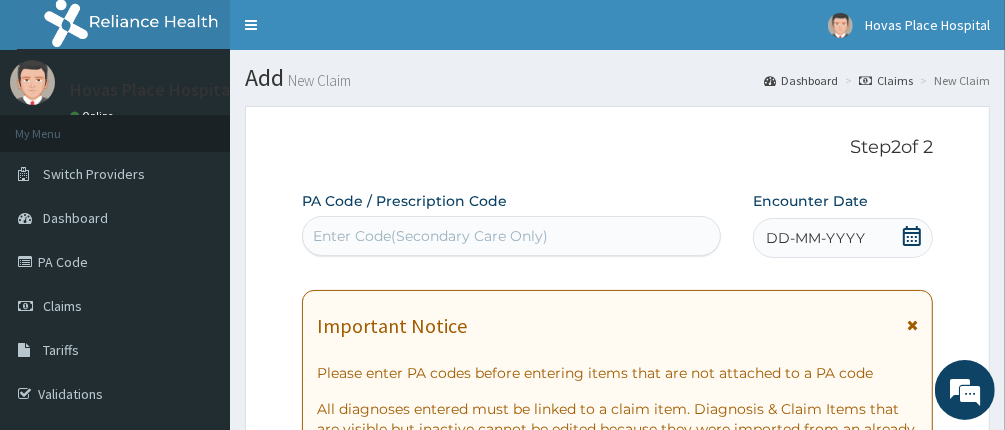 click on "Enter Code(Secondary Care Only)" at bounding box center (512, 236) 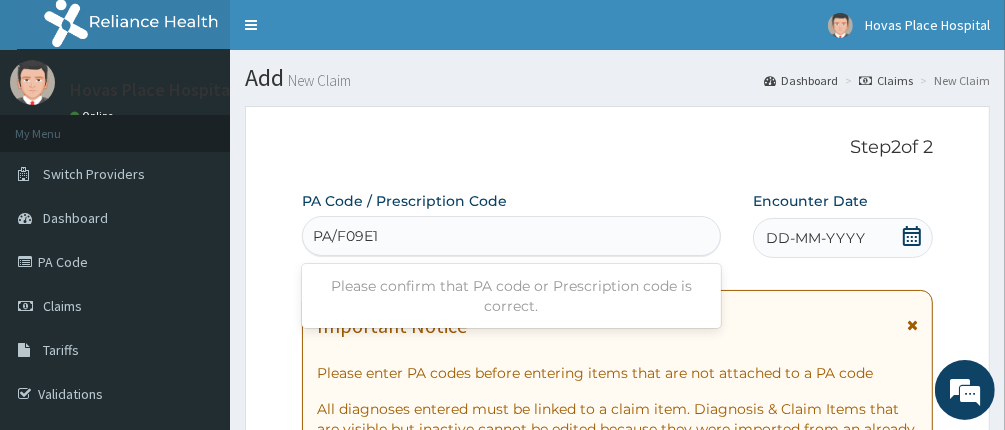 type on "PA/F09E1A" 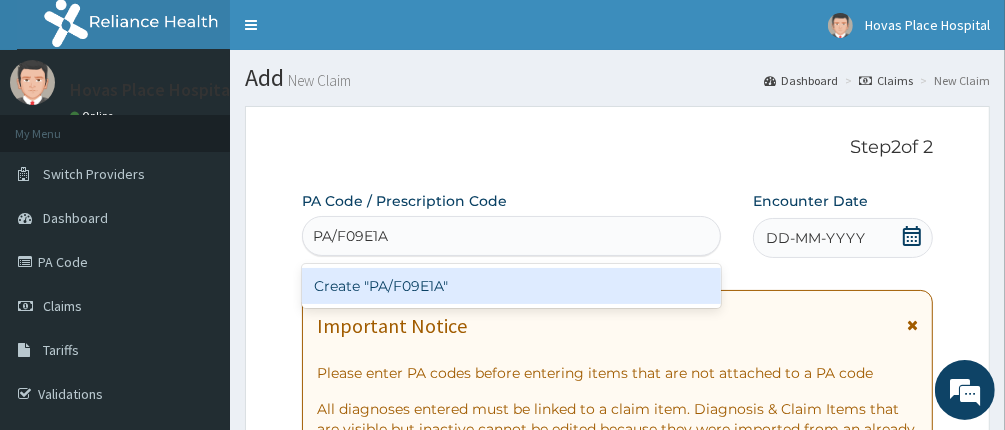 click on "Create "PA/F09E1A"" at bounding box center (512, 286) 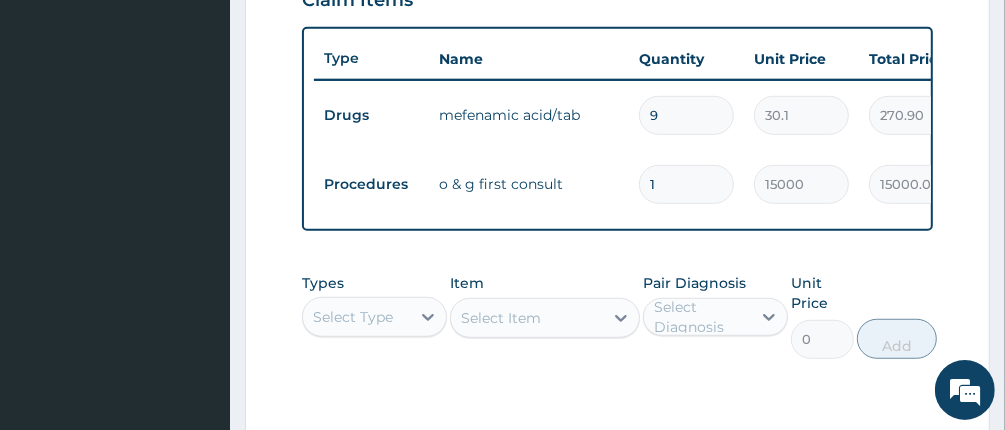 scroll, scrollTop: 1037, scrollLeft: 0, axis: vertical 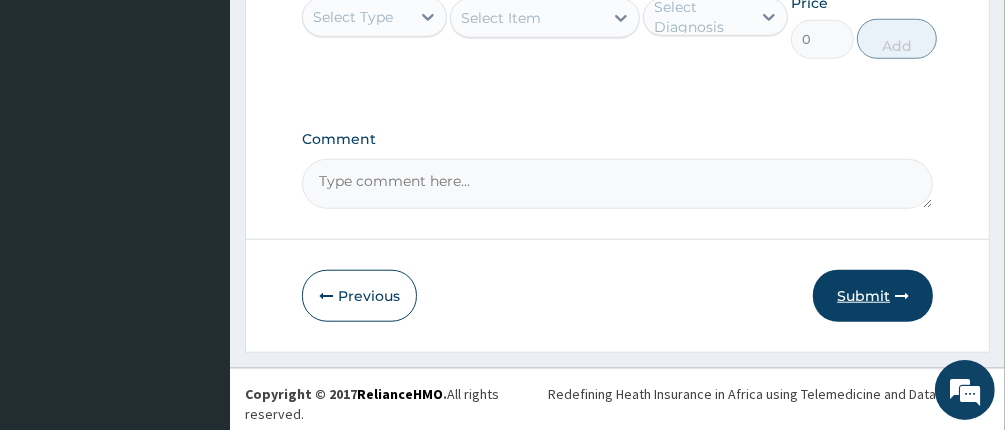 click on "Submit" at bounding box center [873, 296] 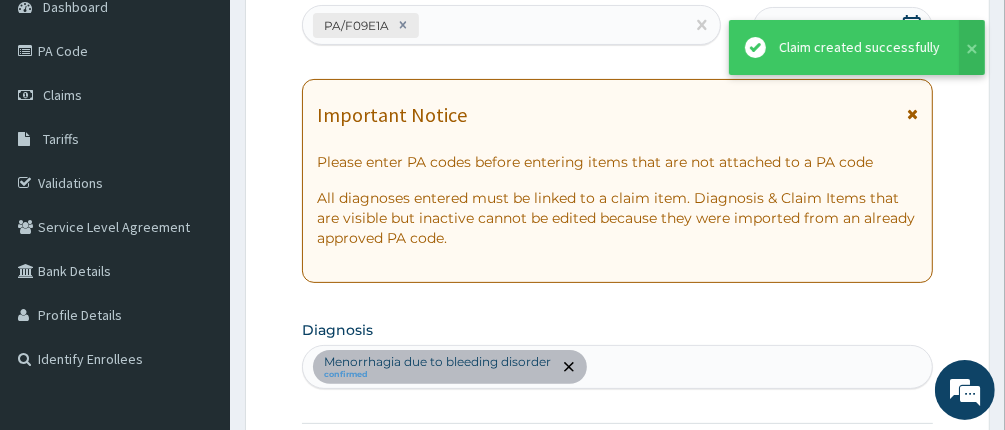 scroll, scrollTop: 1037, scrollLeft: 0, axis: vertical 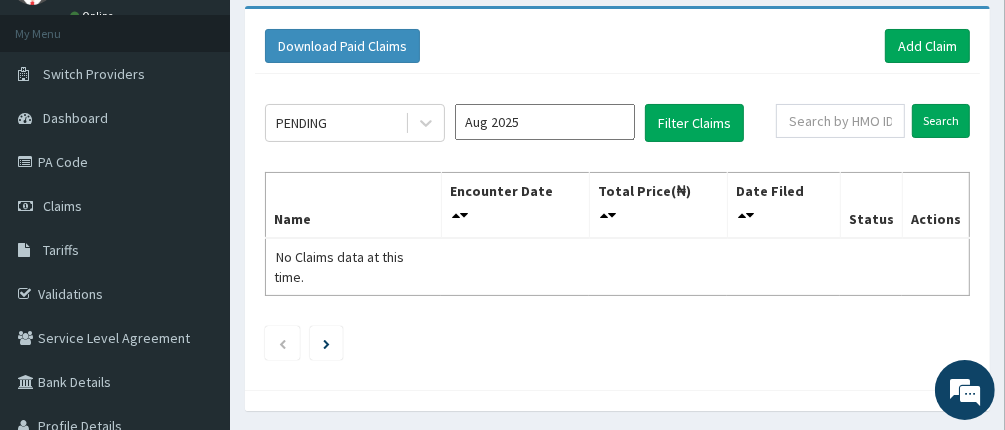 click on "Aug 2025" at bounding box center (545, 122) 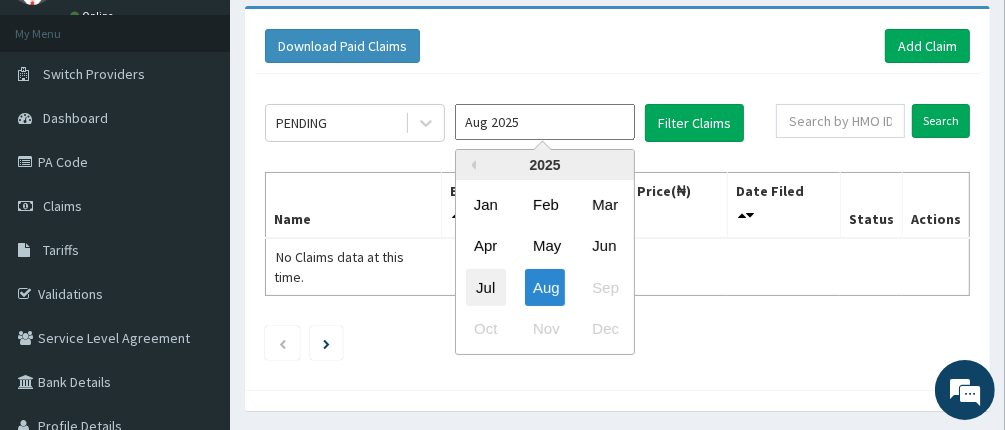 click on "Jul" at bounding box center (486, 287) 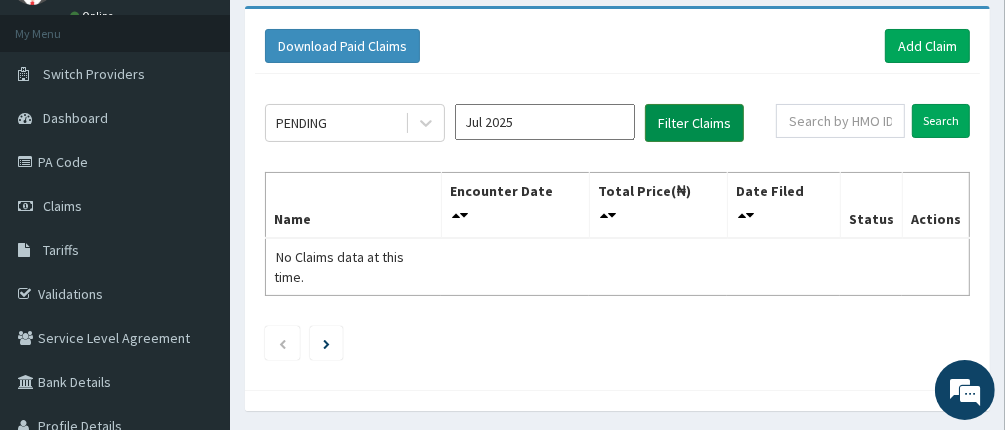 click on "Filter Claims" at bounding box center [694, 123] 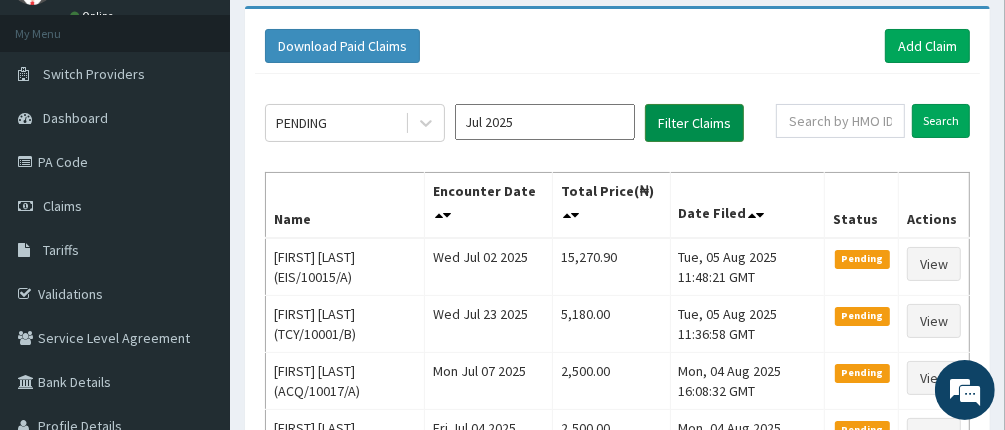 scroll, scrollTop: 0, scrollLeft: 0, axis: both 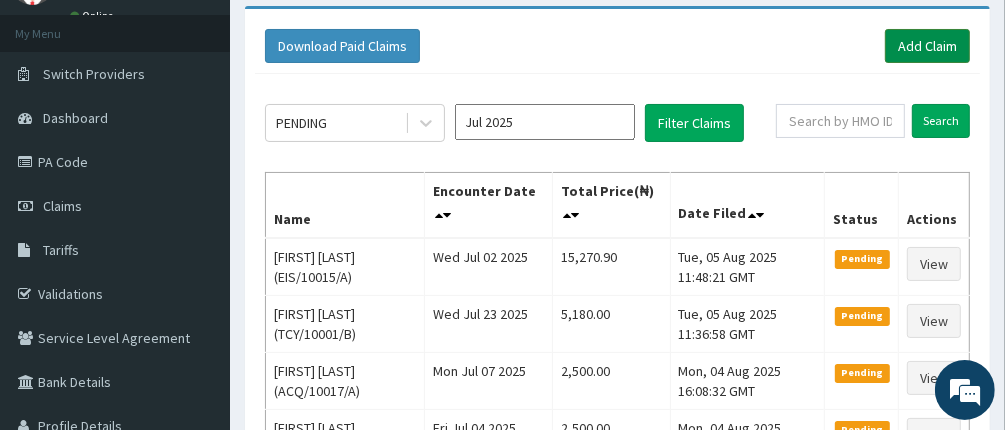 click on "Add Claim" at bounding box center (927, 46) 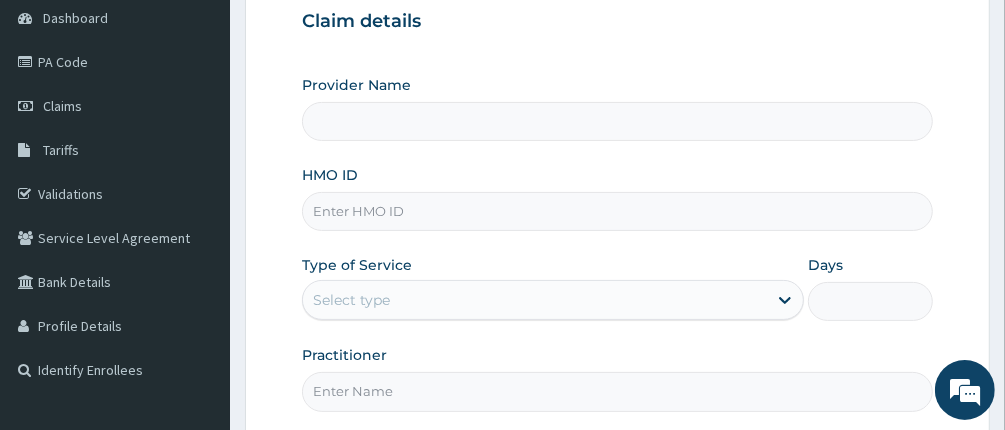 scroll, scrollTop: 200, scrollLeft: 0, axis: vertical 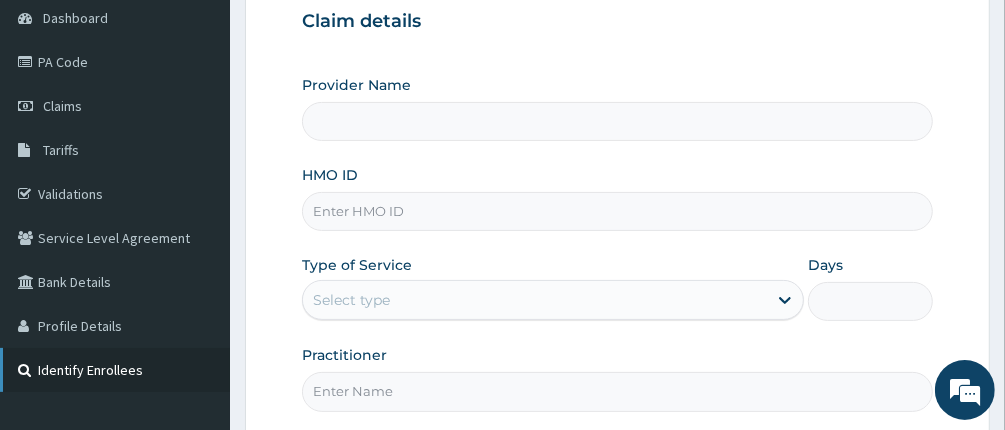 type on "EIS/10015/A" 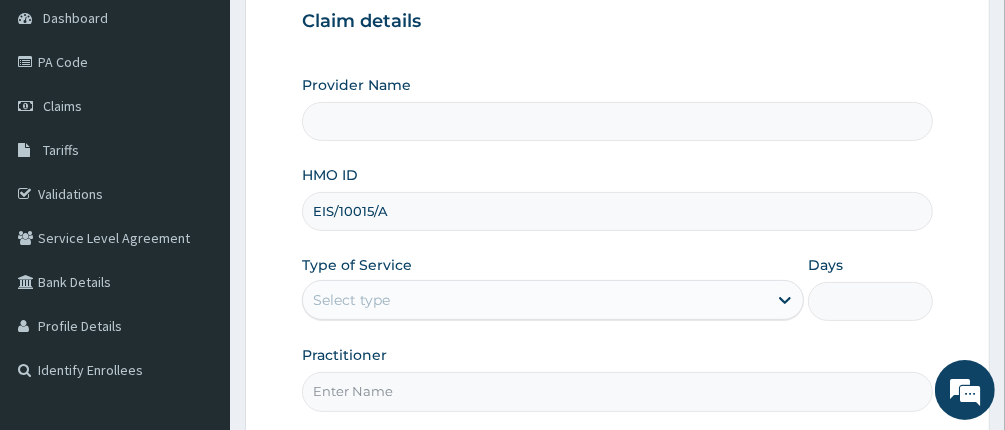 click on "Select type" at bounding box center [535, 300] 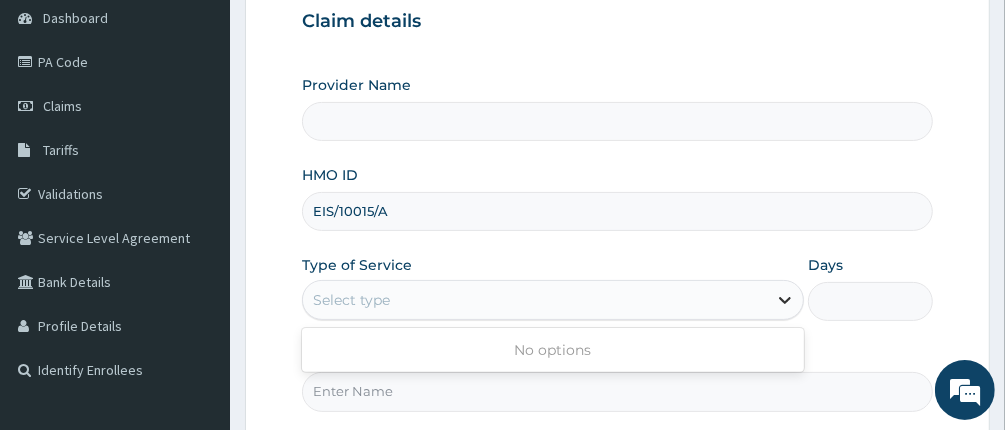 click at bounding box center [785, 300] 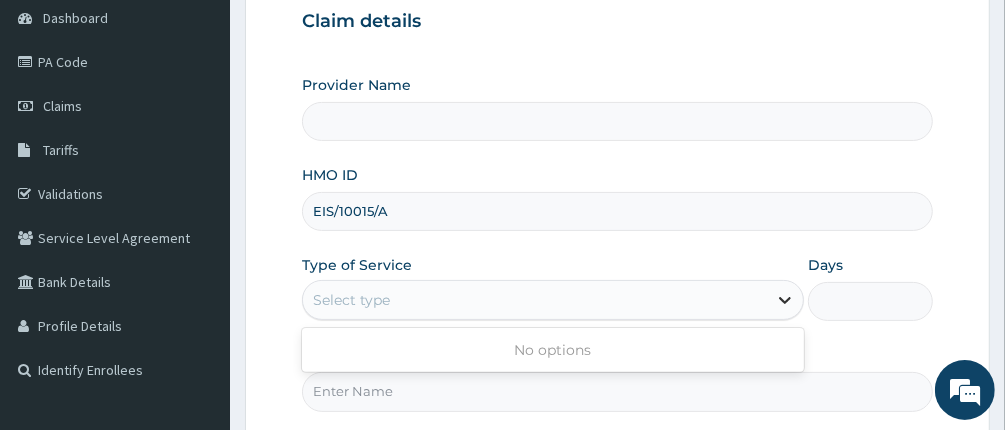 scroll, scrollTop: 0, scrollLeft: 0, axis: both 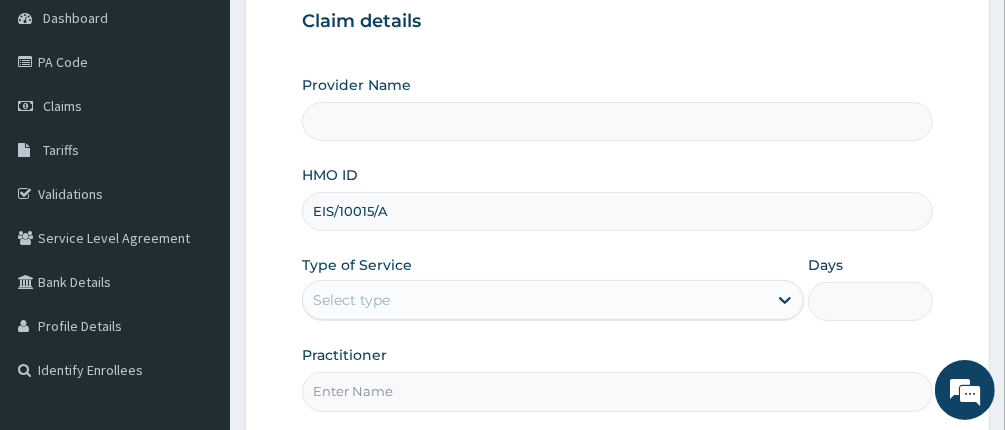 drag, startPoint x: 430, startPoint y: 258, endPoint x: 476, endPoint y: 176, distance: 94.02127 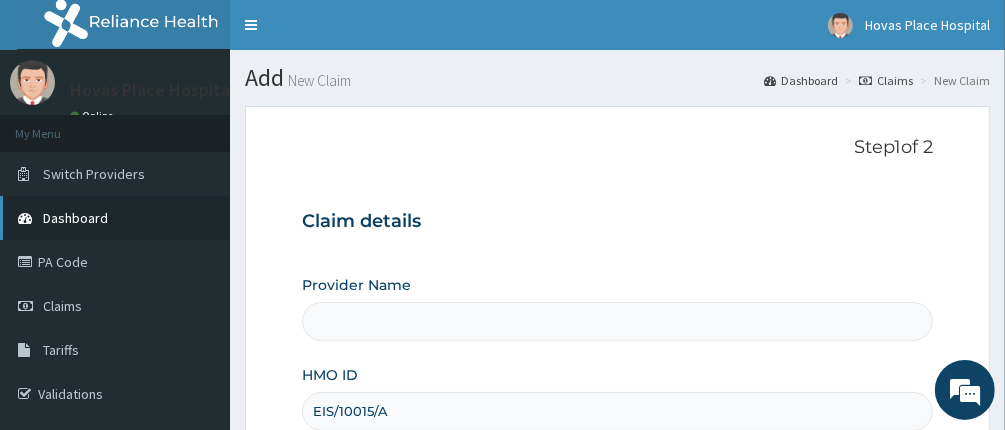 scroll, scrollTop: 0, scrollLeft: 0, axis: both 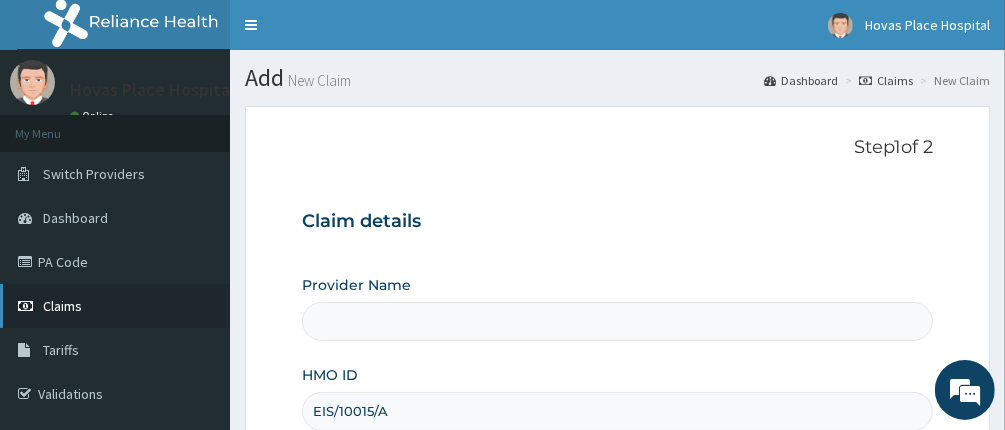 click on "Claims" at bounding box center (115, 306) 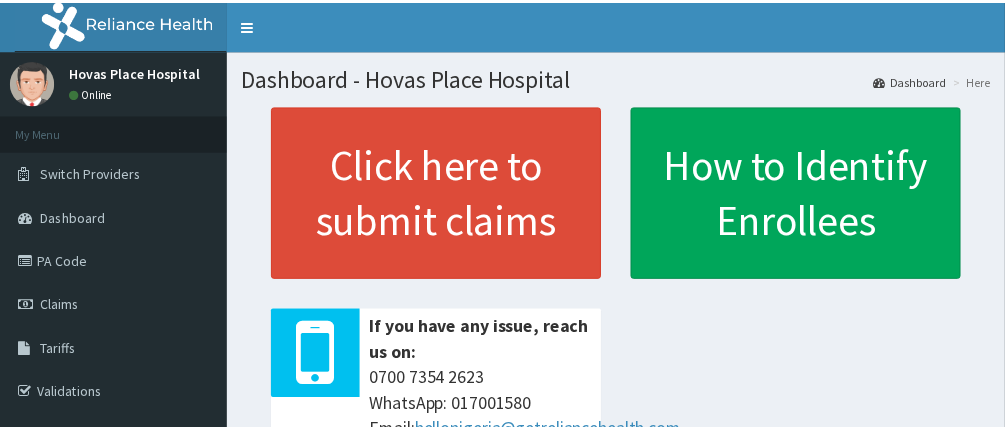 scroll, scrollTop: 0, scrollLeft: 0, axis: both 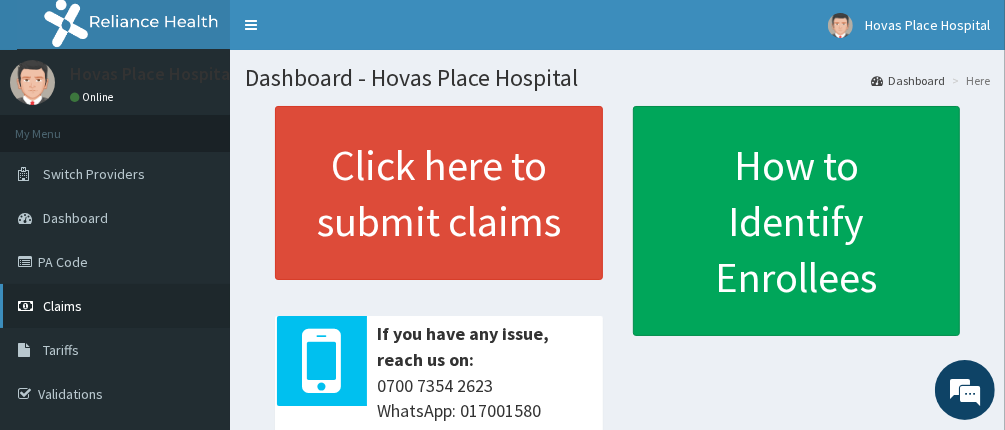 click on "Claims" at bounding box center [62, 306] 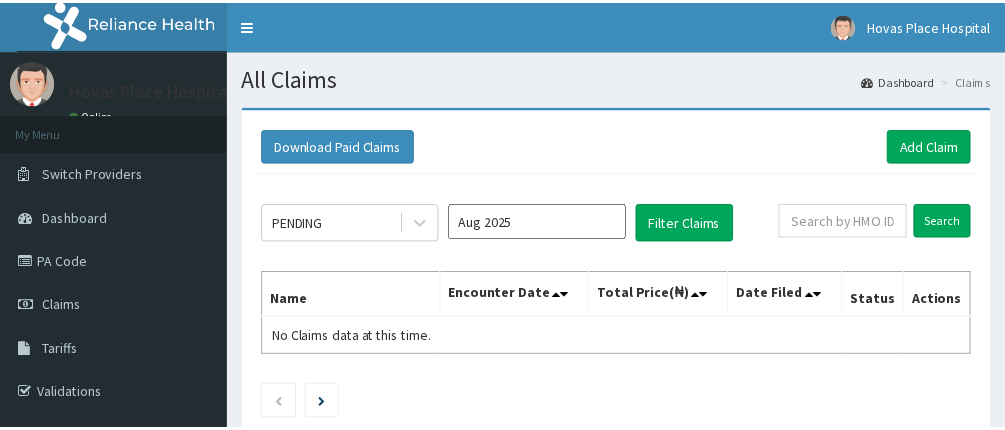 scroll, scrollTop: 0, scrollLeft: 0, axis: both 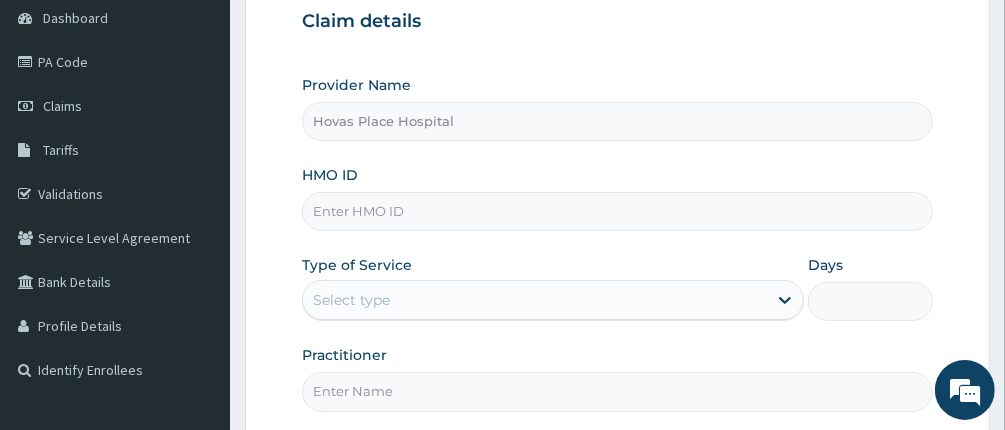 click on "HMO ID" at bounding box center [618, 211] 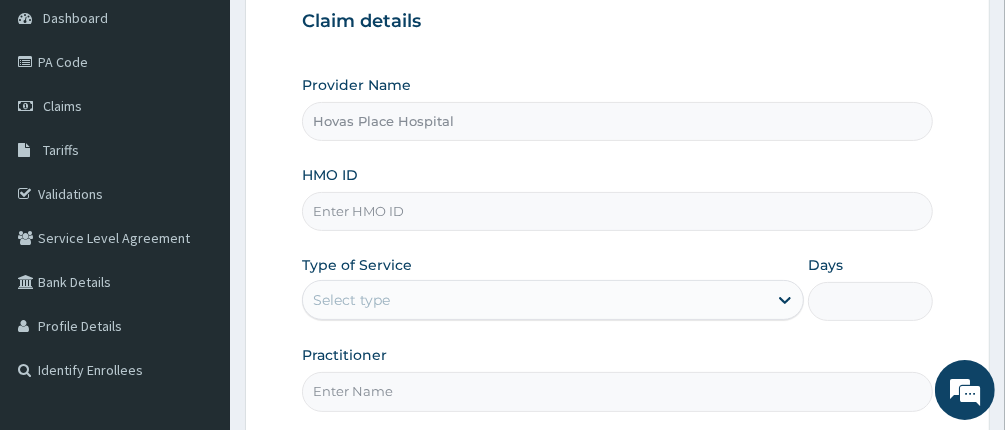 type on "EIS/10015/A" 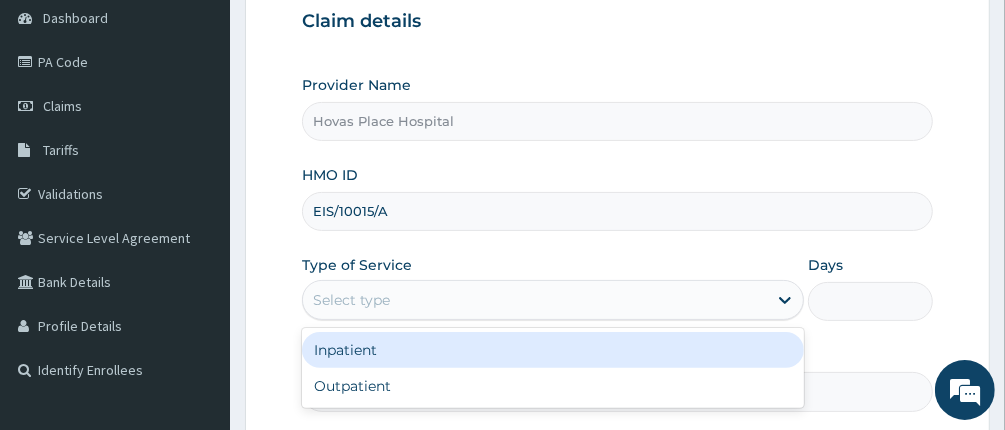 click on "Select type" at bounding box center (535, 300) 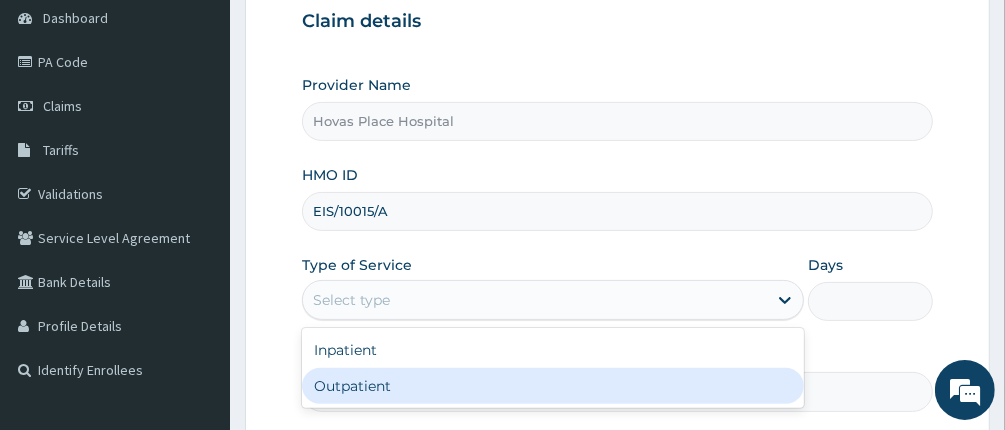 click on "Outpatient" at bounding box center [553, 386] 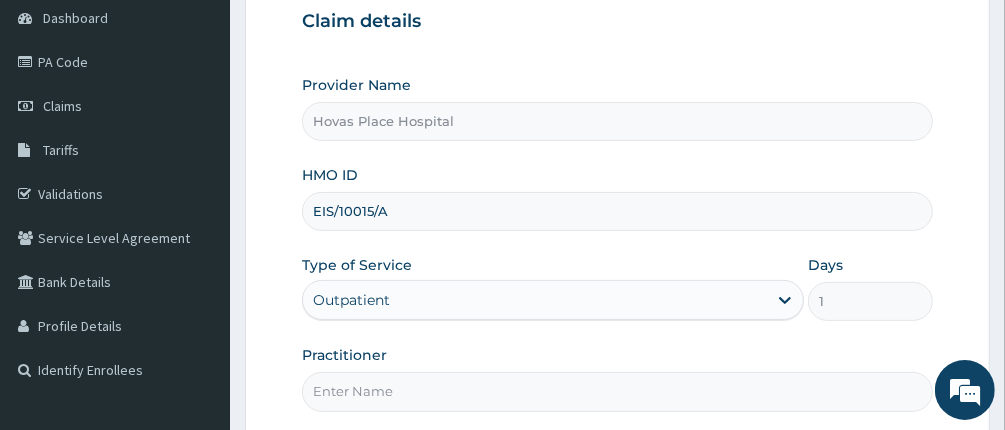 click on "Practitioner" at bounding box center [618, 391] 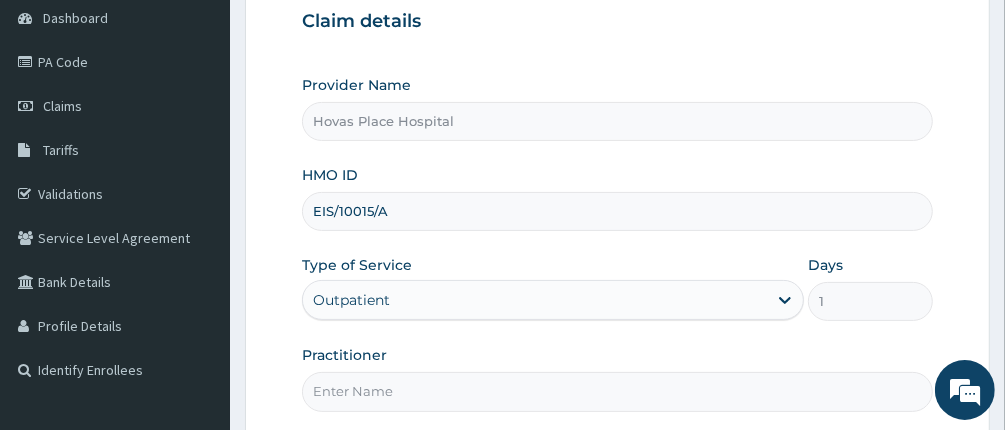 type on "DR UCHE OKENYI" 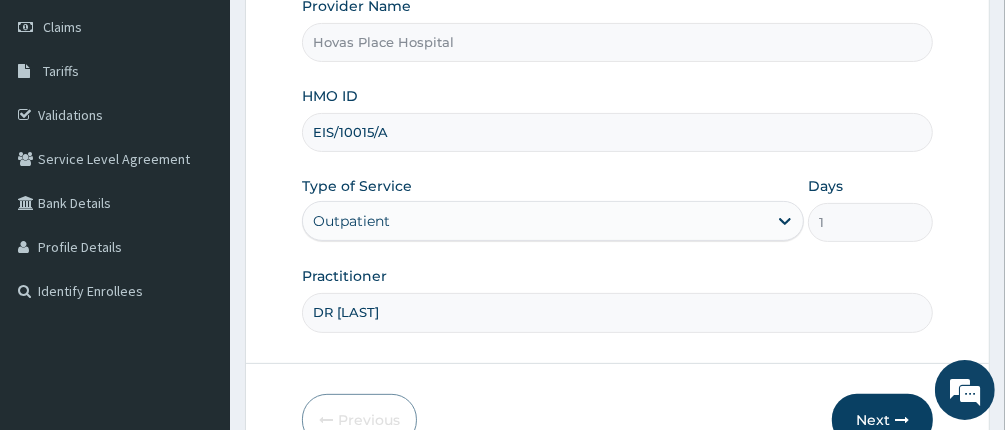 scroll, scrollTop: 388, scrollLeft: 0, axis: vertical 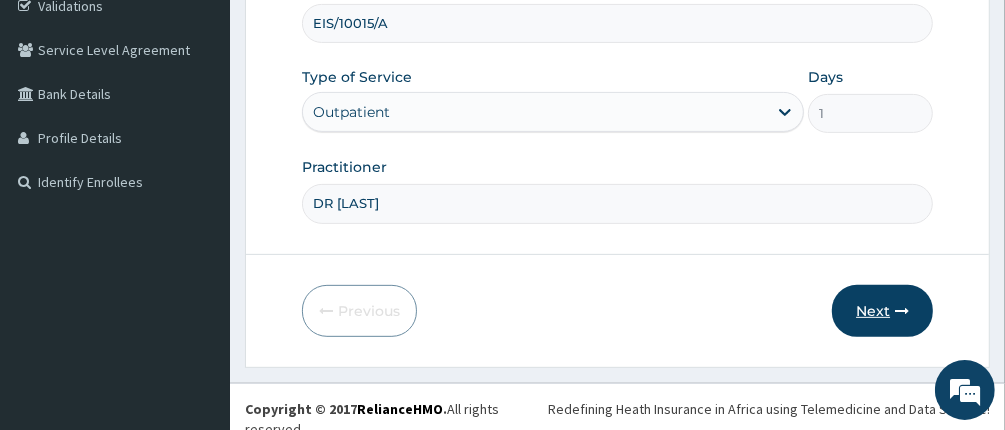 click on "Next" at bounding box center [882, 311] 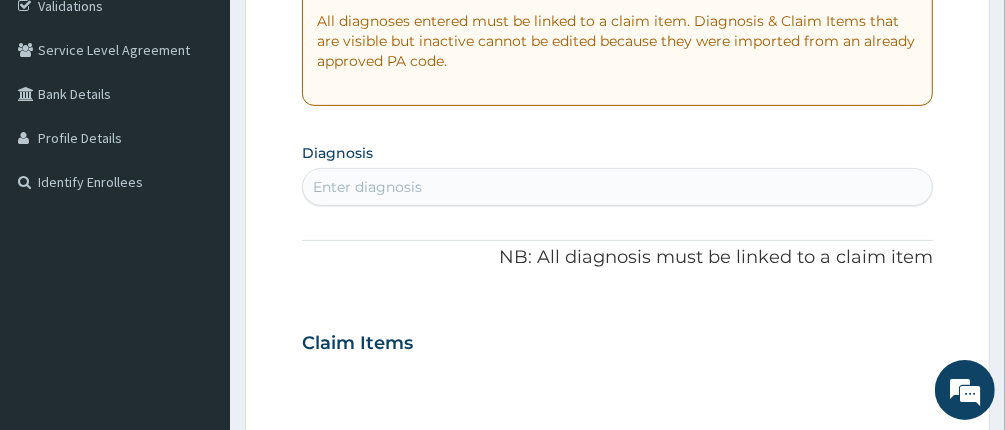 scroll, scrollTop: 0, scrollLeft: 0, axis: both 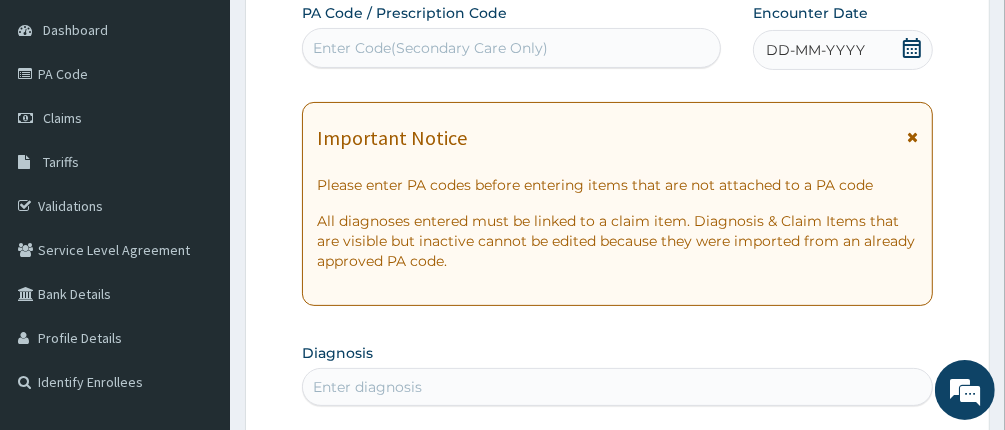 click on "Enter Code(Secondary Care Only)" at bounding box center [430, 48] 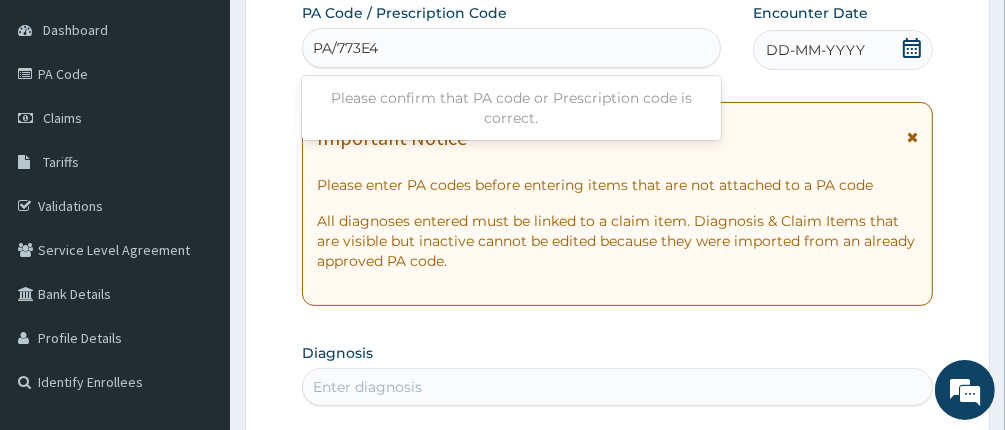 type on "PA/773E4A" 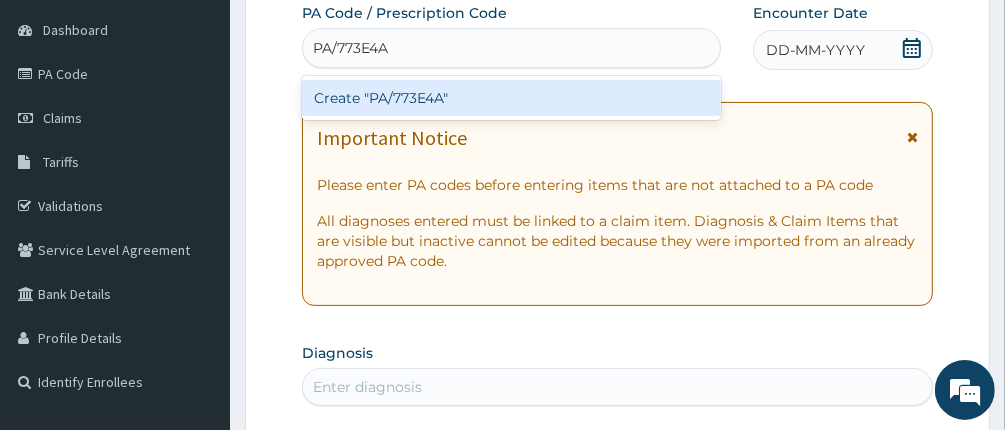 click on "Create "PA/773E4A"" at bounding box center [512, 98] 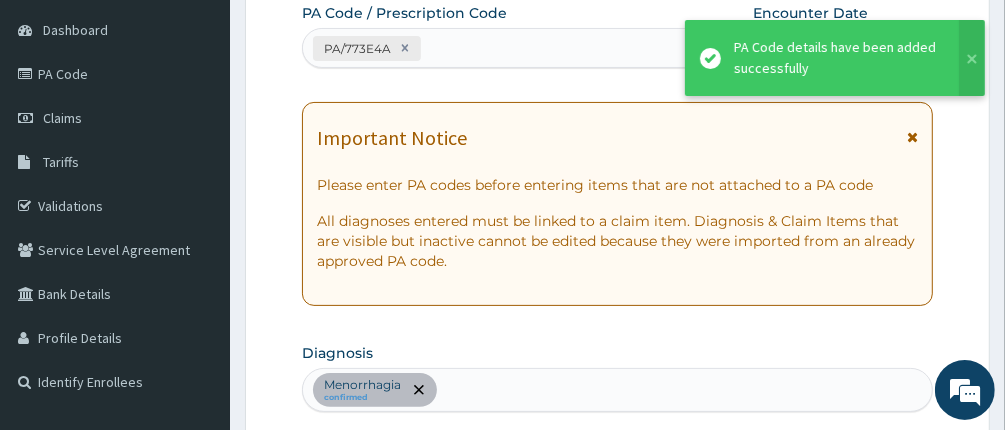 scroll, scrollTop: 774, scrollLeft: 0, axis: vertical 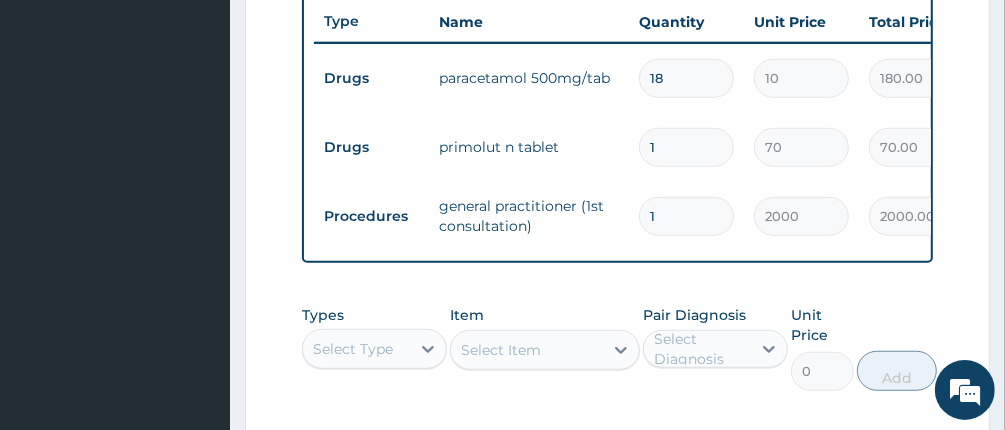 click on "primolut n tablet" at bounding box center [529, 147] 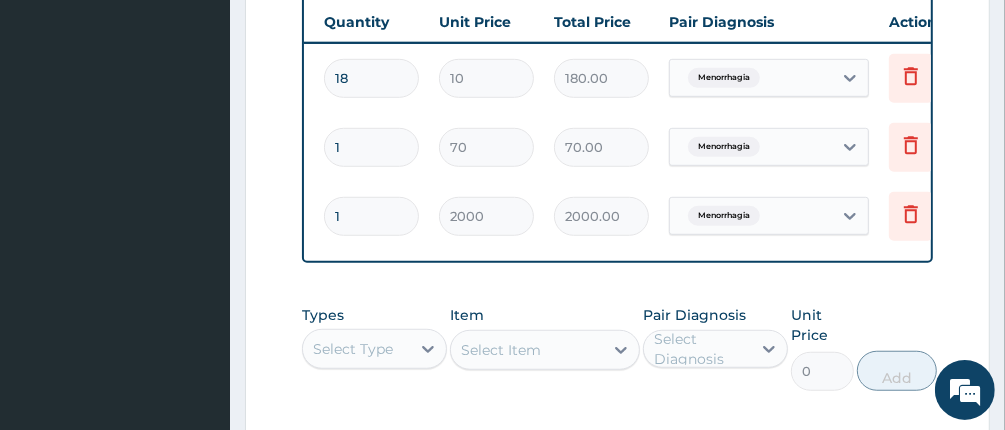 scroll, scrollTop: 0, scrollLeft: 316, axis: horizontal 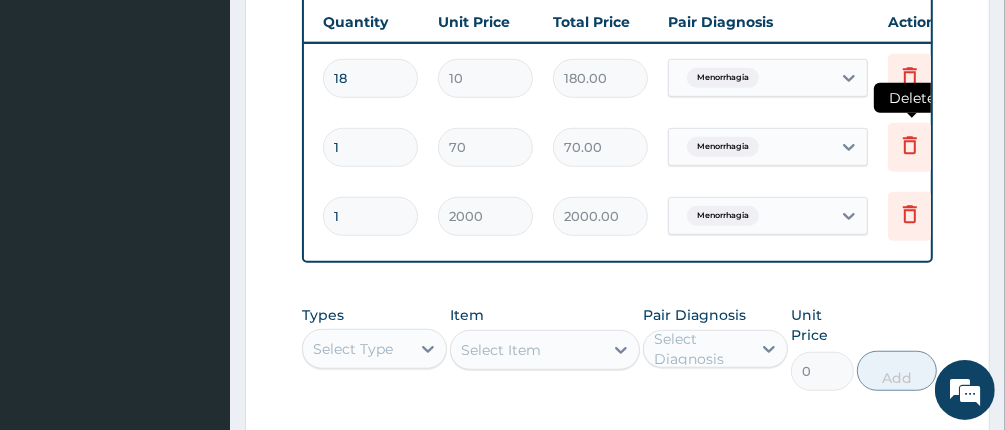 click 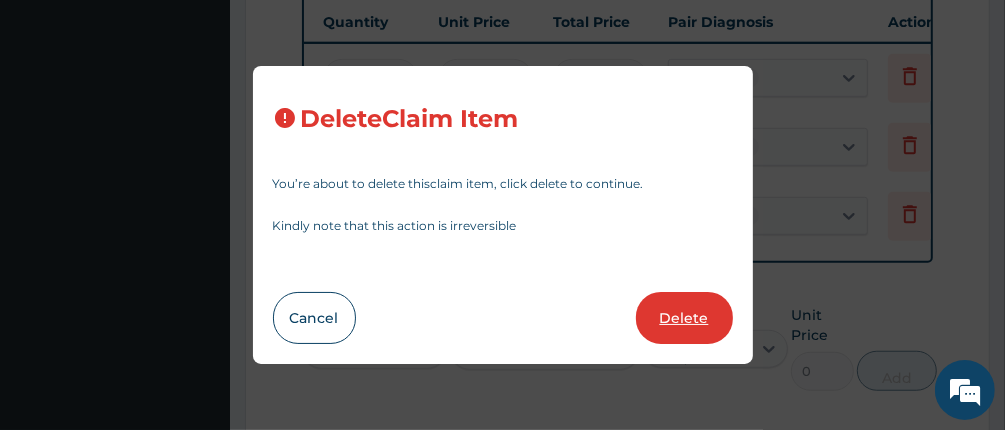 click on "Delete" at bounding box center [684, 318] 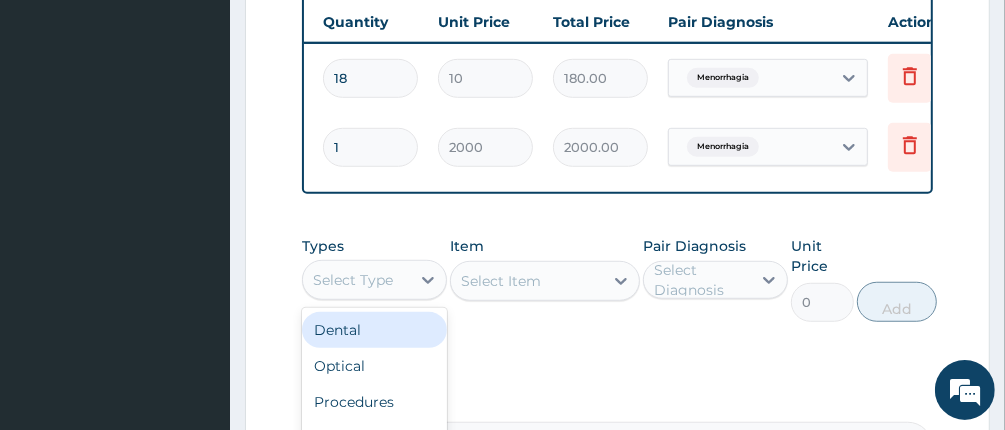 click on "Select Type" at bounding box center [356, 280] 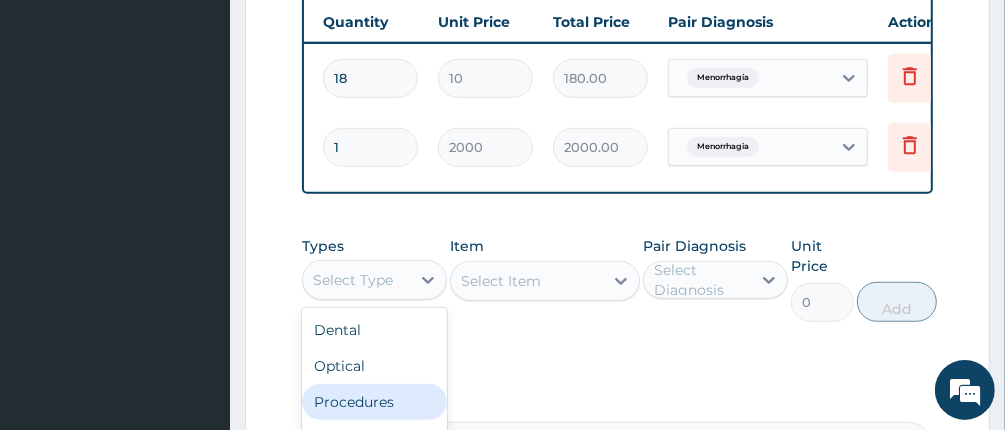 scroll, scrollTop: 974, scrollLeft: 0, axis: vertical 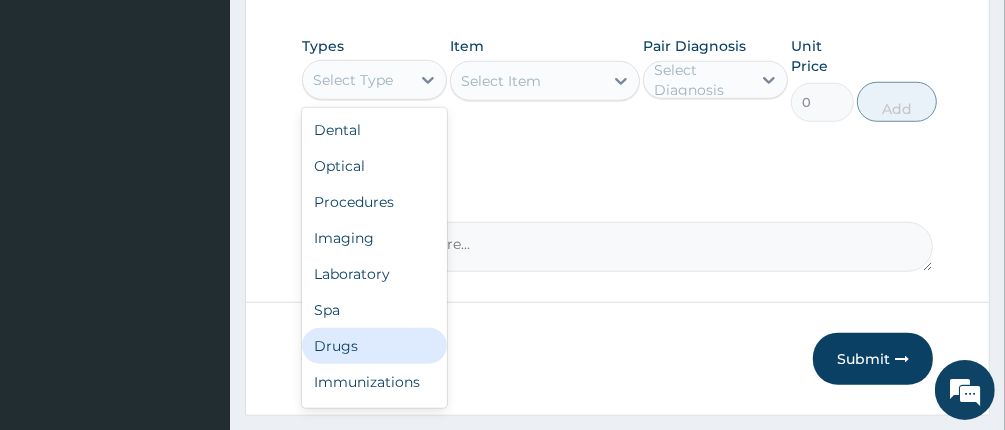 click on "Drugs" at bounding box center [374, 346] 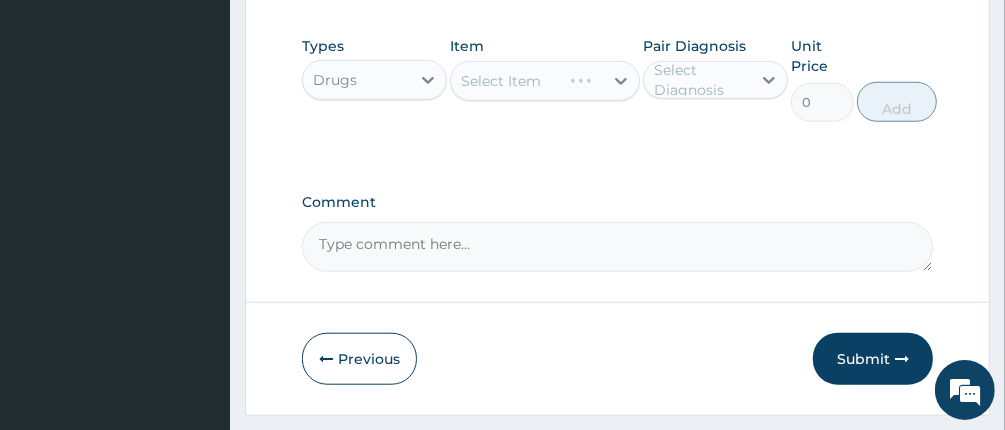 click on "Select Diagnosis" at bounding box center [701, 80] 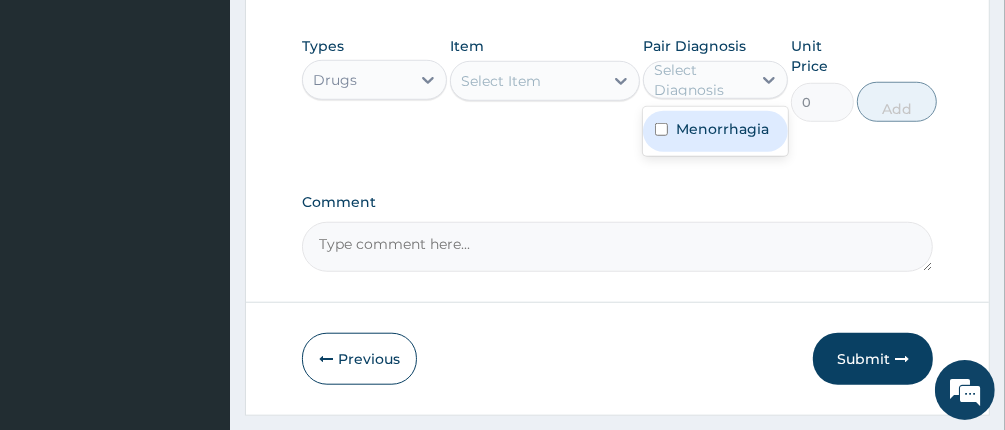 click at bounding box center (661, 129) 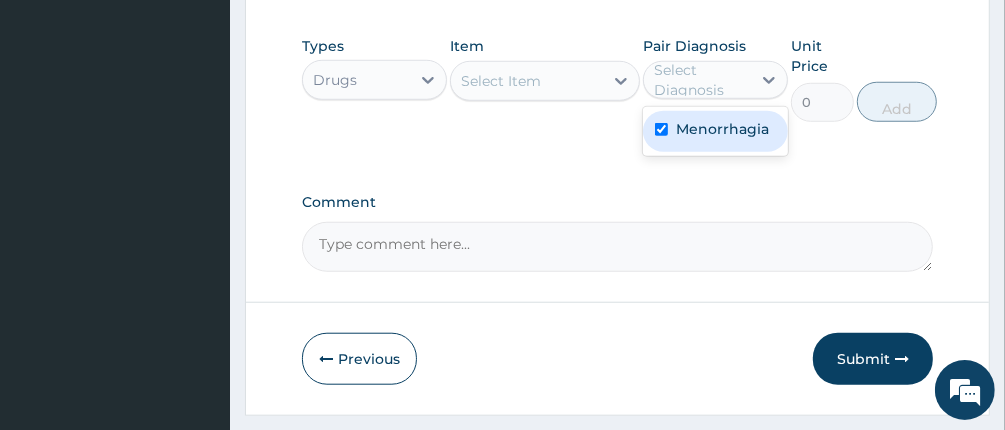 checkbox on "true" 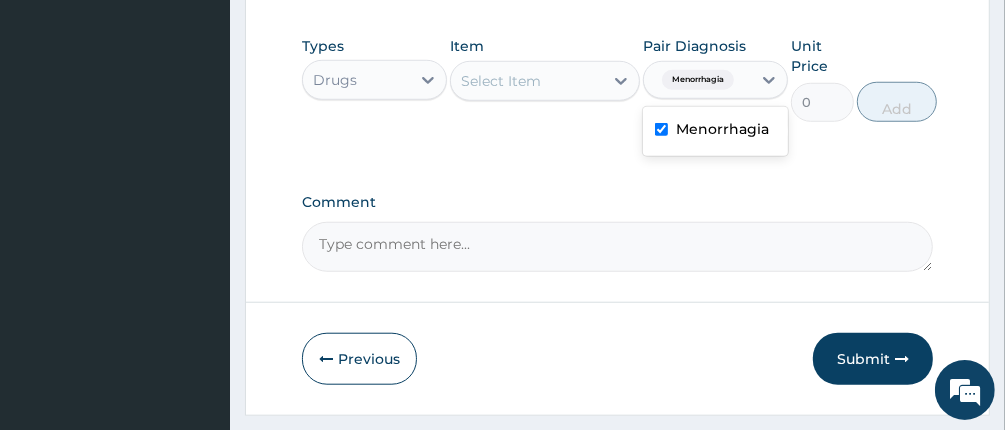 click on "Select Item" at bounding box center (526, 81) 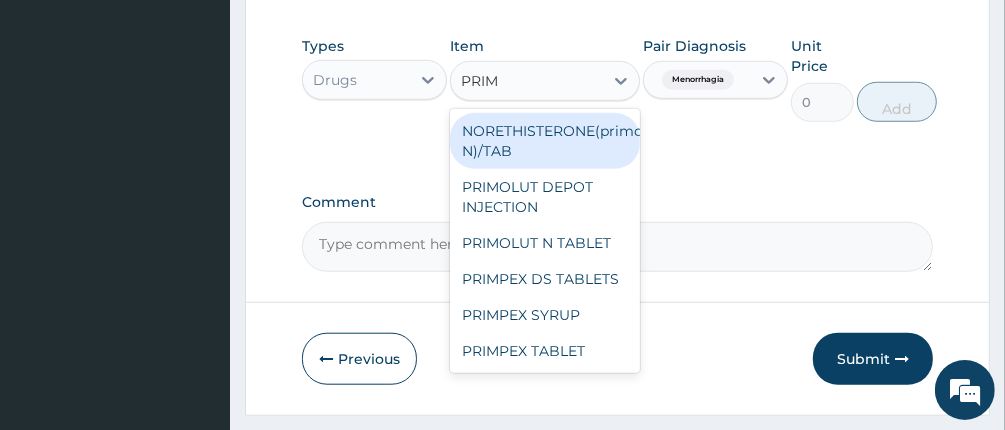 type on "PRIMO" 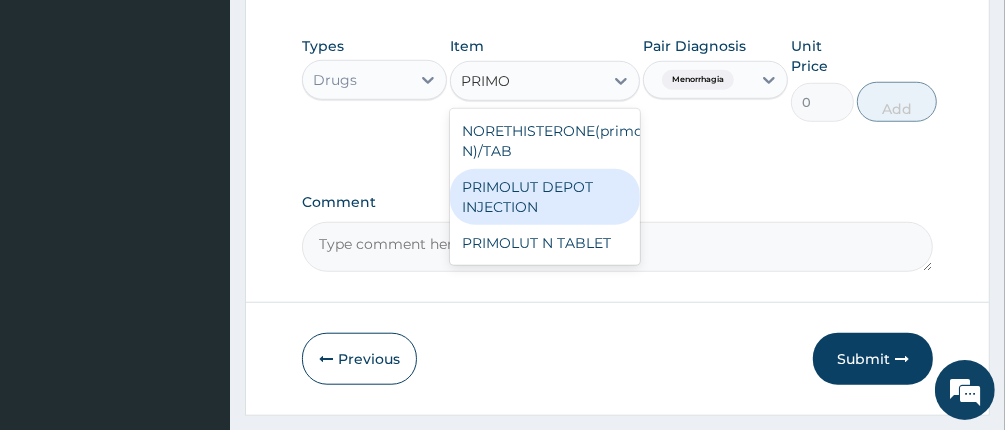 click on "PRIMOLUT DEPOT INJECTION" at bounding box center [544, 197] 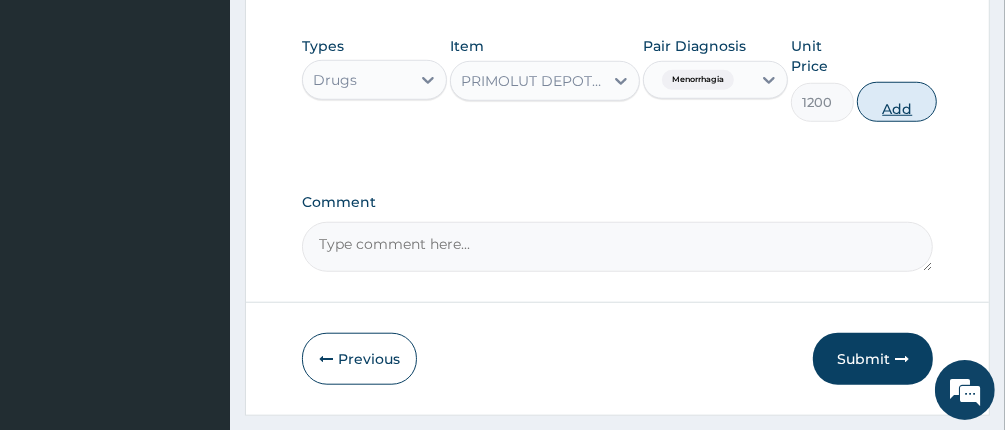 click on "Add" at bounding box center (897, 102) 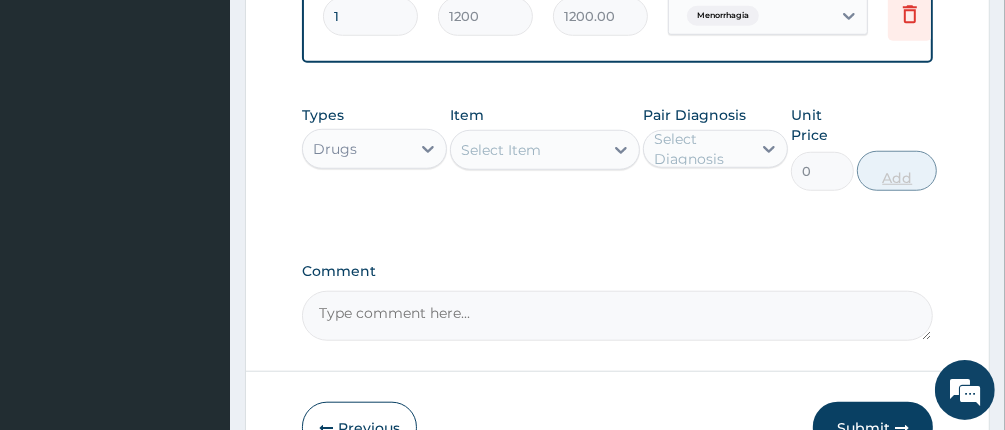scroll, scrollTop: 970, scrollLeft: 0, axis: vertical 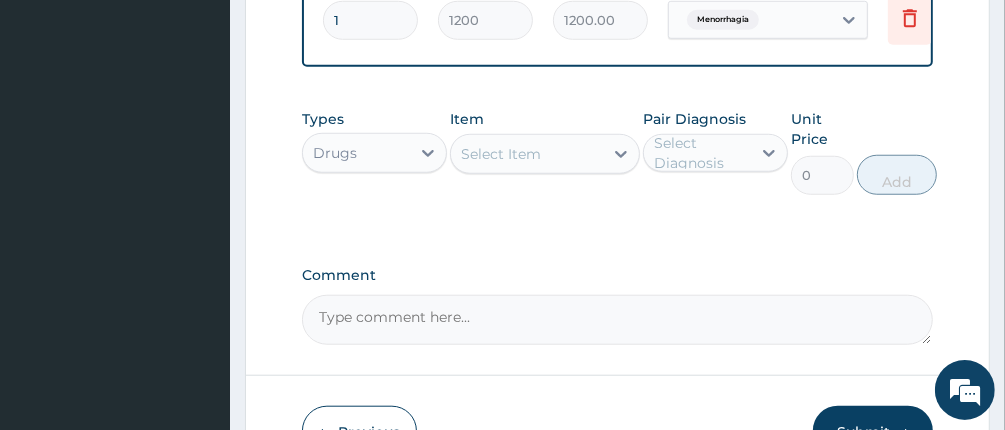 click on "PA Code / Prescription Code PA/773E4A Encounter Date 07-07-2025 Important Notice Please enter PA codes before entering items that are not attached to a PA code   All diagnoses entered must be linked to a claim item. Diagnosis & Claim Items that are visible but inactive cannot be edited because they were imported from an already approved PA code. Diagnosis Menorrhagia confirmed NB: All diagnosis must be linked to a claim item Claim Items Type Name Quantity Unit Price Total Price Pair Diagnosis Actions Drugs paracetamol 500mg/tab 18 10 180.00 Menorrhagia Delete Procedures general practitioner (1st consultation) 1 2000 2000.00 Menorrhagia Delete N/A PRIMOLUT DEPOT INJECTION 1 1200 1200.00 Menorrhagia Delete Types Drugs Item Select Item Pair Diagnosis Select Diagnosis Unit Price 0 Add Comment" at bounding box center (618, -217) 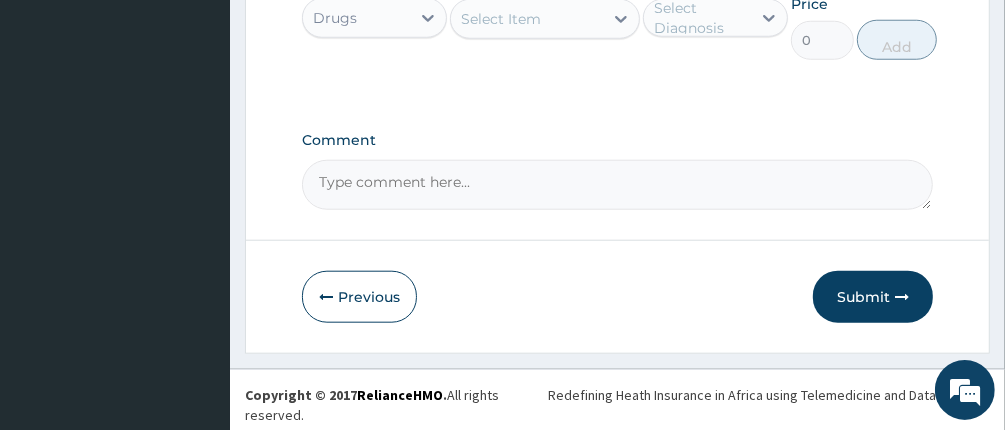 scroll, scrollTop: 1107, scrollLeft: 0, axis: vertical 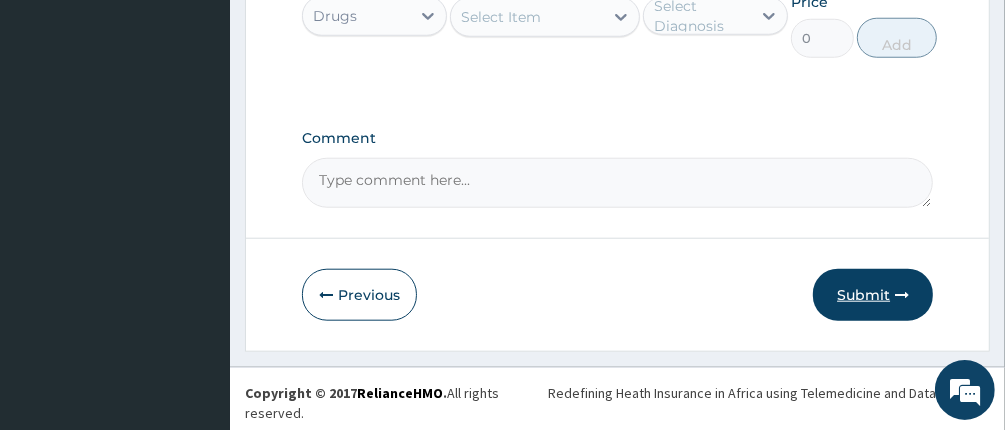 click on "Submit" at bounding box center (873, 295) 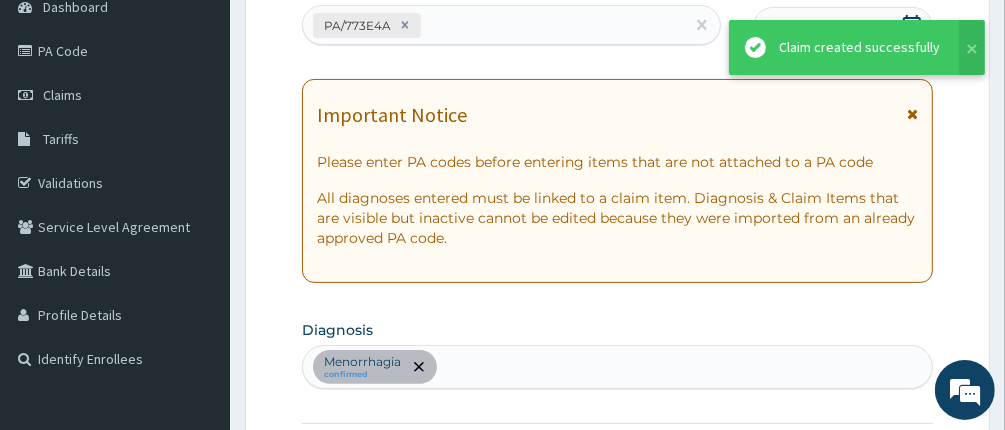 scroll, scrollTop: 1107, scrollLeft: 0, axis: vertical 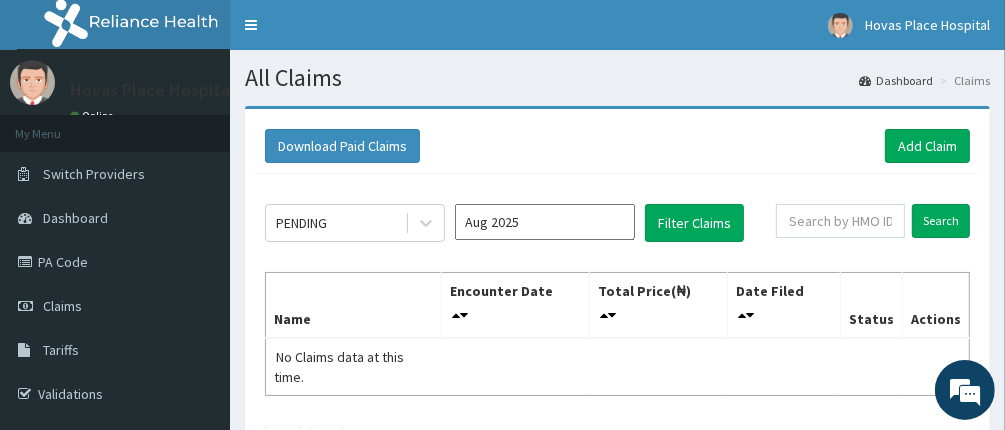 click on "Aug 2025" at bounding box center [545, 222] 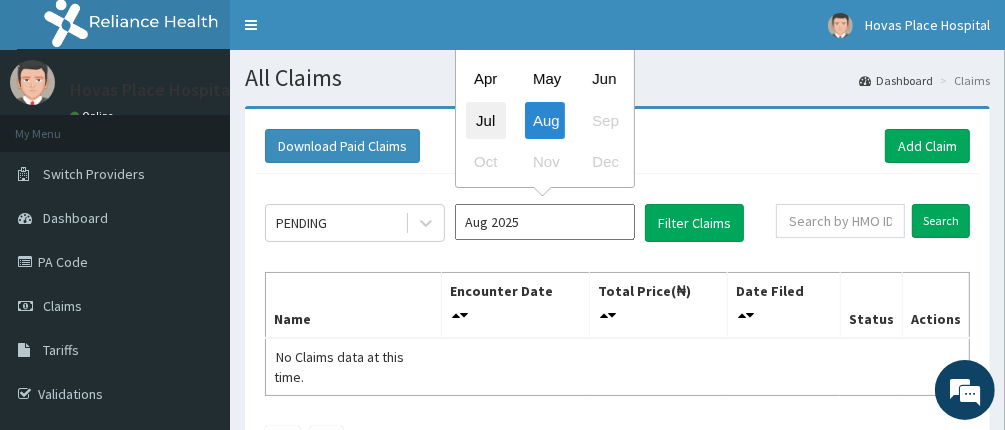 click on "Jul" at bounding box center (486, 120) 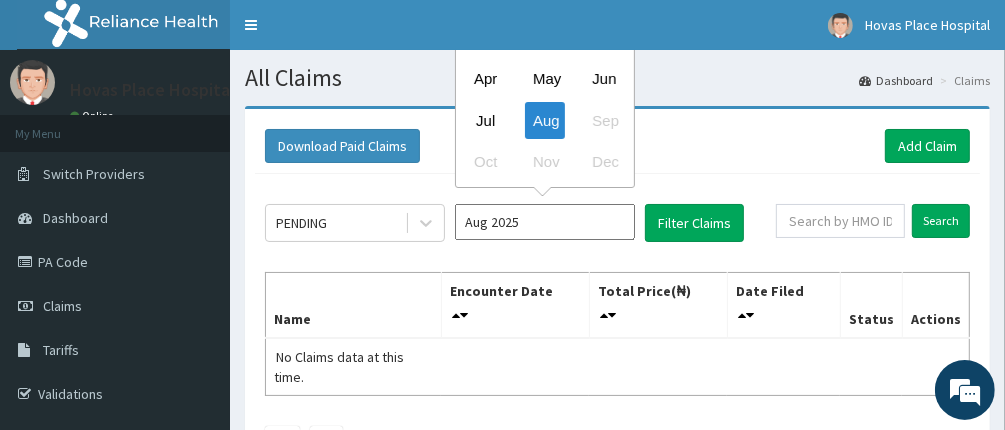type on "Jul 2025" 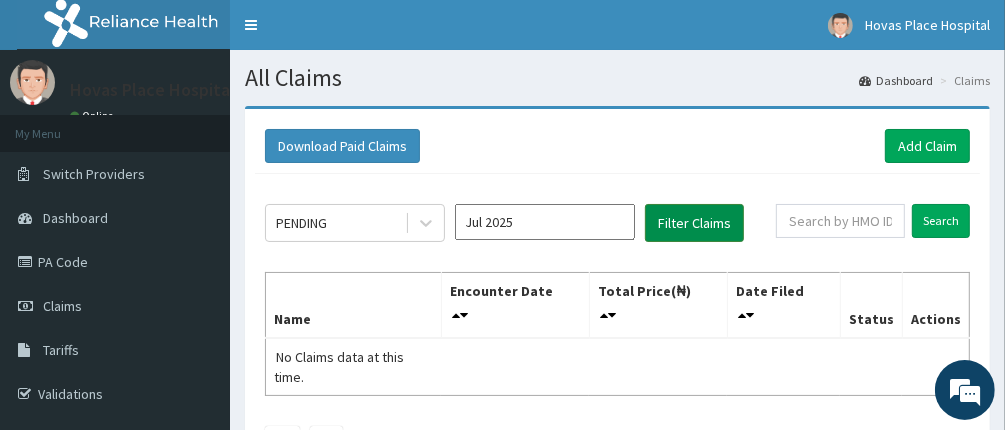 click on "Filter Claims" at bounding box center [694, 223] 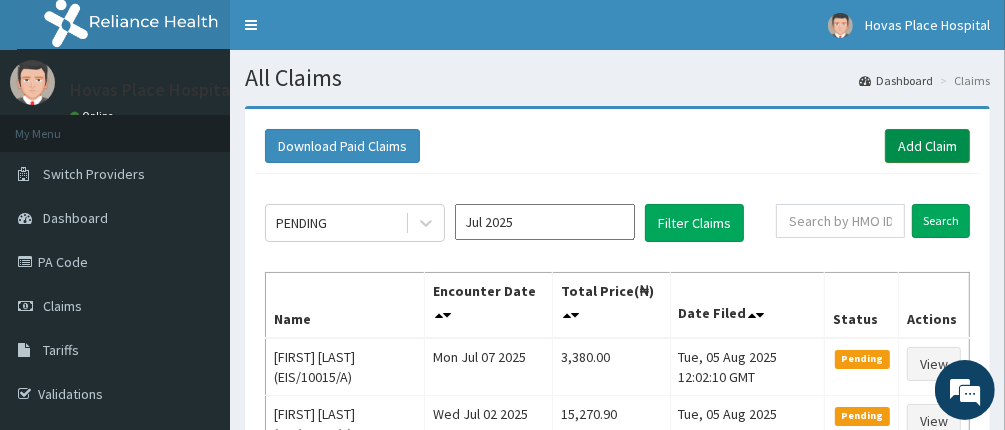 click on "Add Claim" at bounding box center (927, 146) 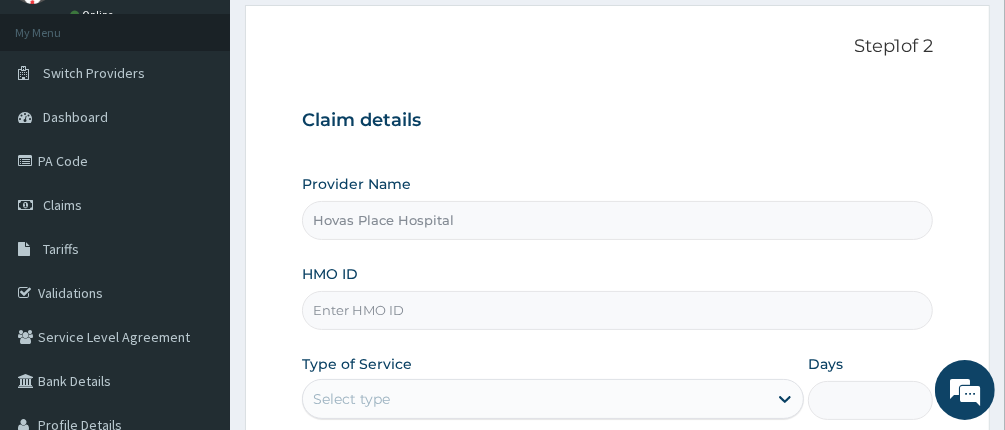 scroll, scrollTop: 0, scrollLeft: 0, axis: both 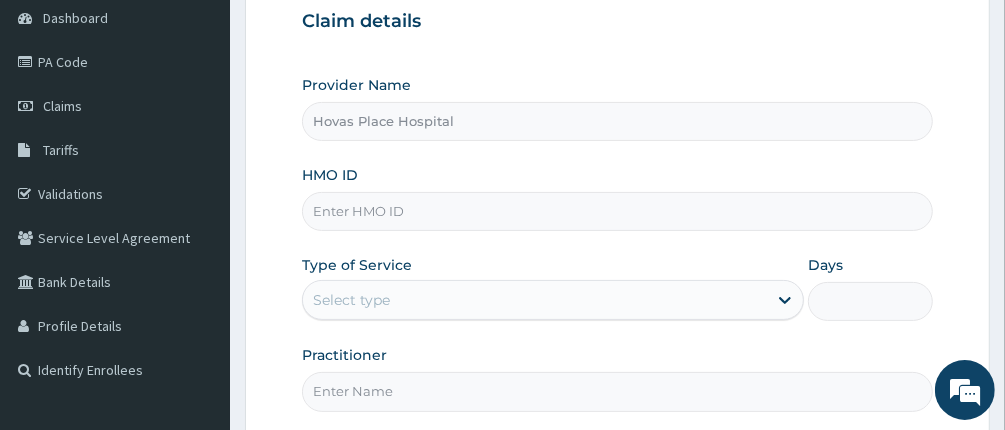 click on "HMO ID" at bounding box center [618, 211] 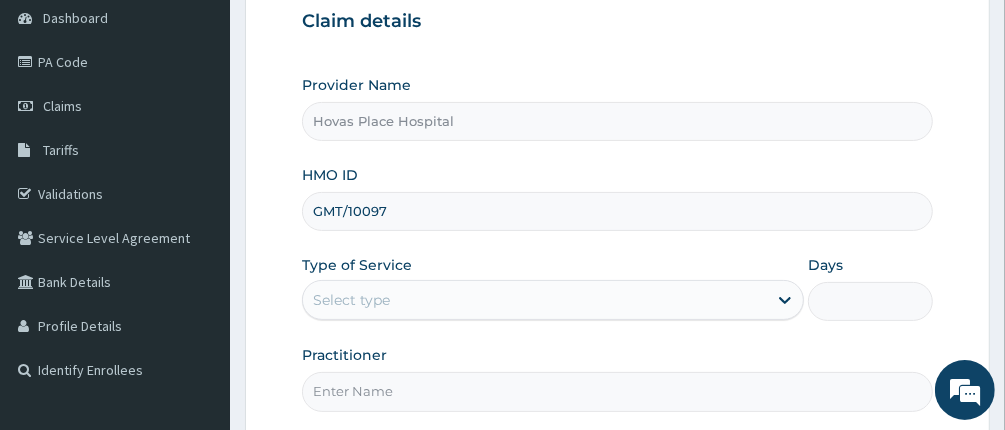 scroll, scrollTop: 0, scrollLeft: 0, axis: both 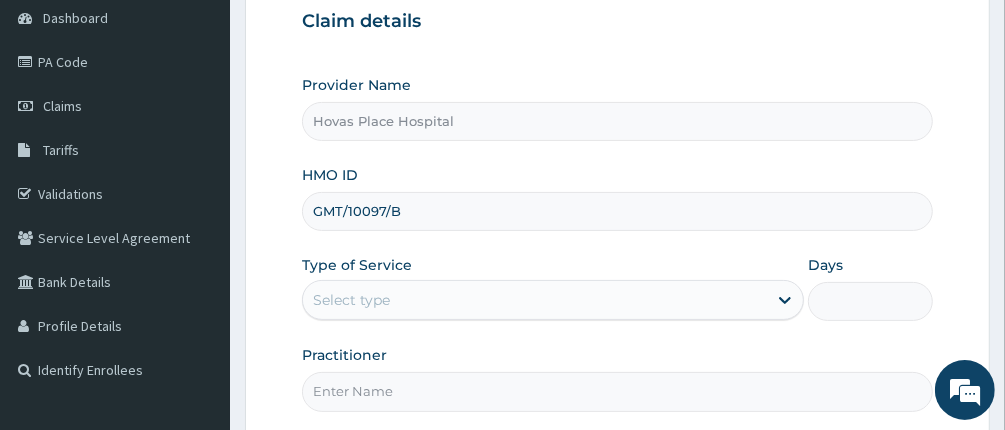 type on "GMT/10097/B" 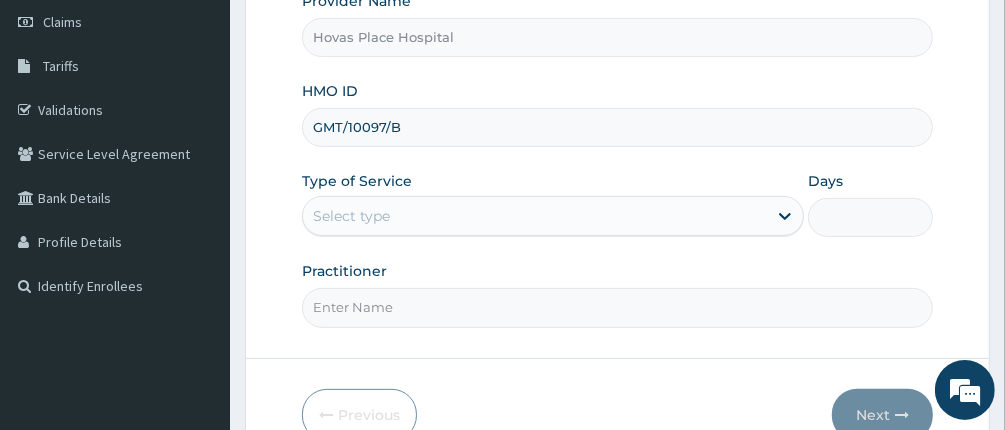 scroll, scrollTop: 300, scrollLeft: 0, axis: vertical 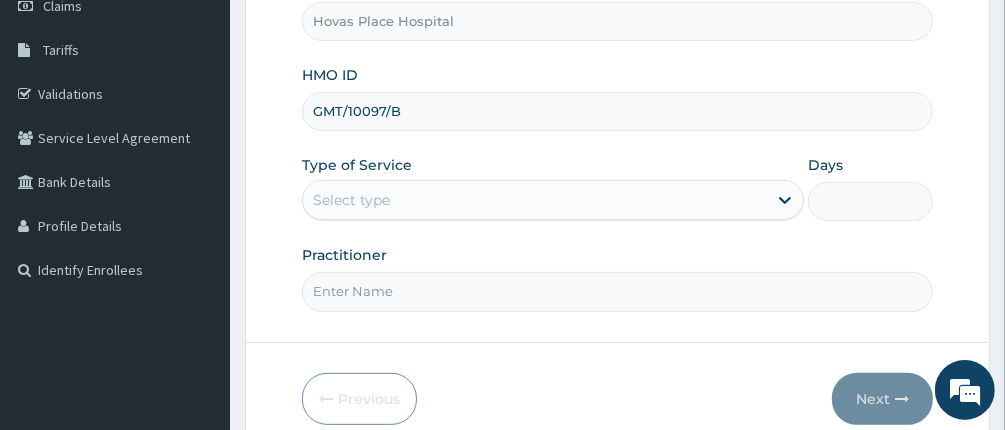 click on "Select type" at bounding box center (351, 200) 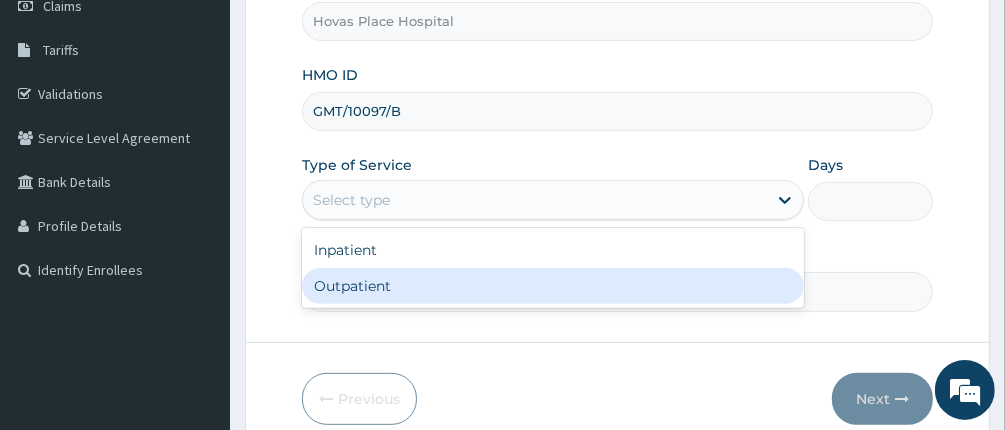 click on "Outpatient" at bounding box center [553, 286] 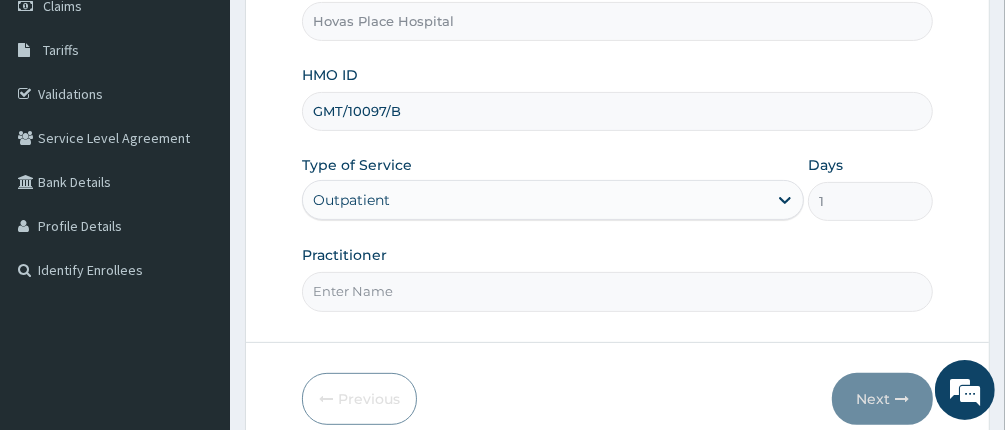 click on "Practitioner" at bounding box center [618, 291] 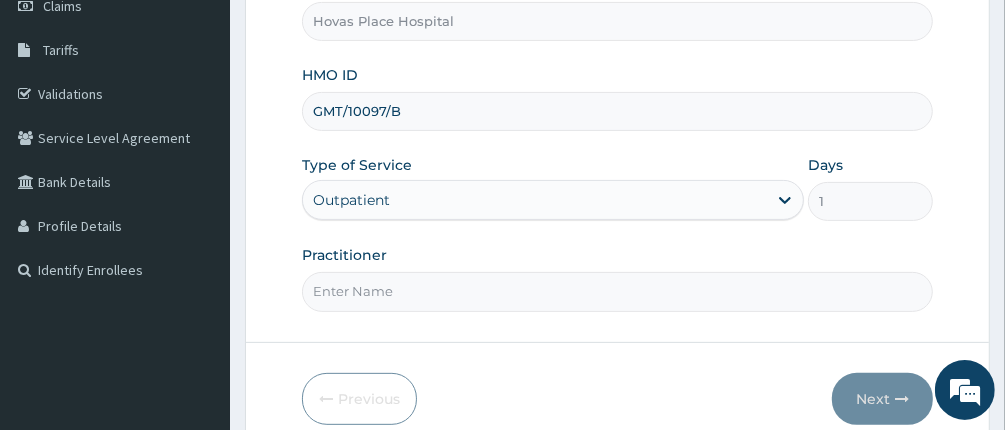 type on "DR [LAST] [LAST]" 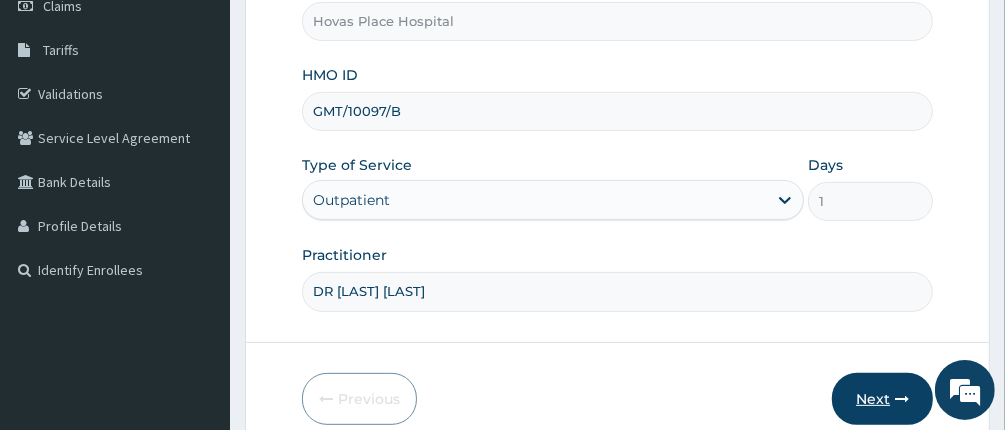 click on "Next" at bounding box center (882, 399) 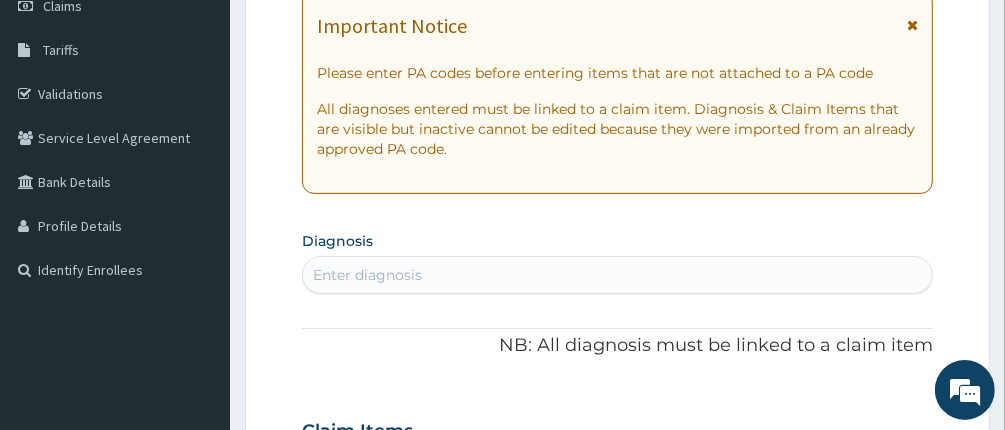 scroll, scrollTop: 0, scrollLeft: 0, axis: both 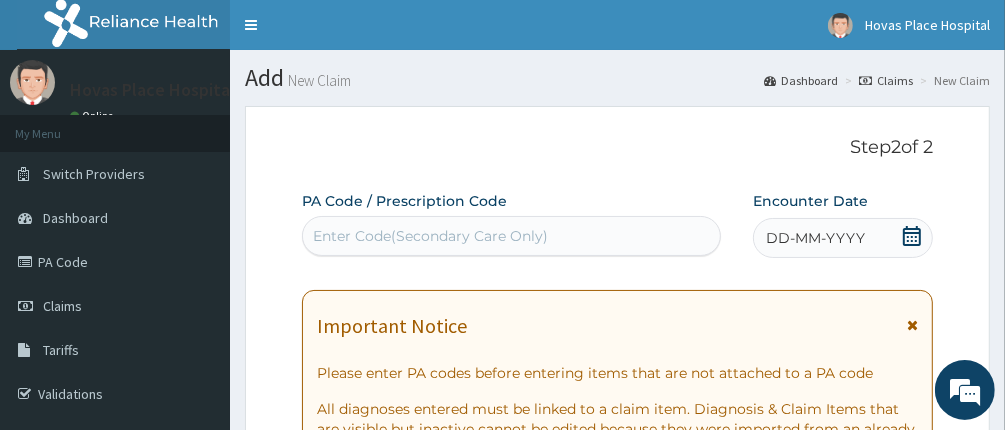 click on "Enter Code(Secondary Care Only)" at bounding box center (512, 236) 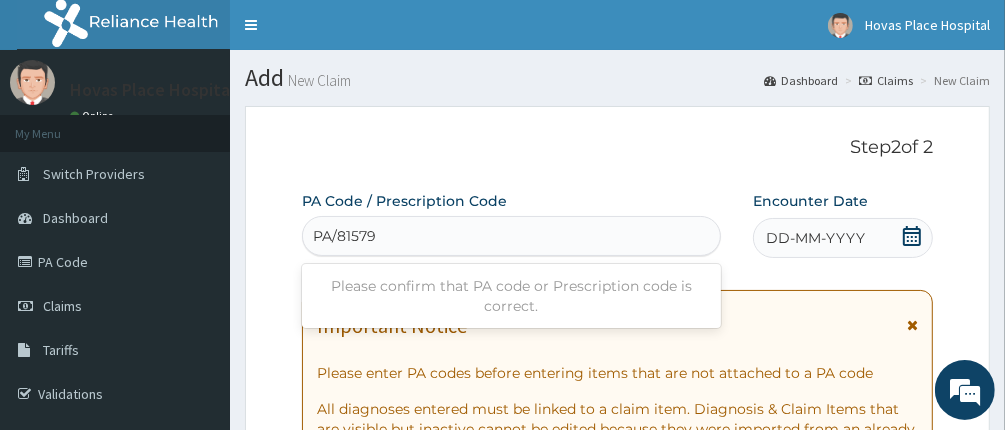 type on "PA/81579D" 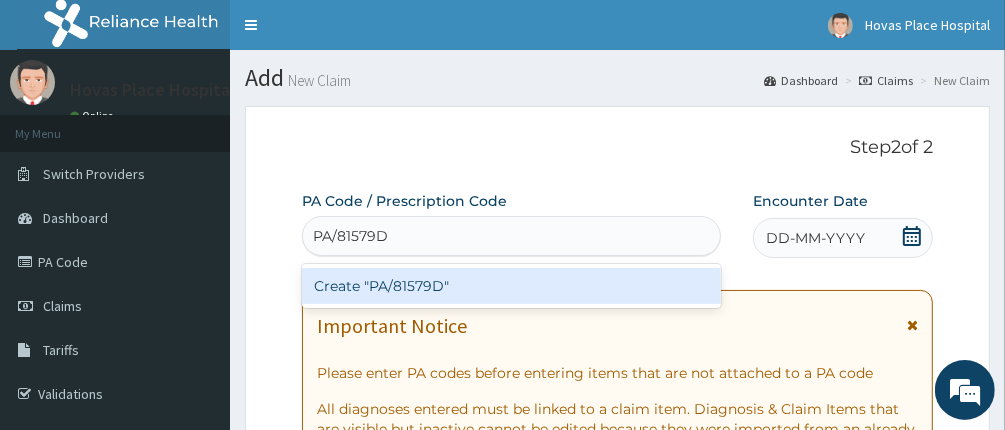 click on "Create "PA/81579D"" at bounding box center (512, 286) 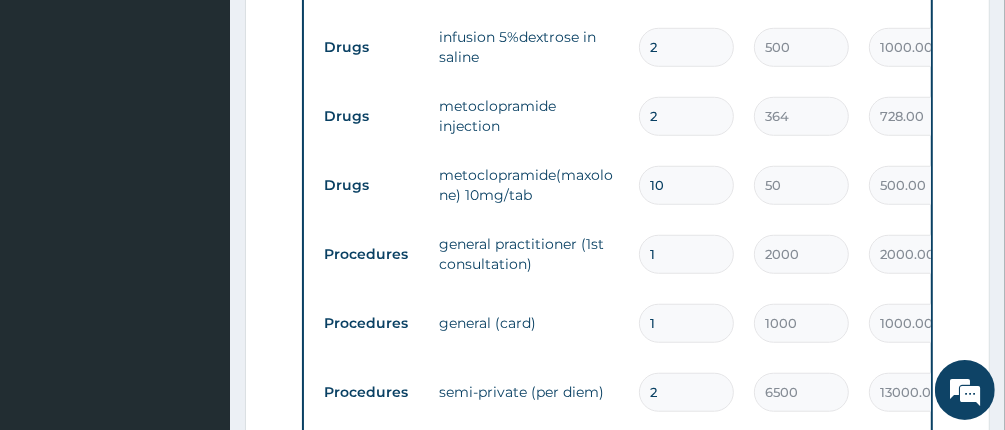 scroll, scrollTop: 953, scrollLeft: 0, axis: vertical 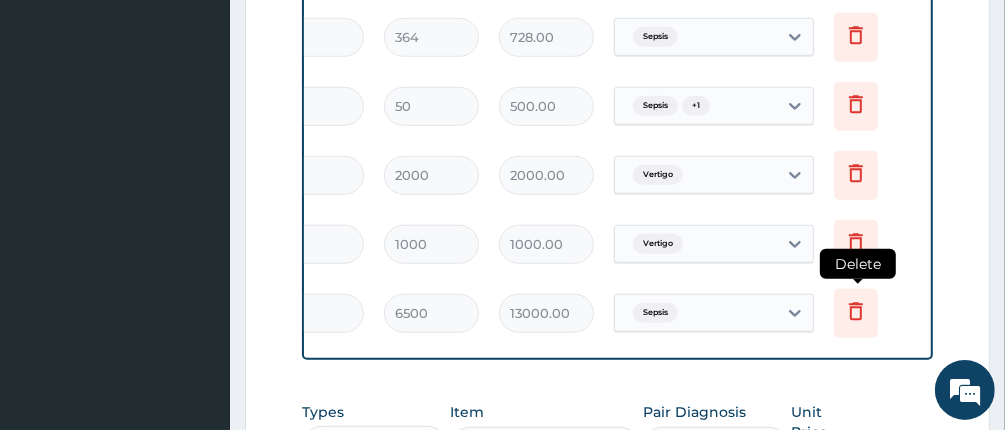 click 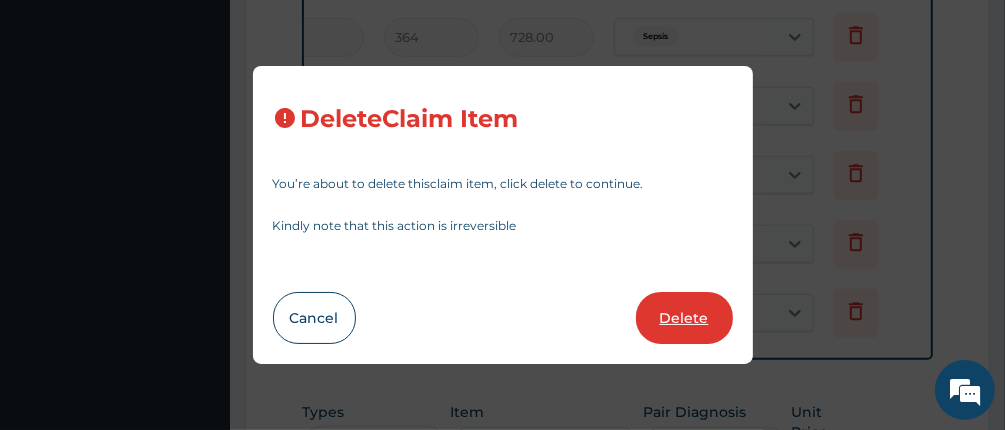 click on "Delete" at bounding box center (684, 318) 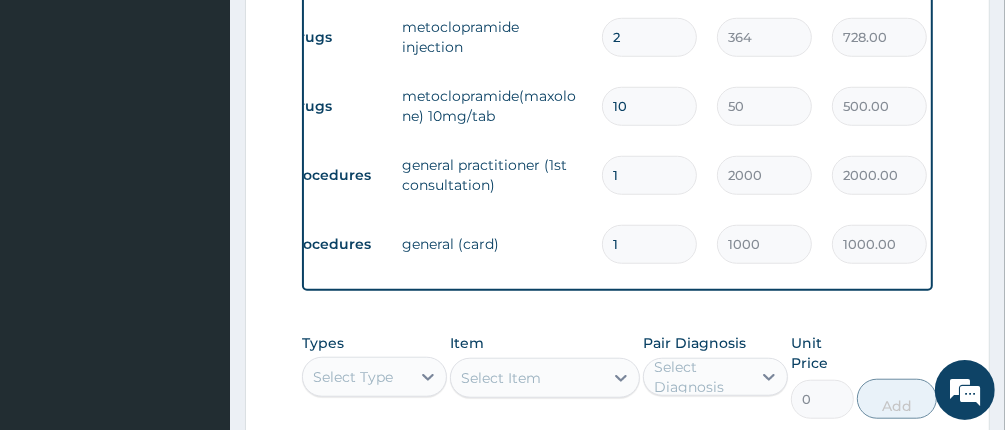scroll, scrollTop: 0, scrollLeft: 0, axis: both 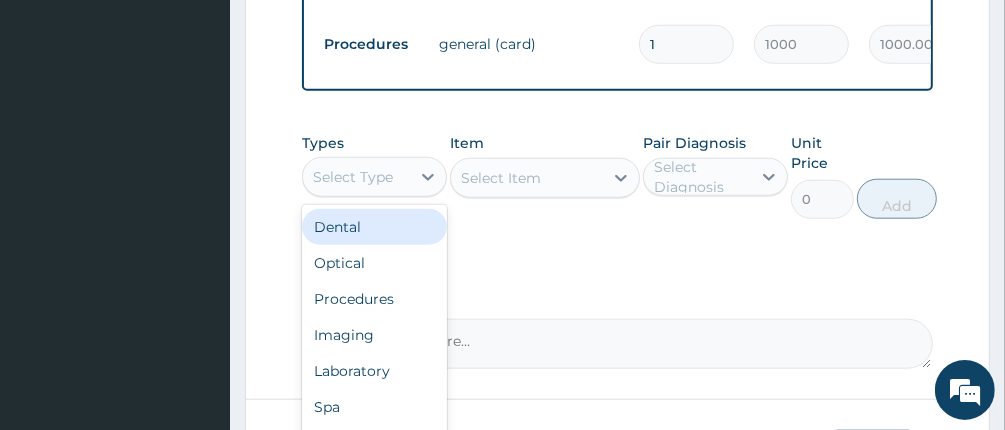 click on "Select Type" at bounding box center (353, 177) 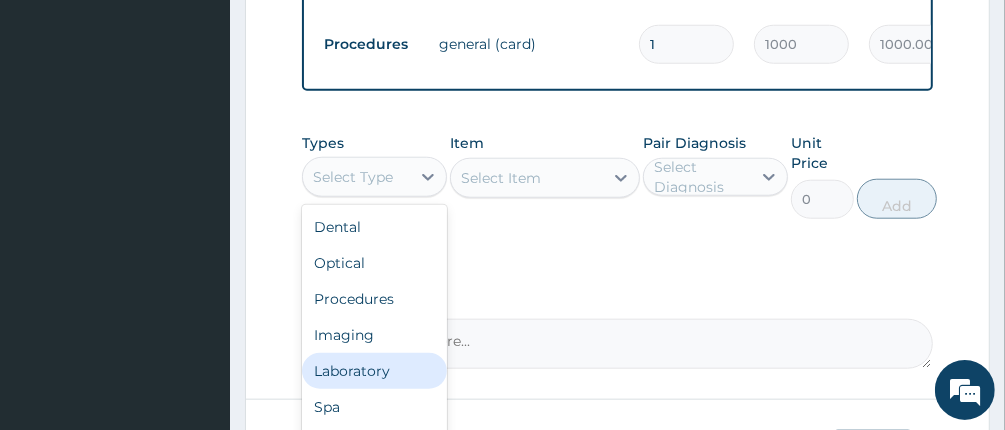 scroll, scrollTop: 67, scrollLeft: 0, axis: vertical 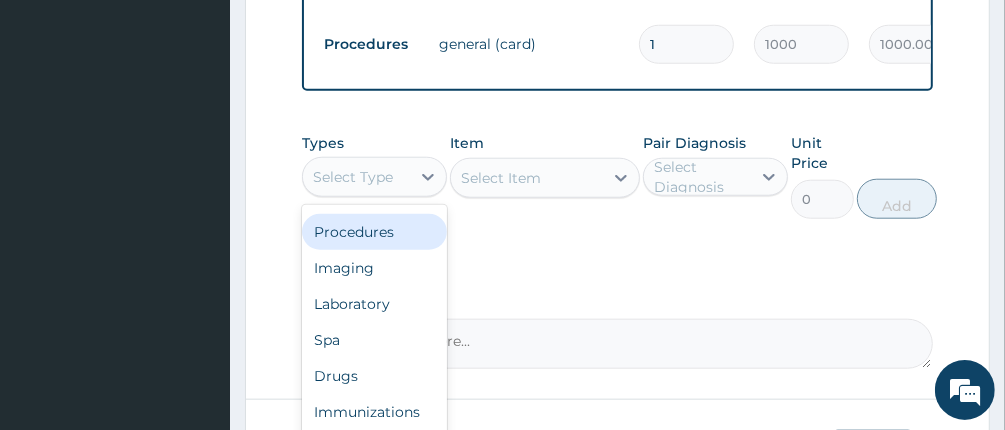 click on "Procedures" at bounding box center [374, 232] 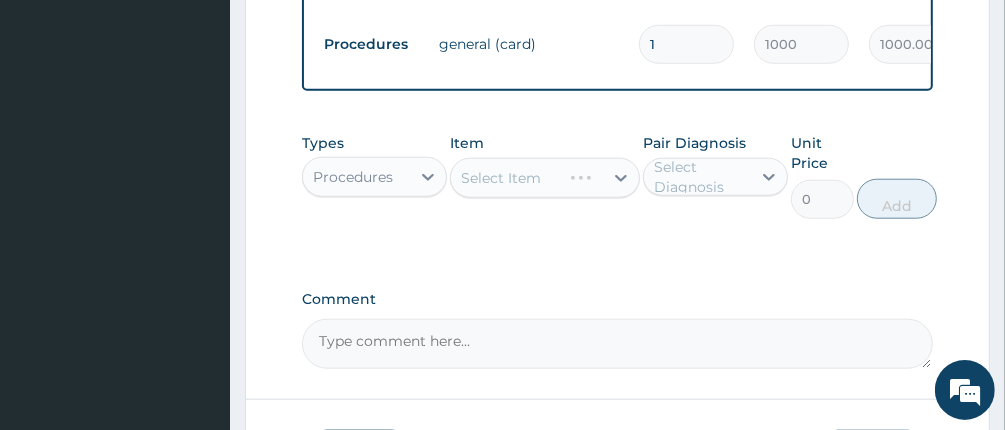 click on "Select Diagnosis" at bounding box center (701, 177) 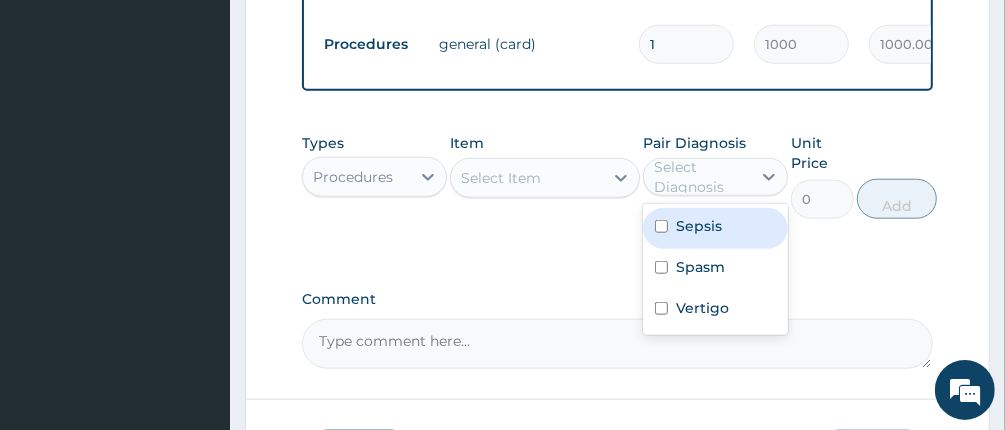 click at bounding box center (661, 226) 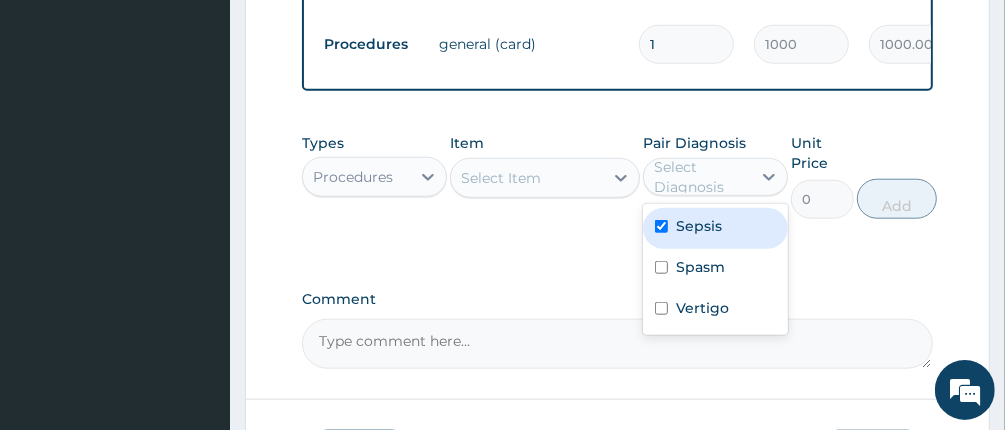checkbox on "true" 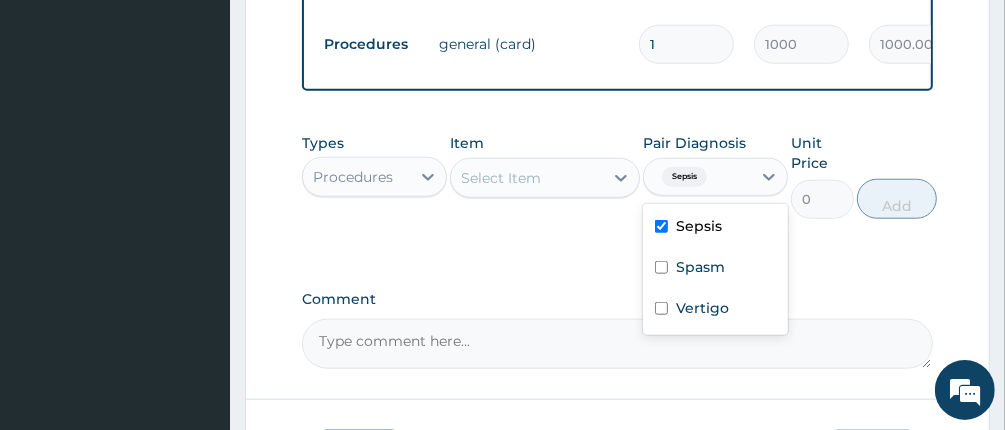 click on "Select Item" at bounding box center [526, 178] 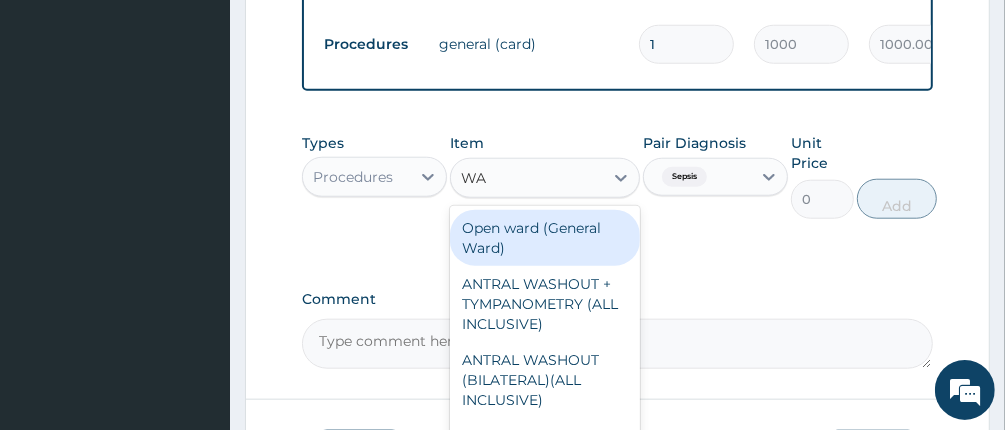 type on "WAR" 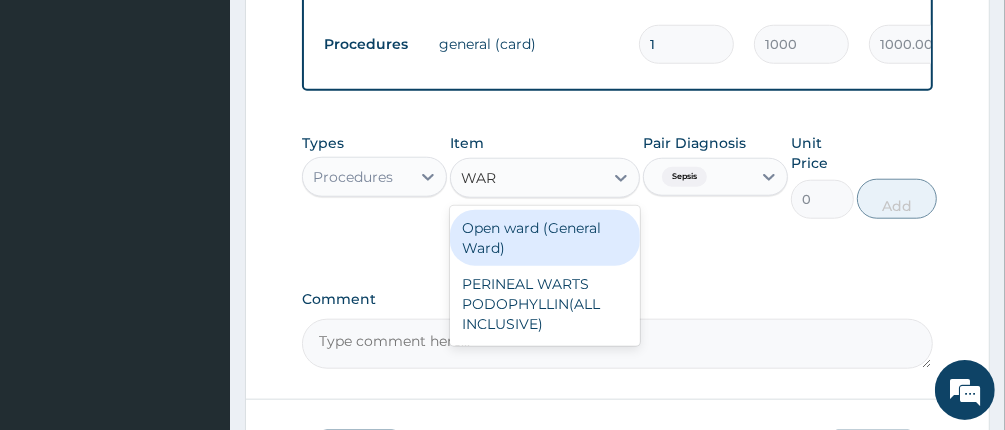 click on "Open ward (General Ward)" at bounding box center [544, 238] 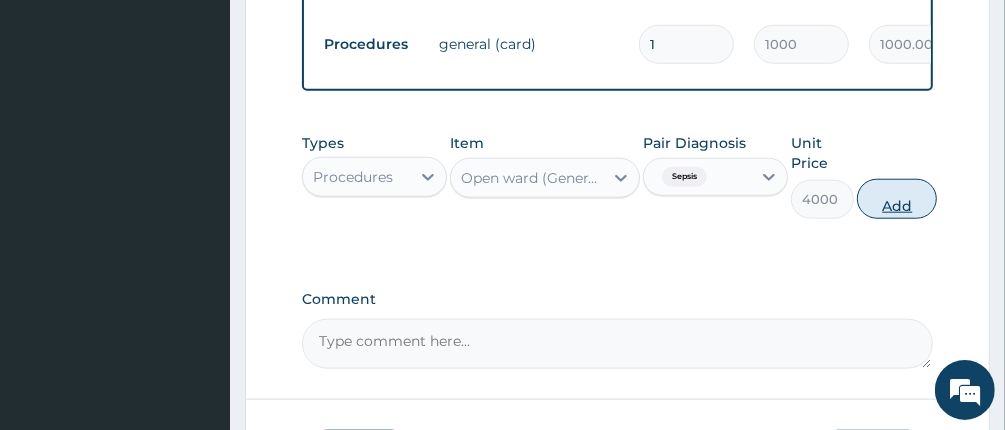 click on "Add" at bounding box center (897, 199) 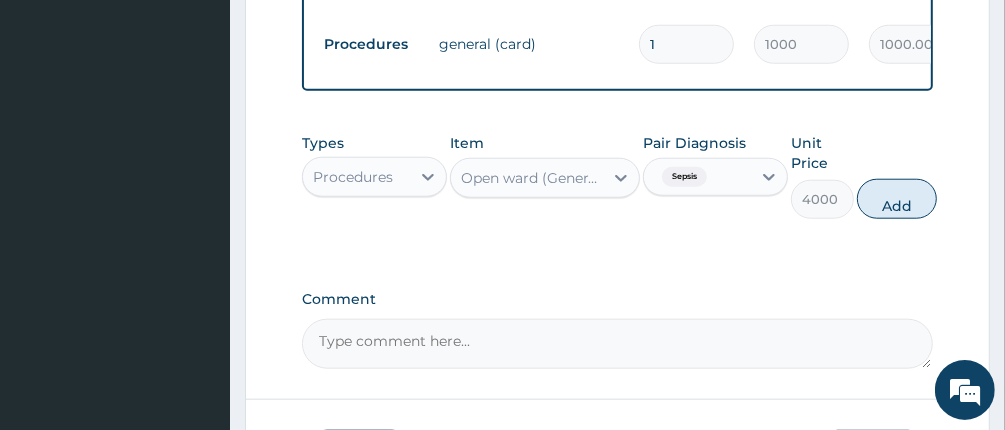type on "0" 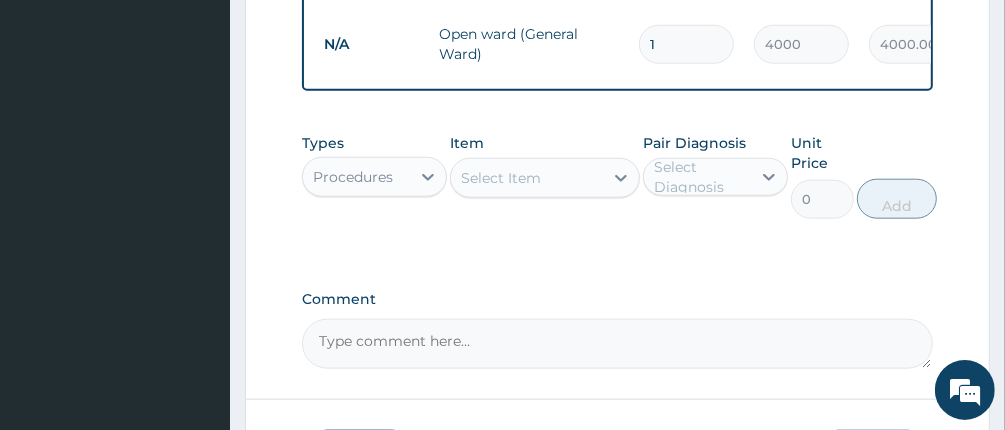 scroll, scrollTop: 1253, scrollLeft: 0, axis: vertical 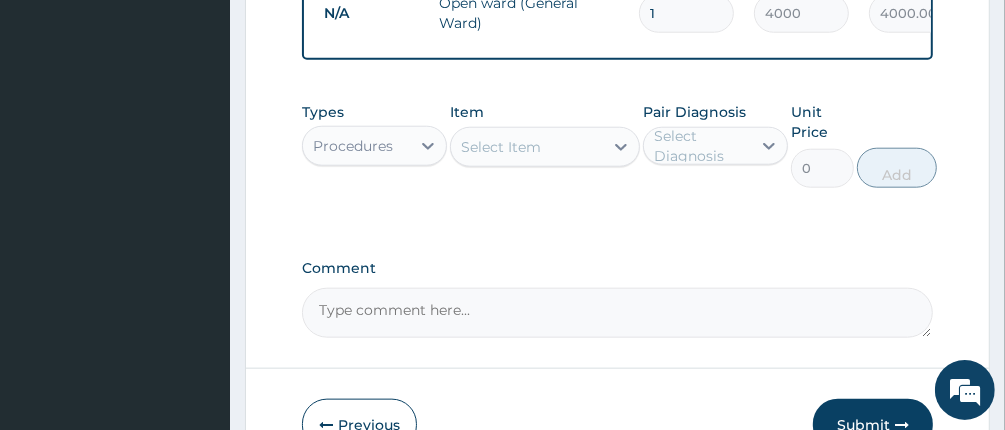 click on "Select Item" at bounding box center (501, 147) 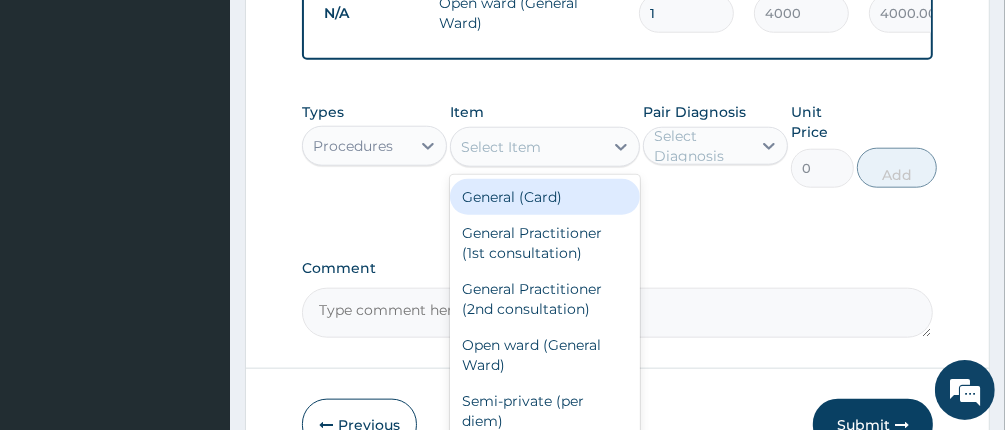type on "S" 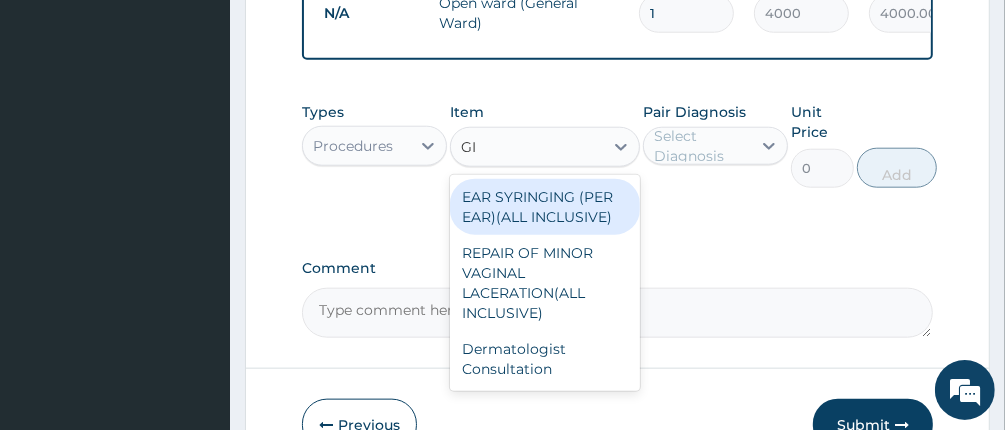 type on "G" 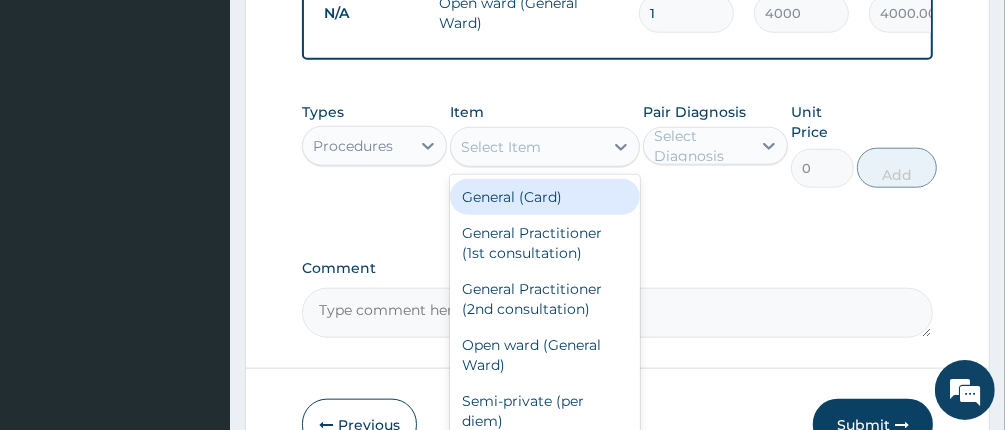 click on "Procedures" at bounding box center [356, 146] 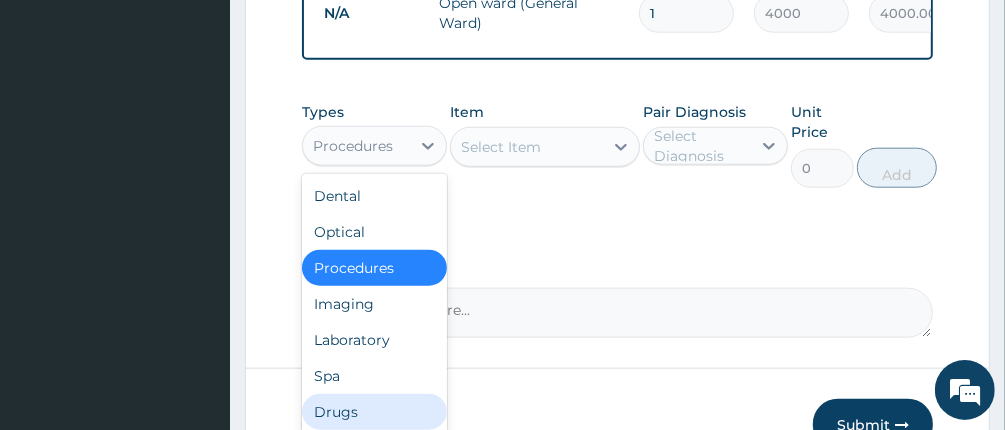 scroll, scrollTop: 67, scrollLeft: 0, axis: vertical 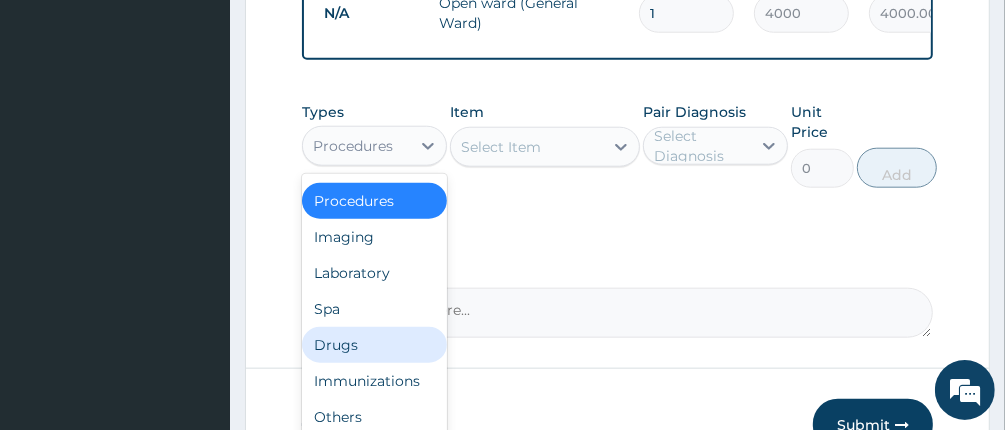 click on "Drugs" at bounding box center (374, 345) 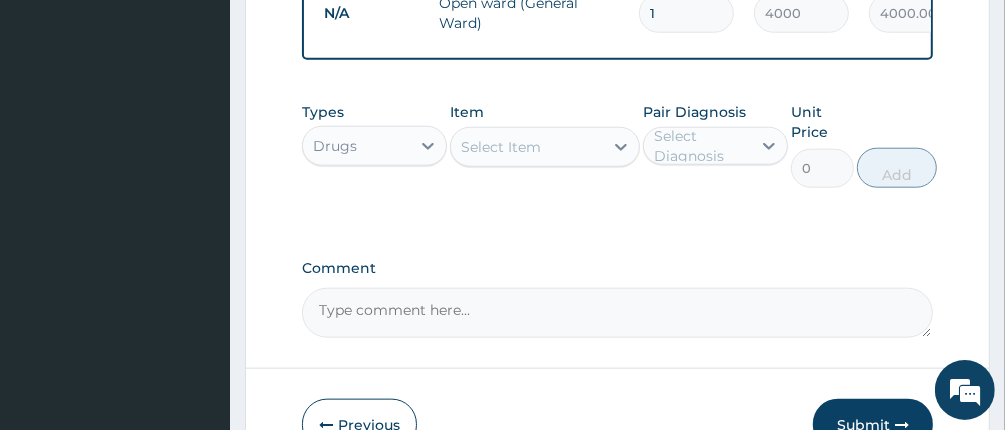 click on "Select Item" at bounding box center (526, 147) 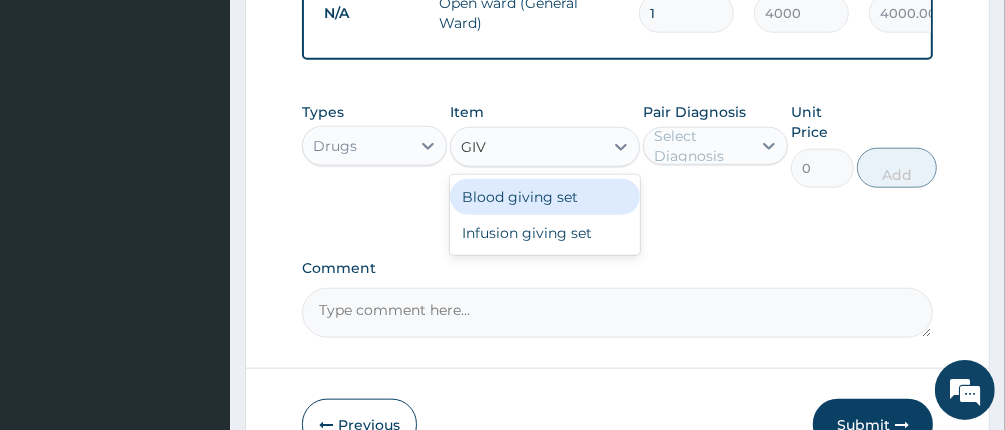 type on "GIVI" 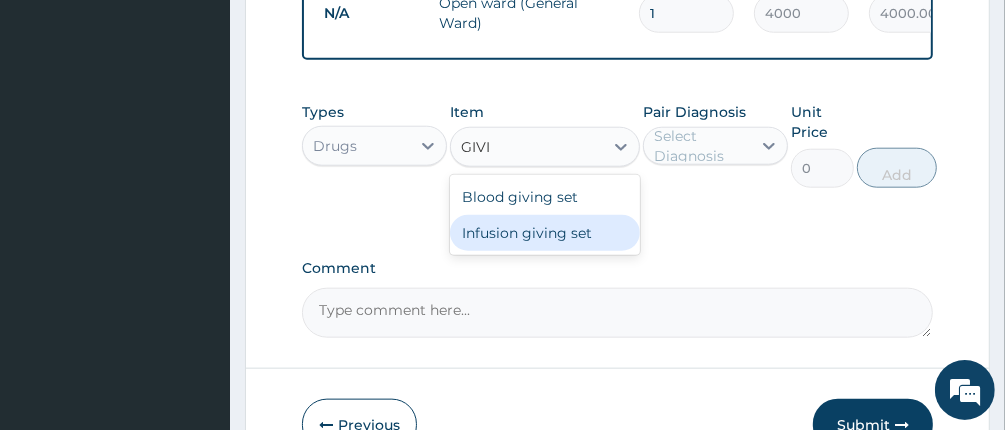 click on "Infusion giving set" at bounding box center (544, 233) 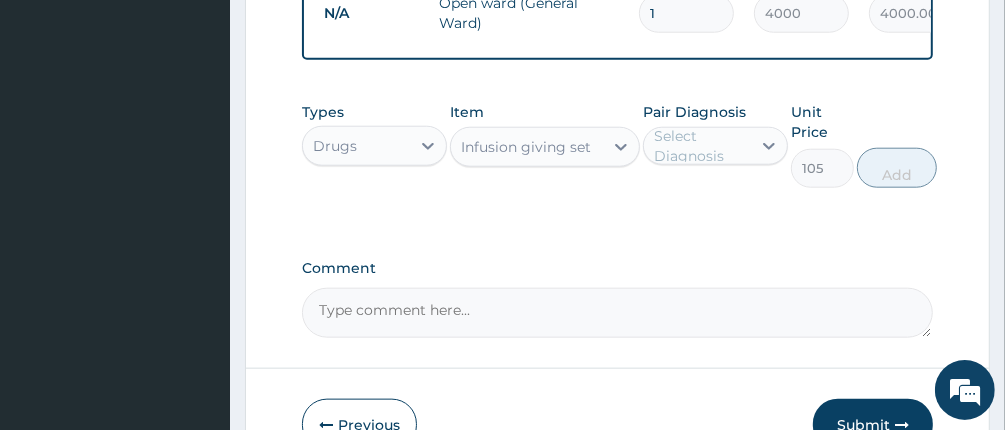 click on "Select Diagnosis" at bounding box center (701, 146) 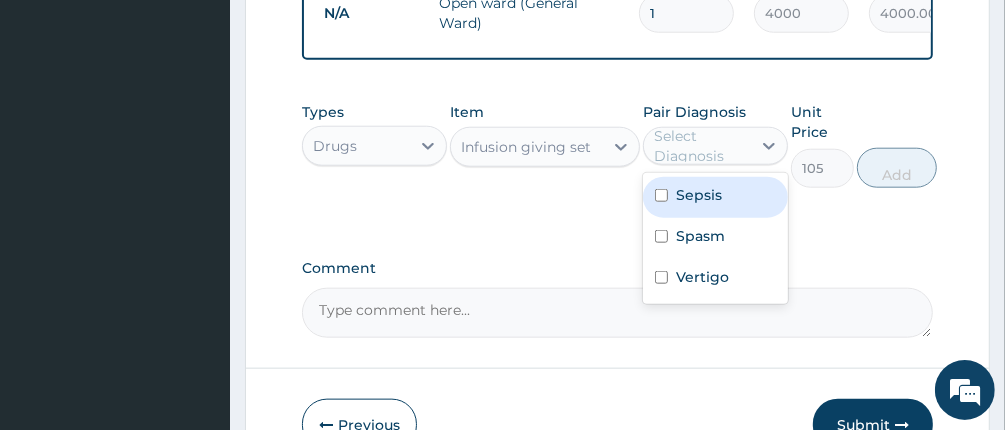 click on "Sepsis" at bounding box center [699, 195] 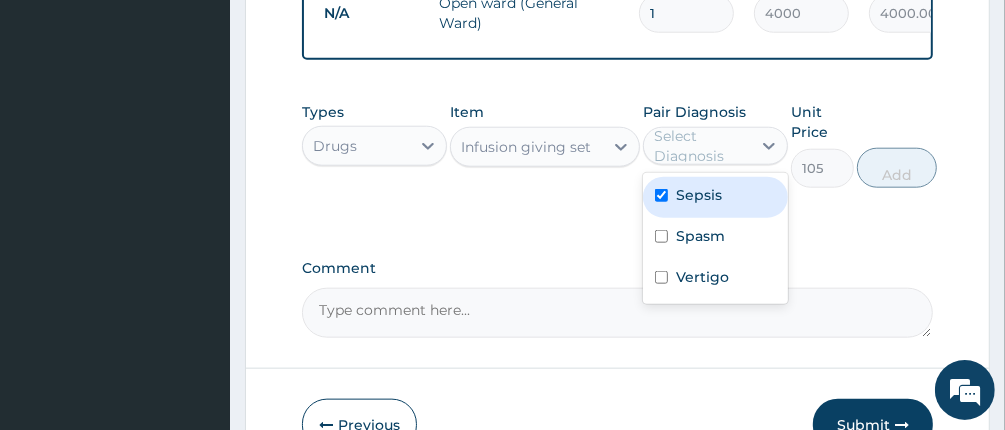 checkbox on "true" 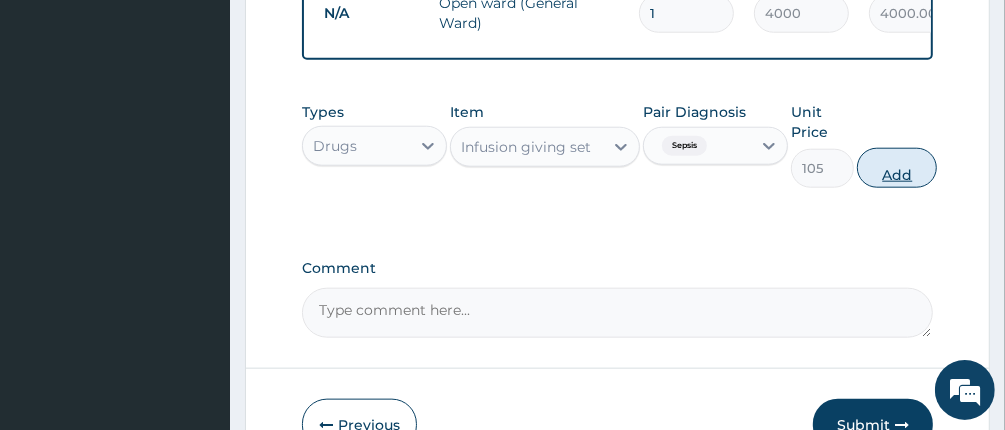 click on "Add" at bounding box center (897, 168) 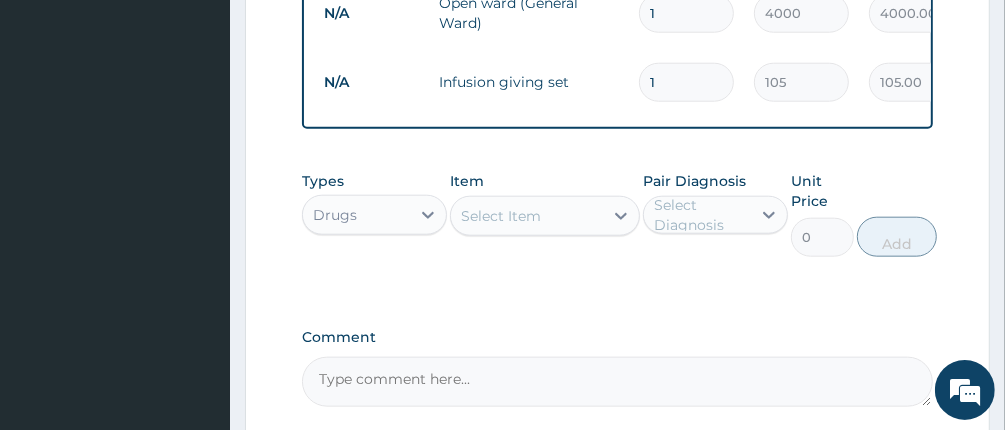 click on "Select Item" at bounding box center [501, 216] 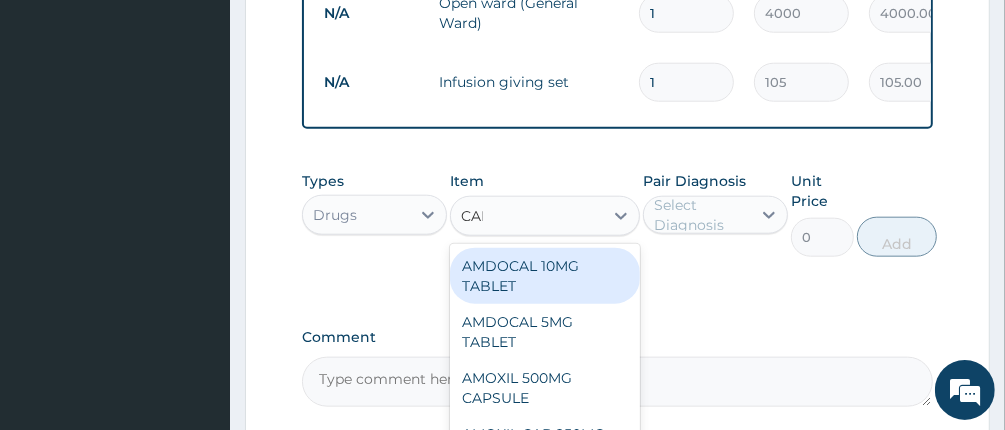 type on "CANN" 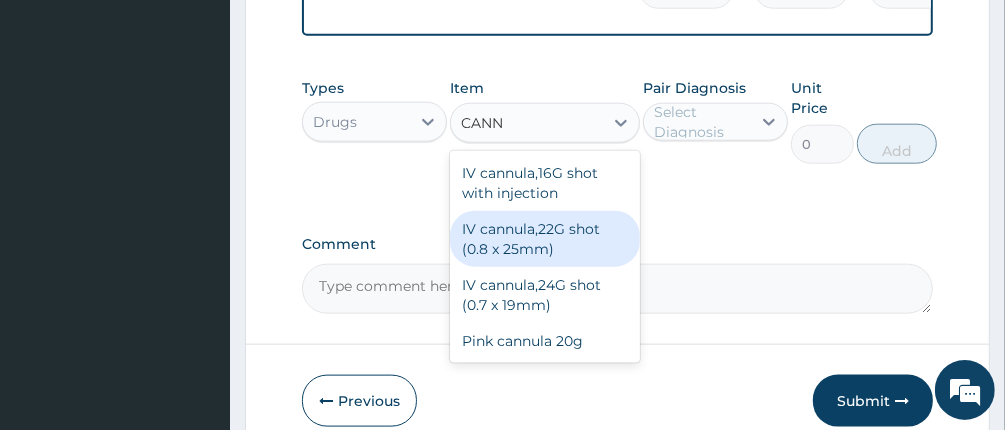 scroll, scrollTop: 1353, scrollLeft: 0, axis: vertical 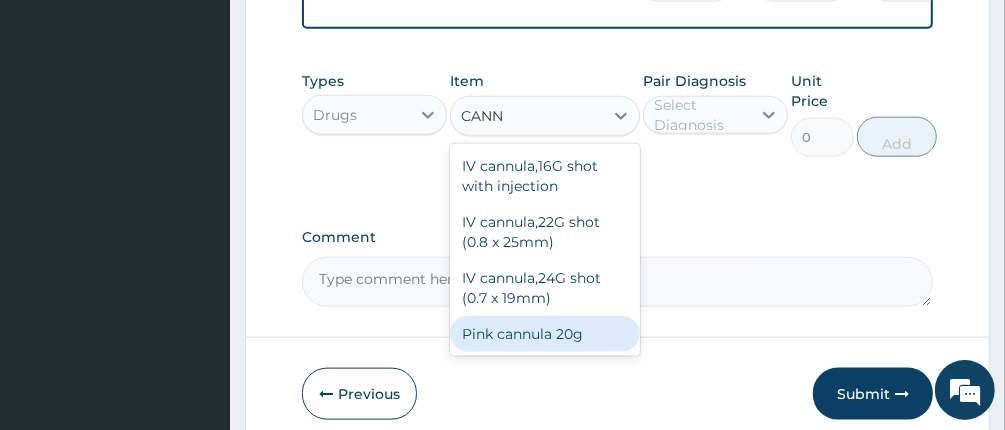 click on "Pink cannula 20g" at bounding box center [544, 334] 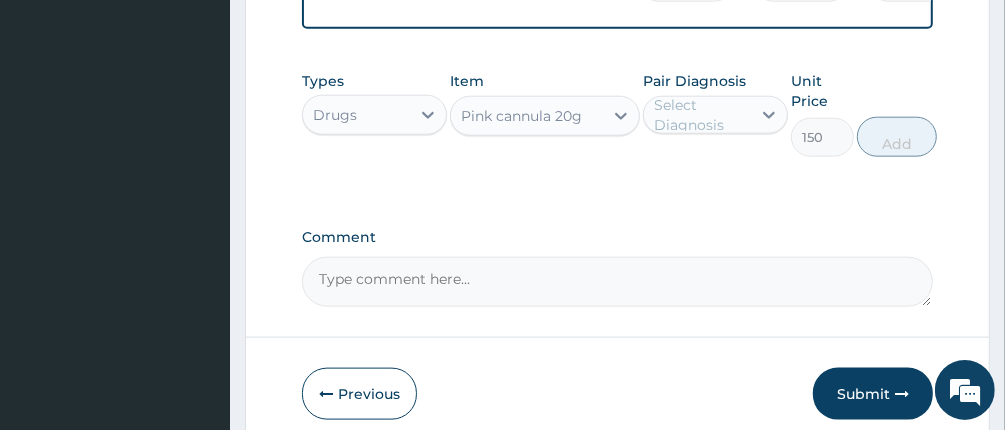 click on "Select Diagnosis" at bounding box center [701, 115] 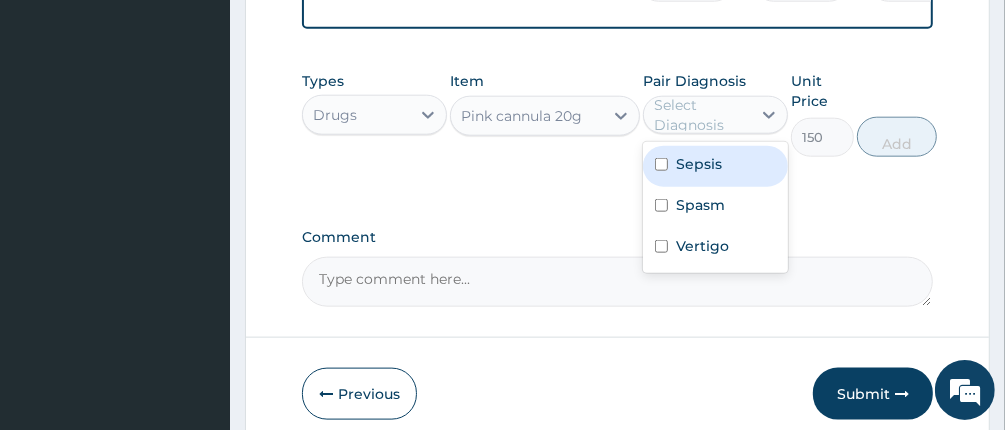 click at bounding box center [661, 164] 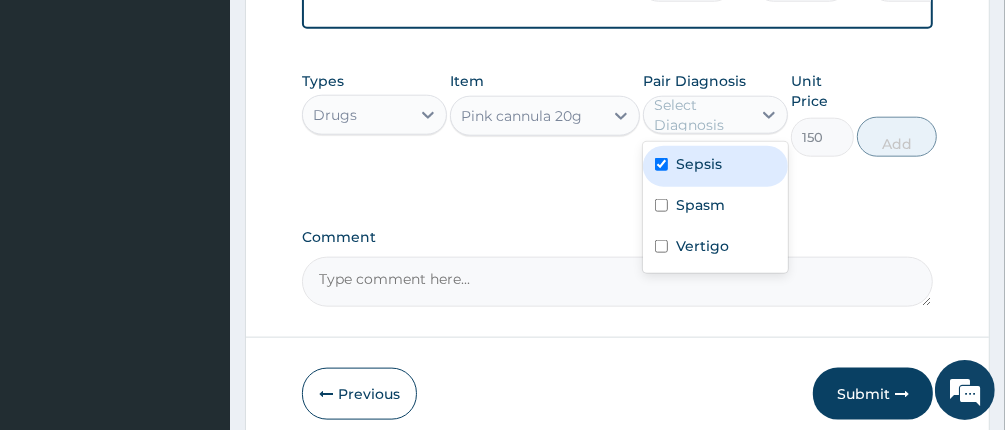 checkbox on "true" 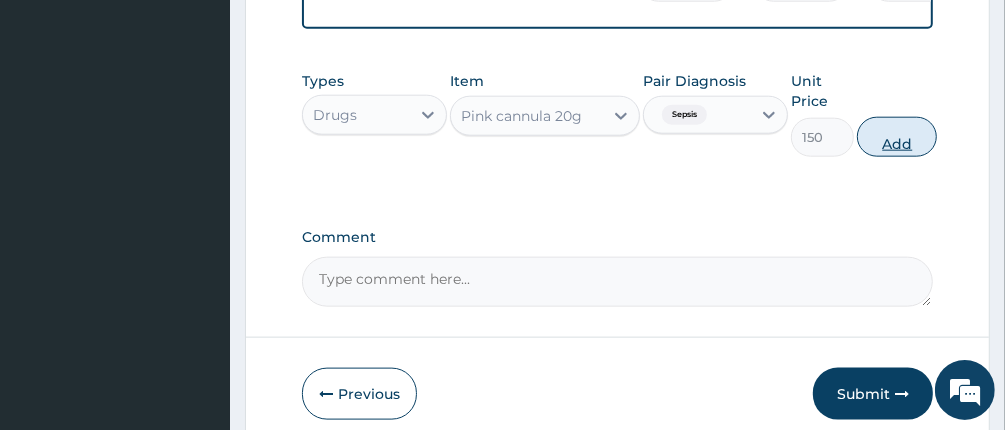 click on "Add" at bounding box center [897, 137] 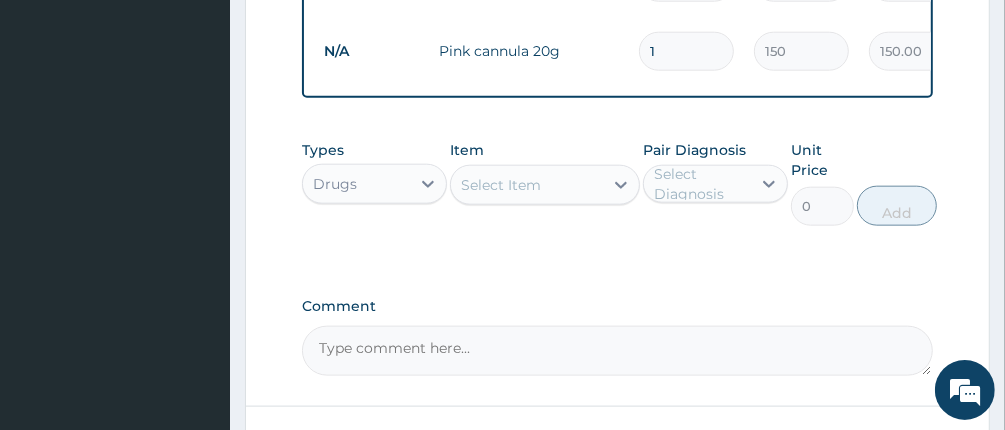 click on "Types Drugs Item Select Item Pair Diagnosis Select Diagnosis Unit Price 0 Add" at bounding box center (618, 198) 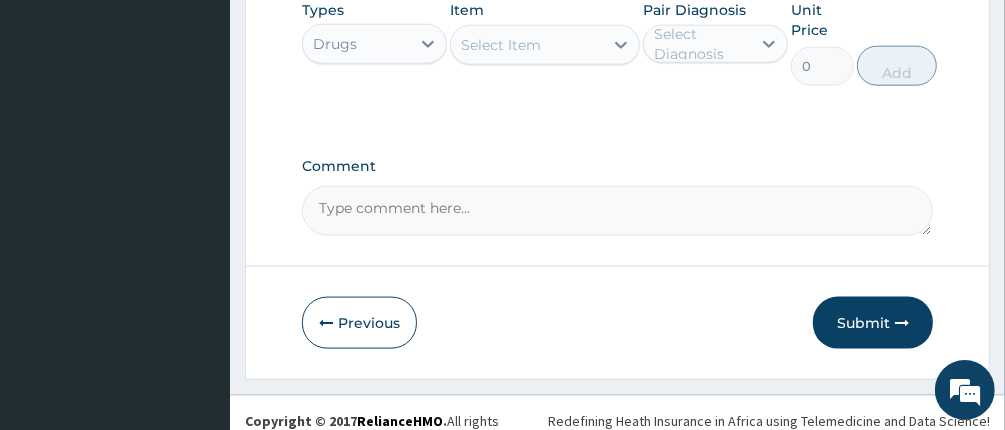 scroll, scrollTop: 1526, scrollLeft: 0, axis: vertical 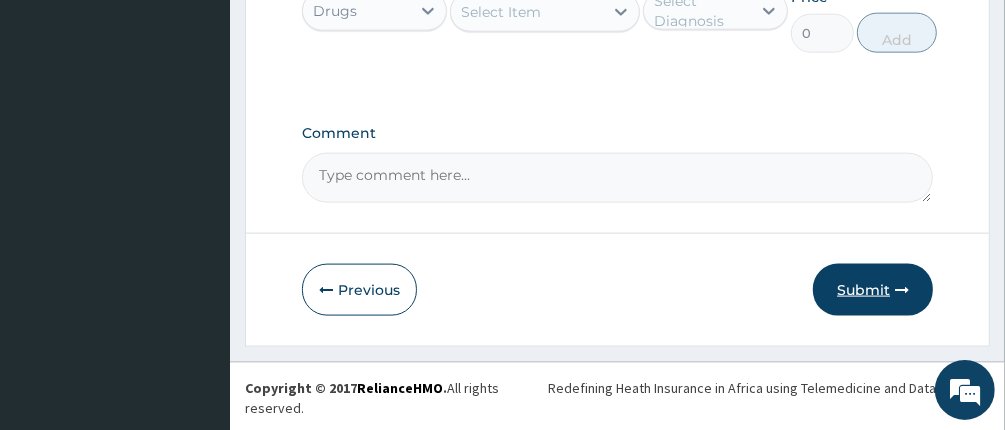 click on "Submit" at bounding box center [873, 290] 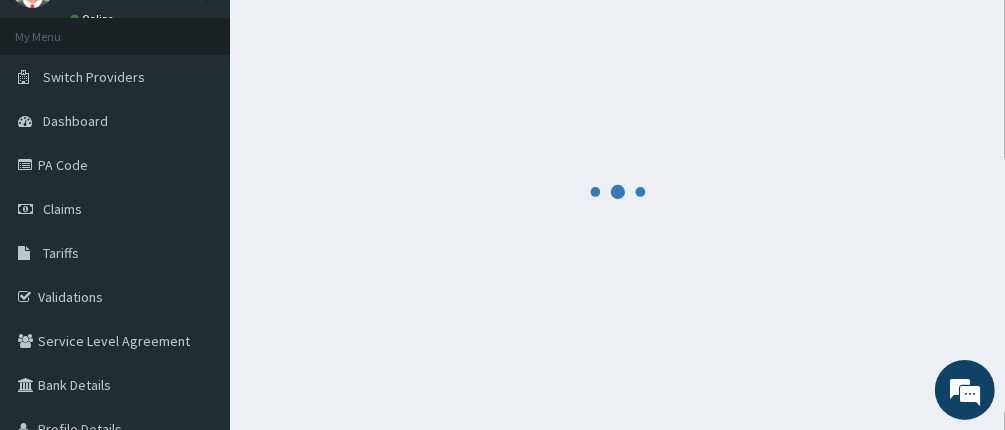 scroll, scrollTop: 0, scrollLeft: 0, axis: both 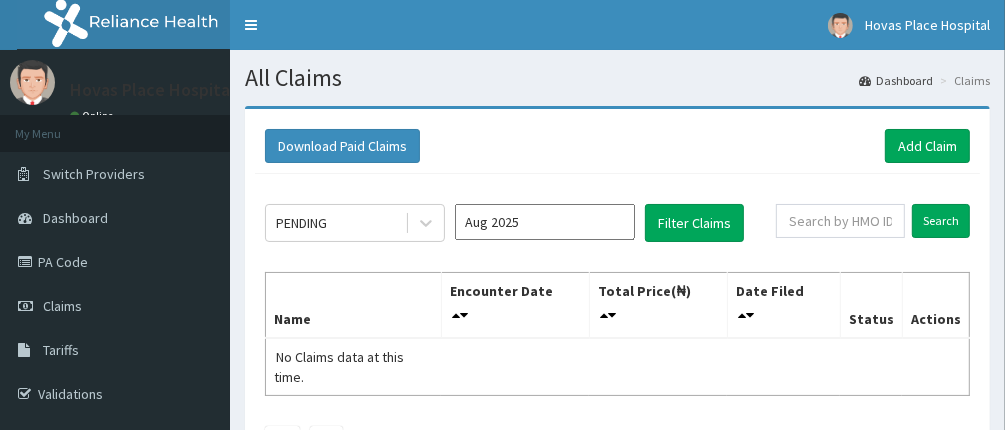 click on "Aug 2025" at bounding box center (545, 222) 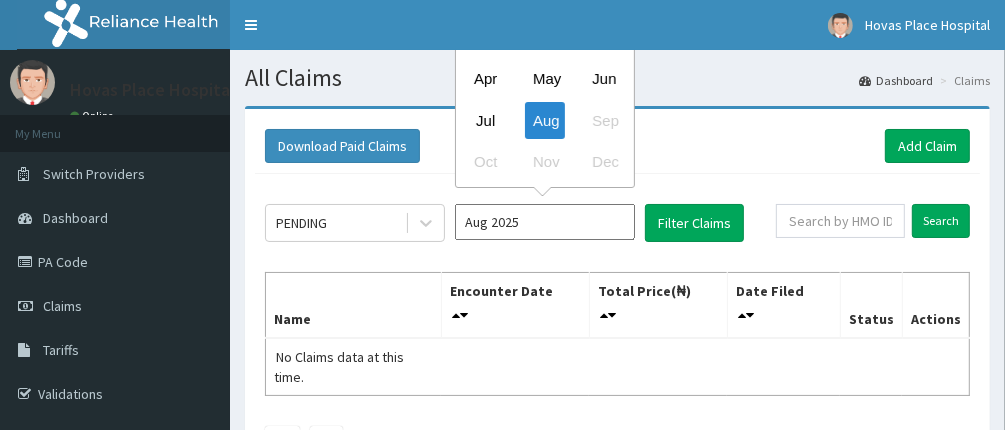 scroll, scrollTop: 0, scrollLeft: 0, axis: both 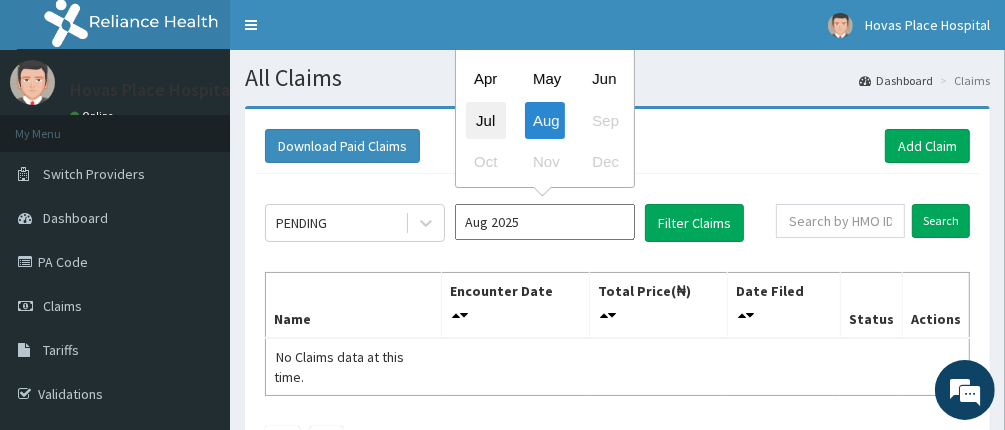click on "Jul" at bounding box center [486, 120] 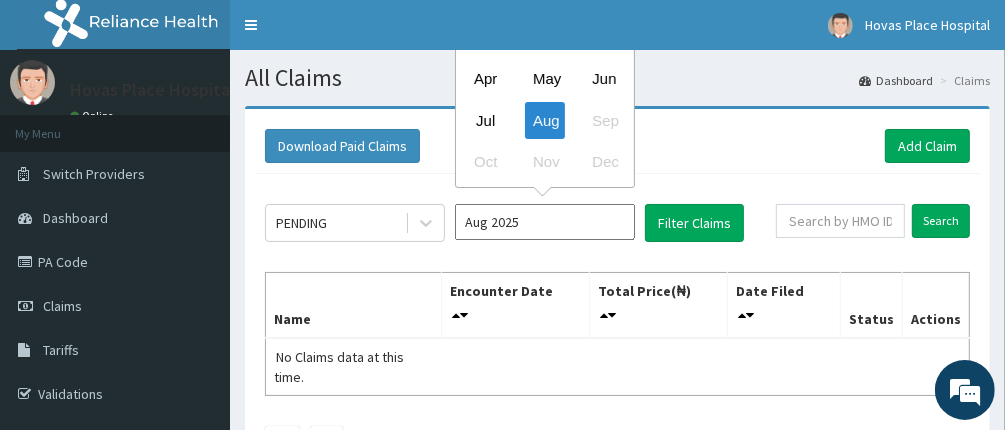 type on "Jul 2025" 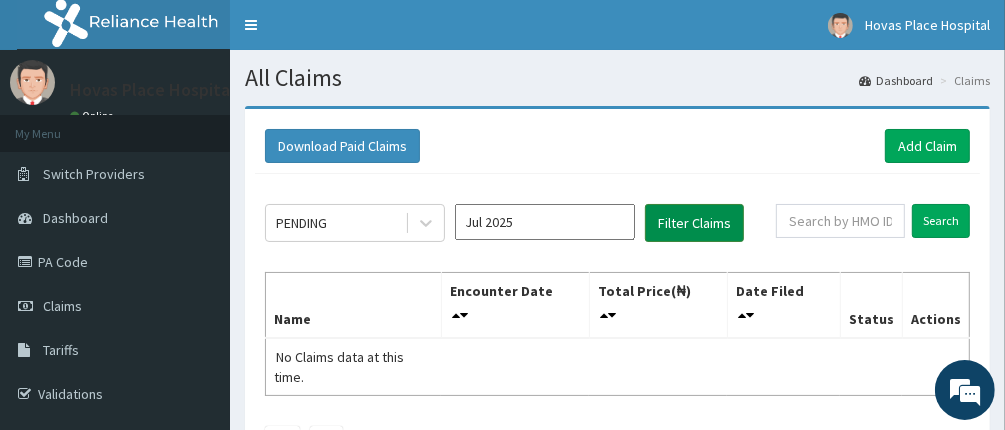click on "Filter Claims" at bounding box center [694, 223] 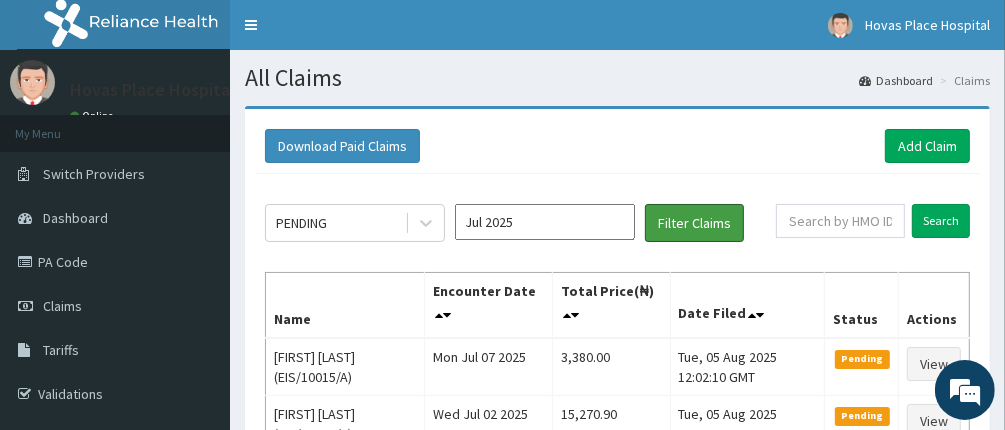 scroll, scrollTop: 100, scrollLeft: 0, axis: vertical 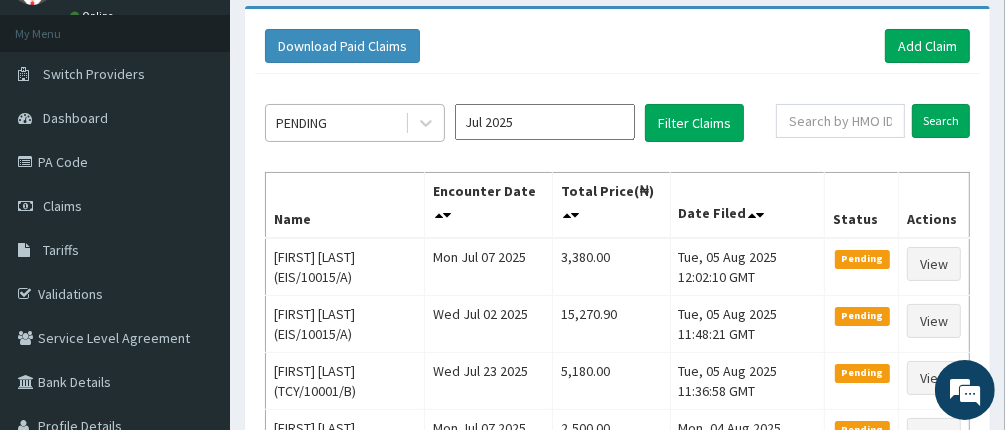 click on "PENDING" at bounding box center [335, 123] 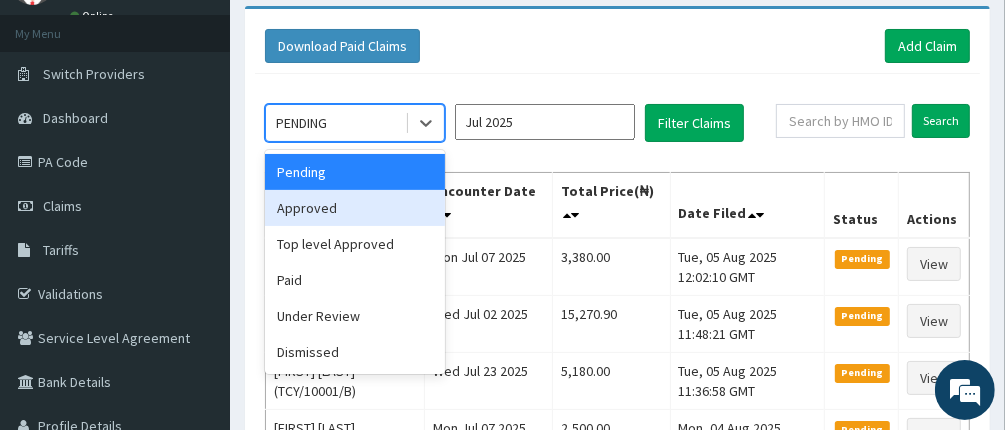 click on "Approved" at bounding box center (355, 208) 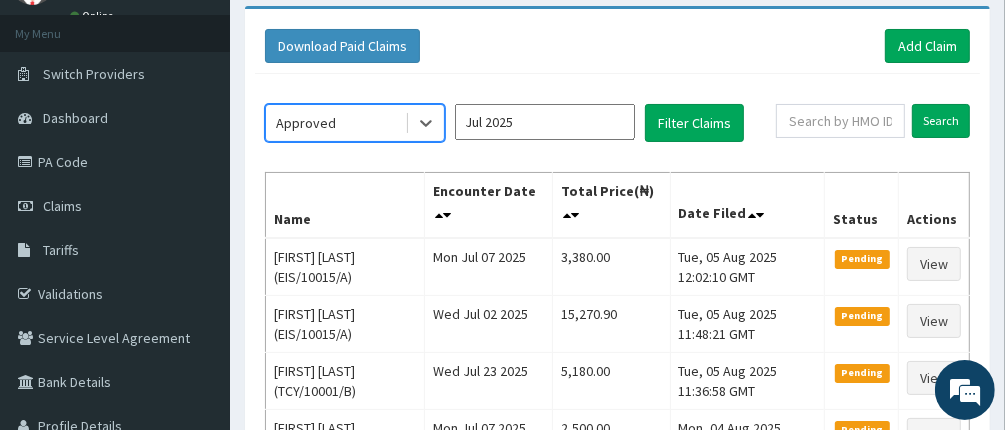 scroll, scrollTop: 0, scrollLeft: 0, axis: both 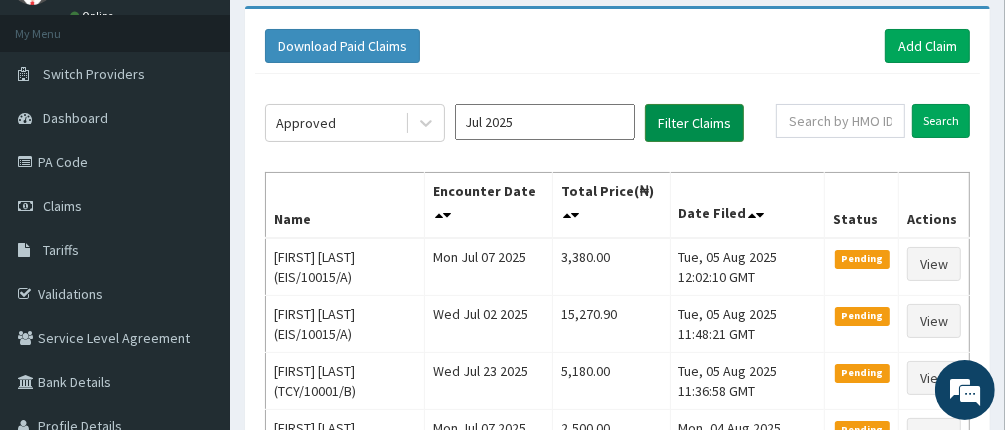click on "Filter Claims" at bounding box center (694, 123) 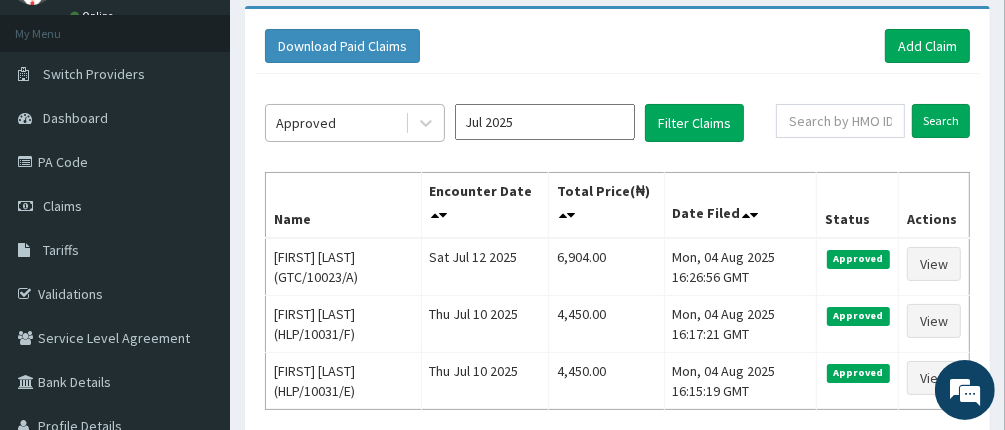 click on "Approved" at bounding box center [335, 123] 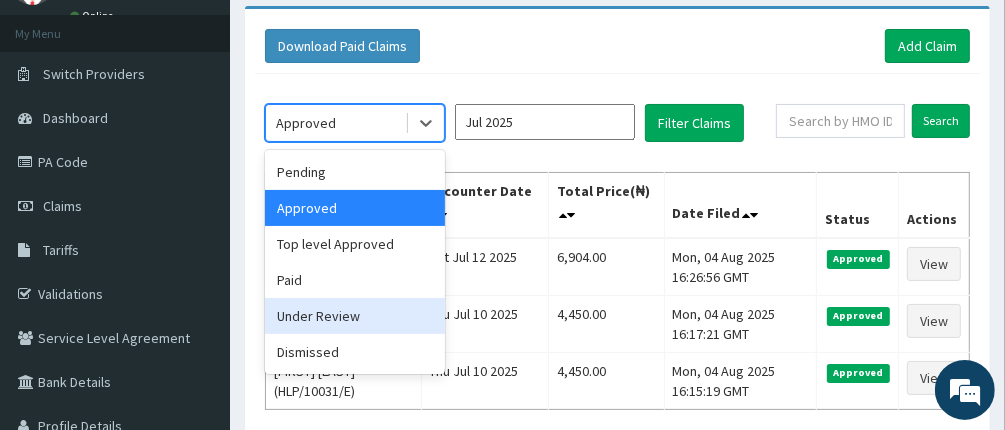 click on "Under Review" at bounding box center [355, 316] 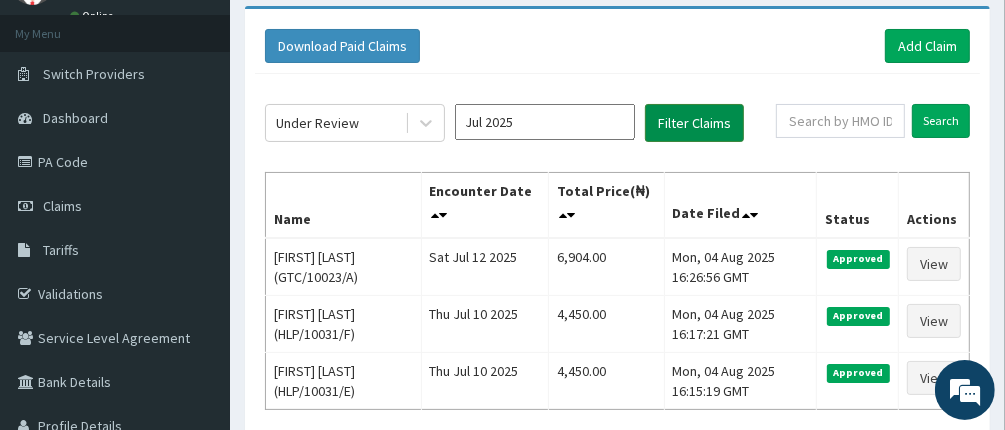 click on "Filter Claims" at bounding box center [694, 123] 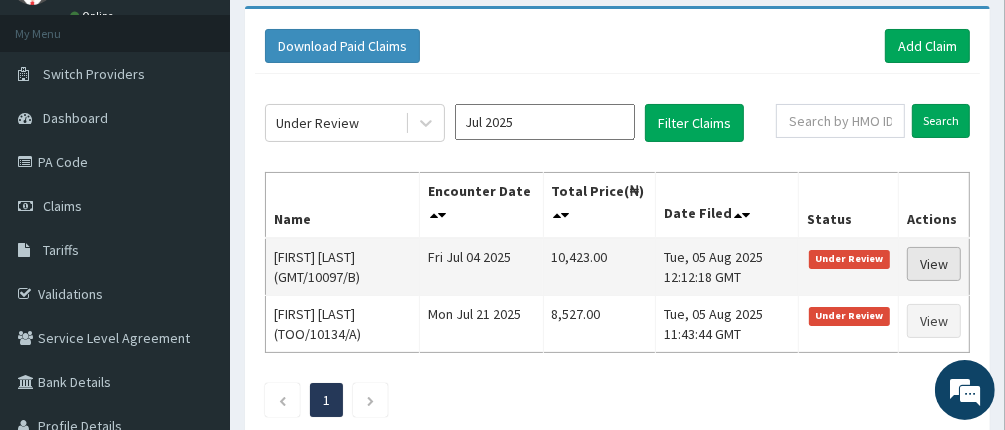 click on "View" at bounding box center (934, 264) 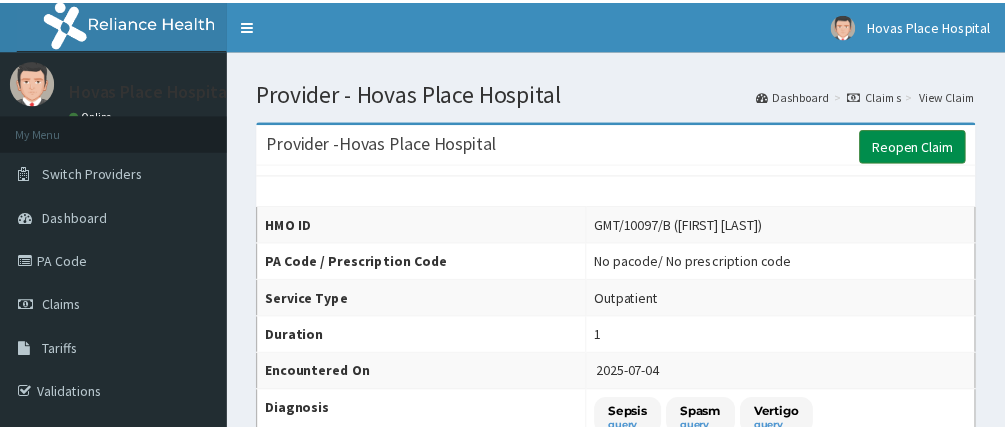 scroll, scrollTop: 0, scrollLeft: 0, axis: both 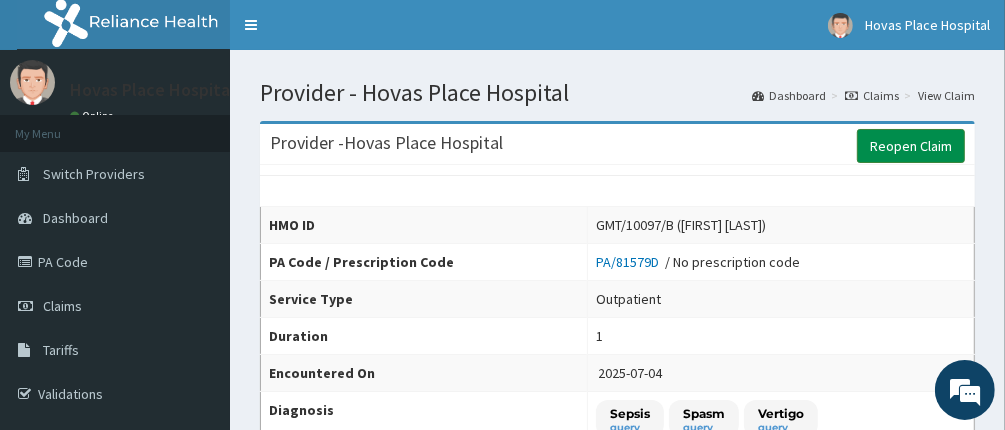 click on "Reopen Claim" at bounding box center (911, 146) 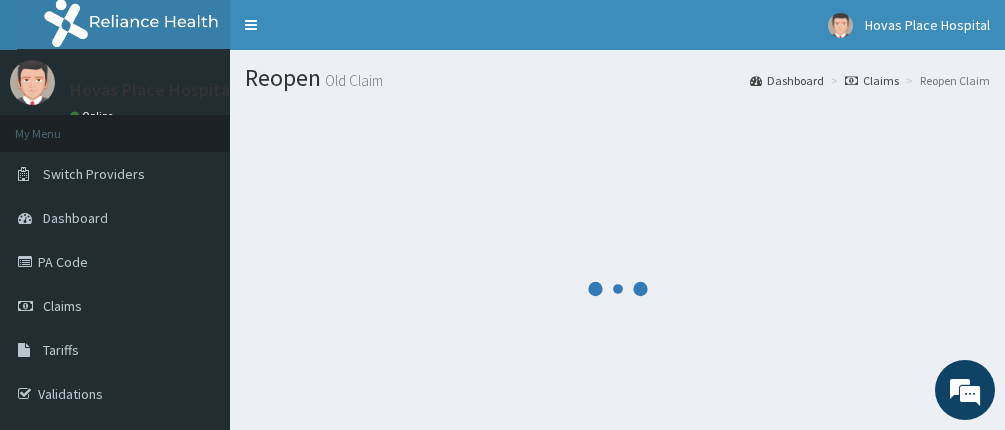 scroll, scrollTop: 0, scrollLeft: 0, axis: both 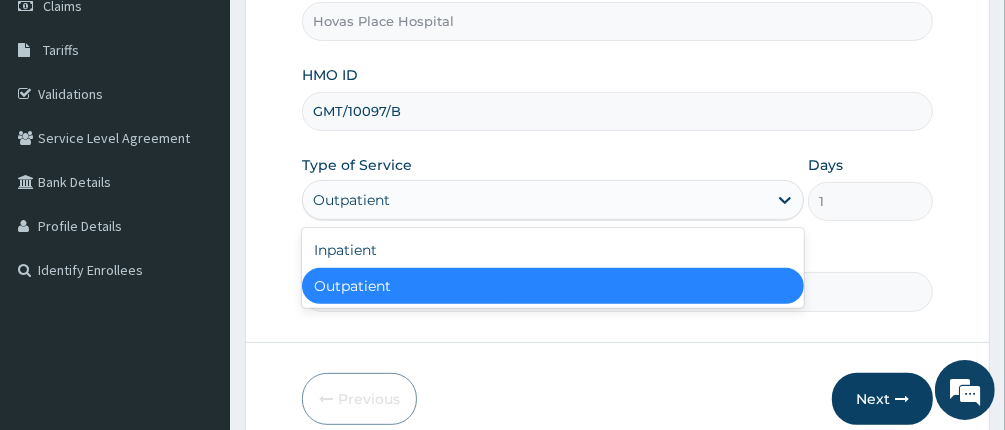 click on "Outpatient" at bounding box center [535, 200] 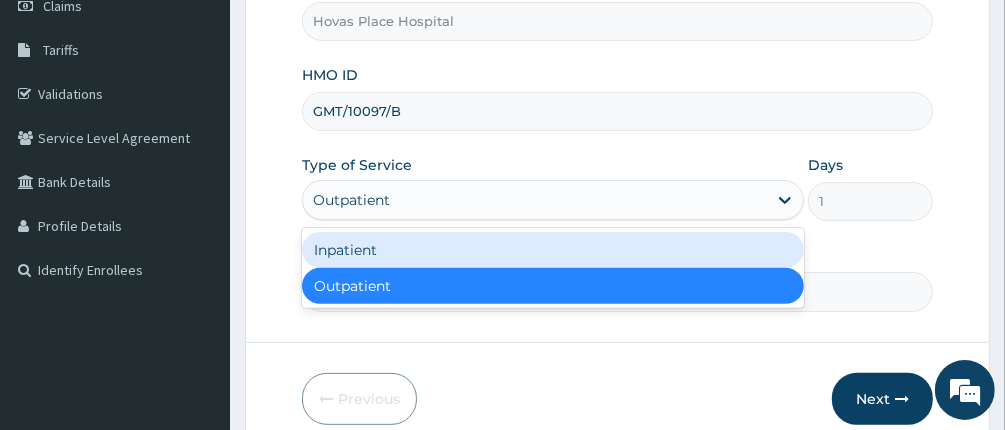click on "Inpatient" at bounding box center [553, 250] 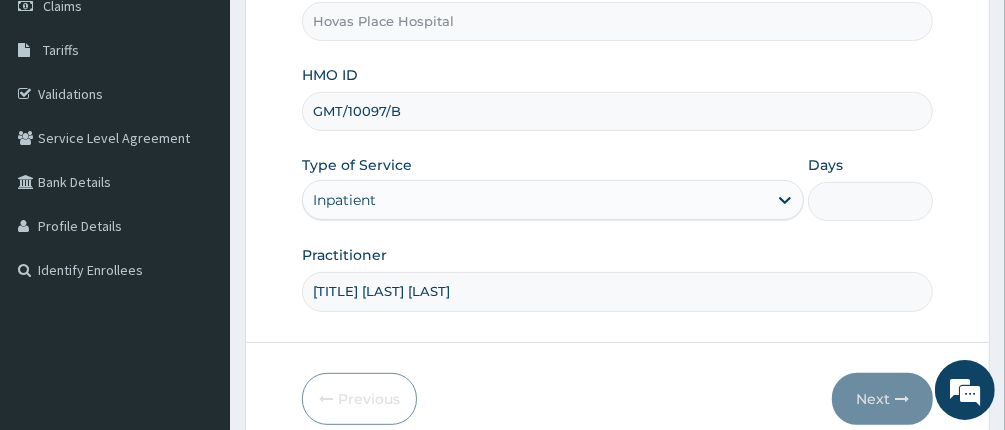 scroll, scrollTop: 388, scrollLeft: 0, axis: vertical 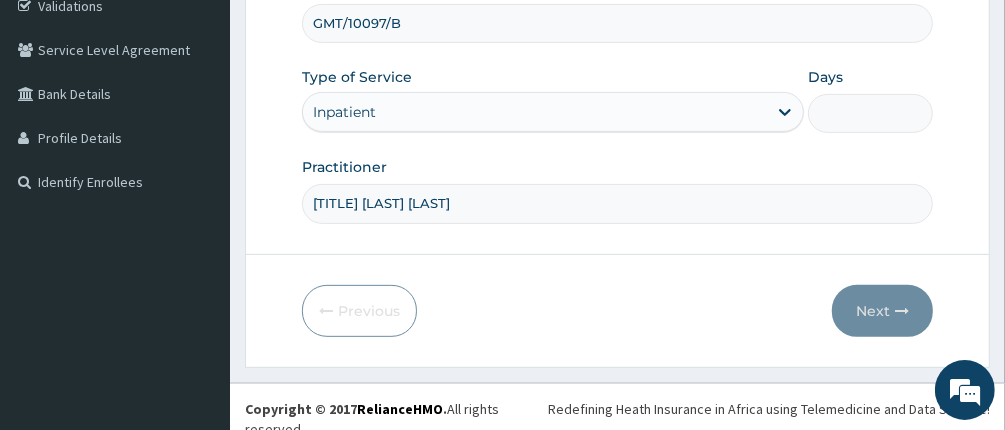 click on "Days" at bounding box center [871, 113] 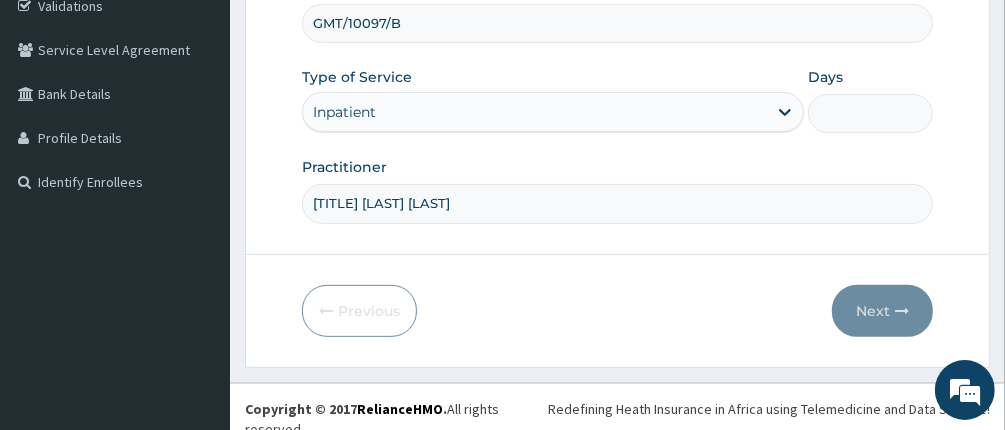 type on "1" 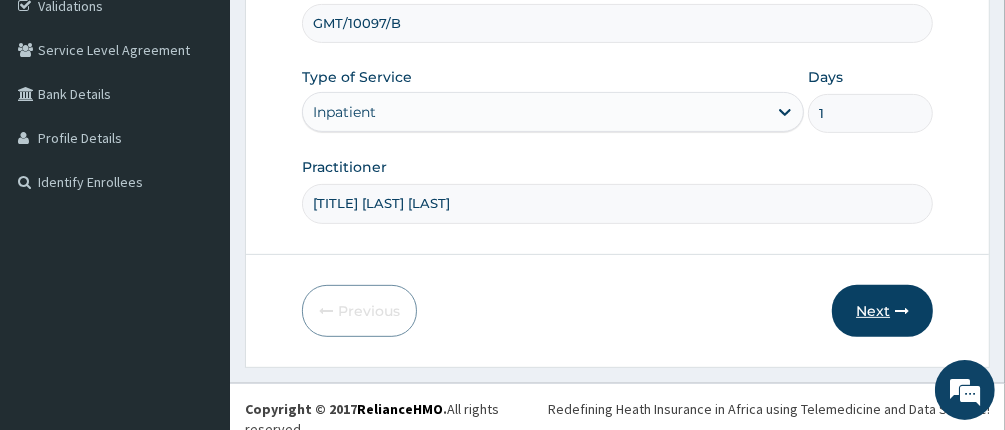 scroll, scrollTop: 0, scrollLeft: 0, axis: both 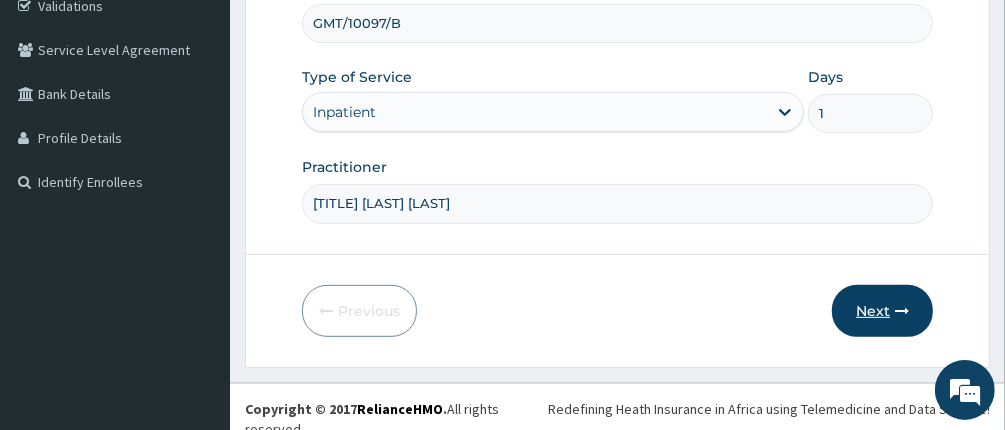 click on "Next" at bounding box center (882, 311) 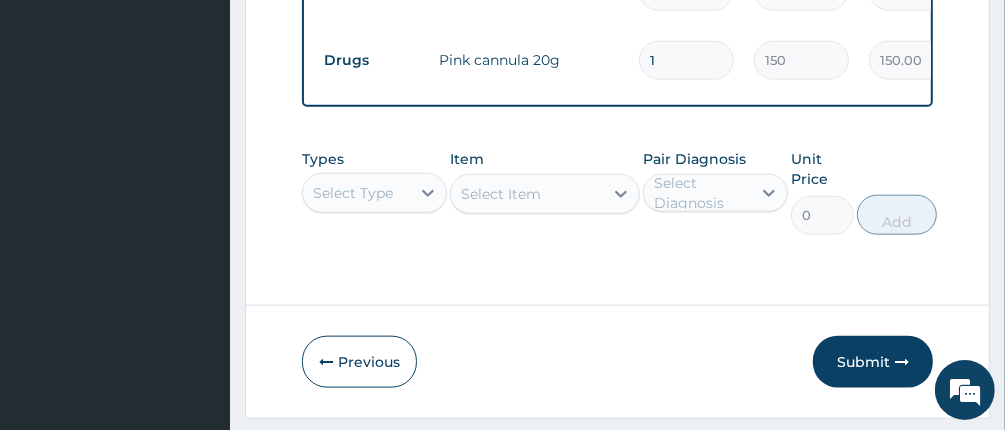 scroll, scrollTop: 1388, scrollLeft: 0, axis: vertical 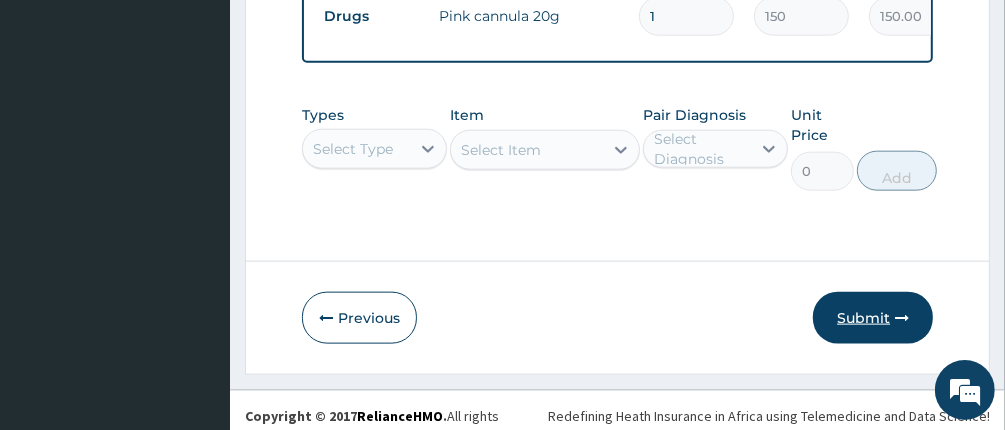 click on "Submit" at bounding box center (873, 318) 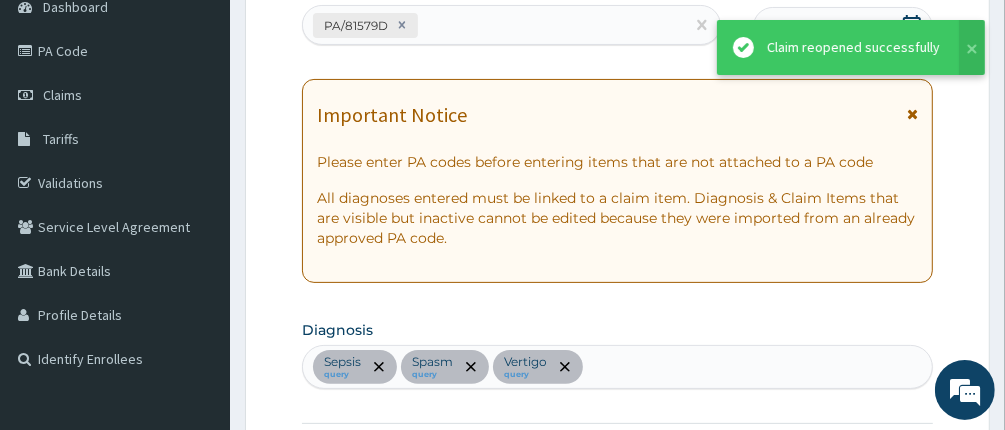 scroll, scrollTop: 1388, scrollLeft: 0, axis: vertical 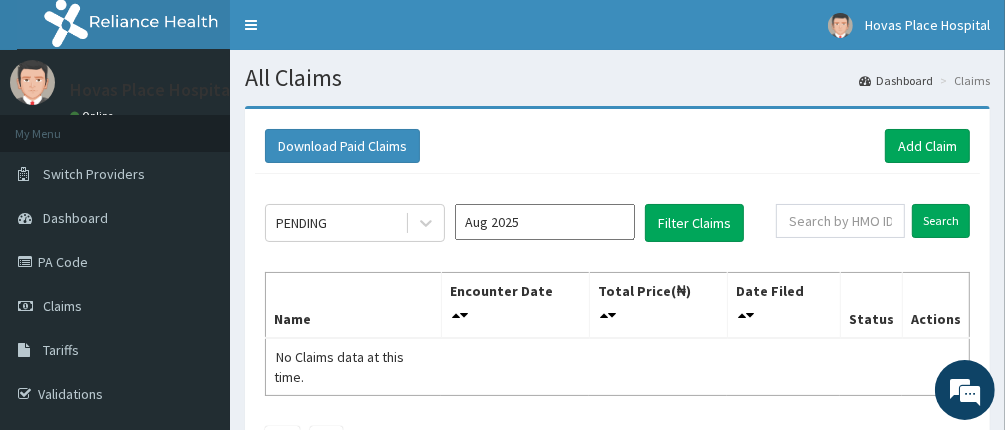 click on "Aug 2025" at bounding box center (545, 222) 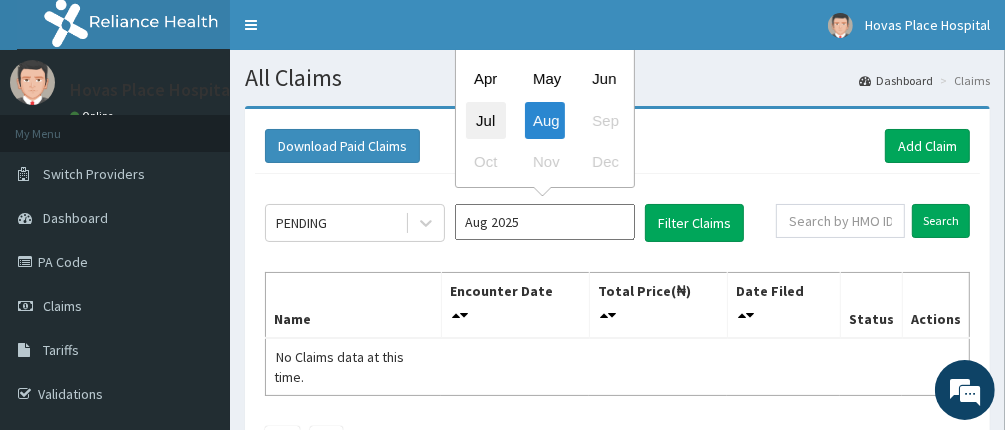 click on "Jul" at bounding box center [486, 120] 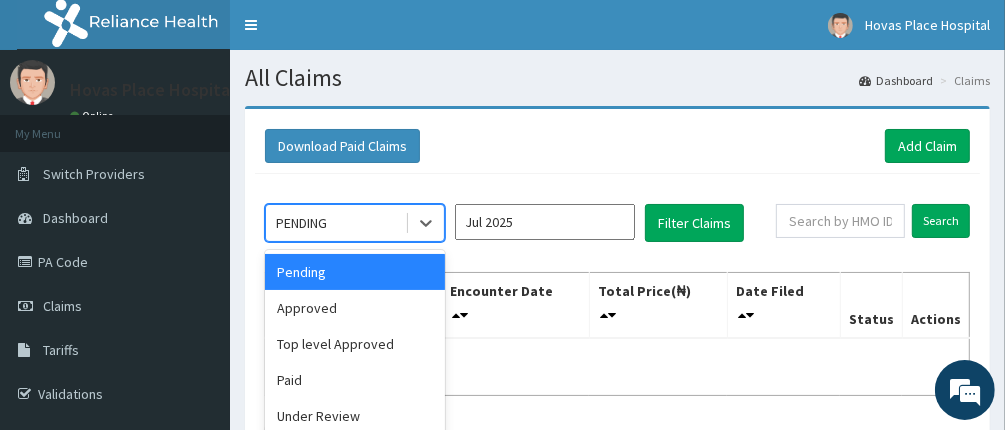 click on "PENDING" at bounding box center (335, 223) 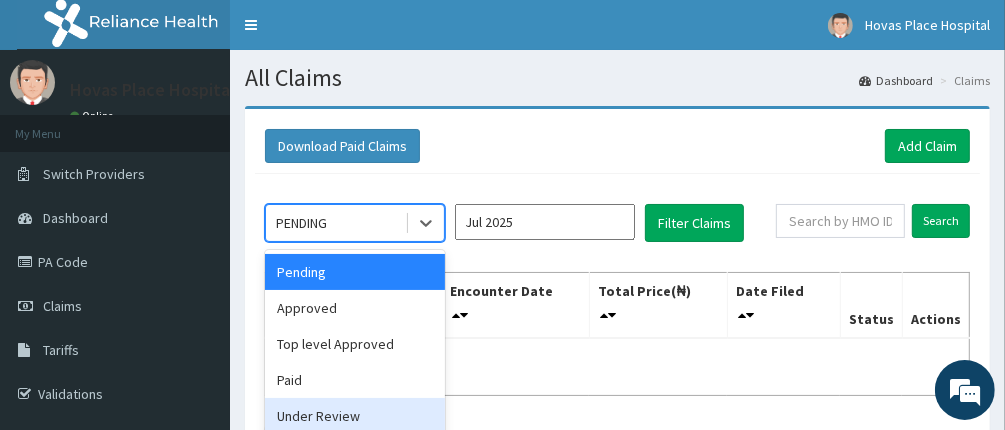 click on "Under Review" at bounding box center [355, 416] 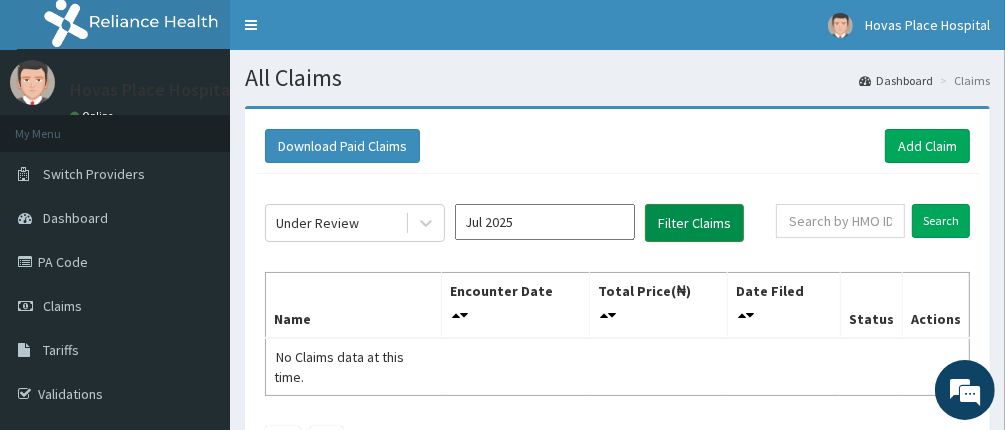 click on "Filter Claims" at bounding box center (694, 223) 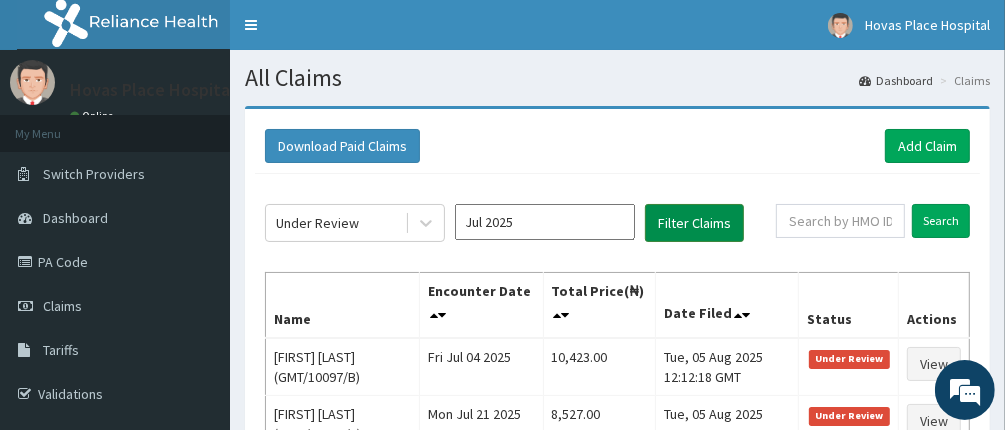 scroll, scrollTop: 0, scrollLeft: 0, axis: both 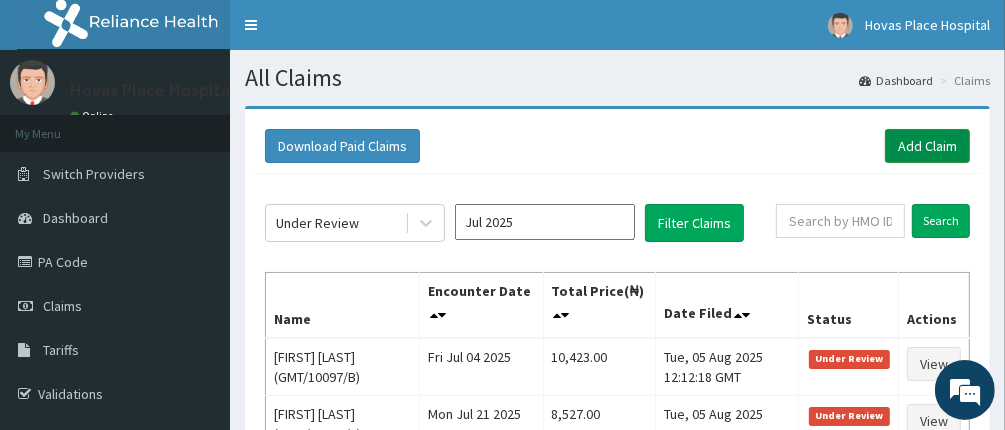 click on "Add Claim" at bounding box center (927, 146) 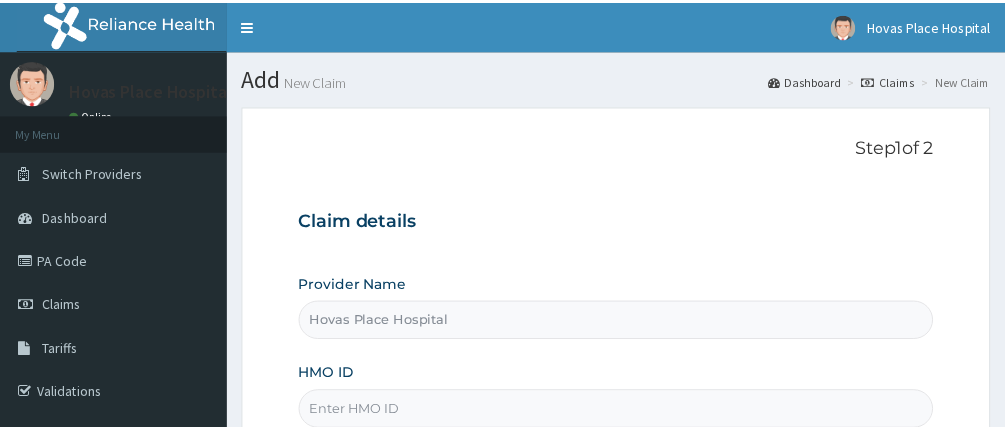 scroll, scrollTop: 0, scrollLeft: 0, axis: both 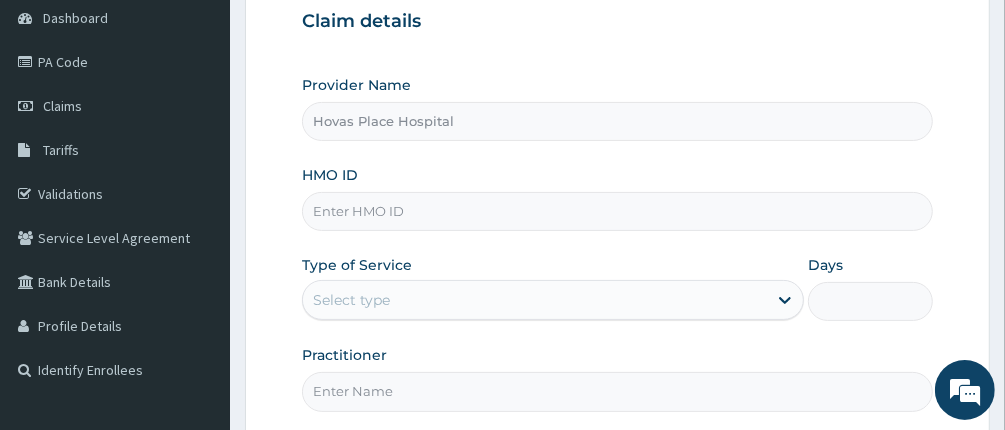 click on "HMO ID" at bounding box center (618, 211) 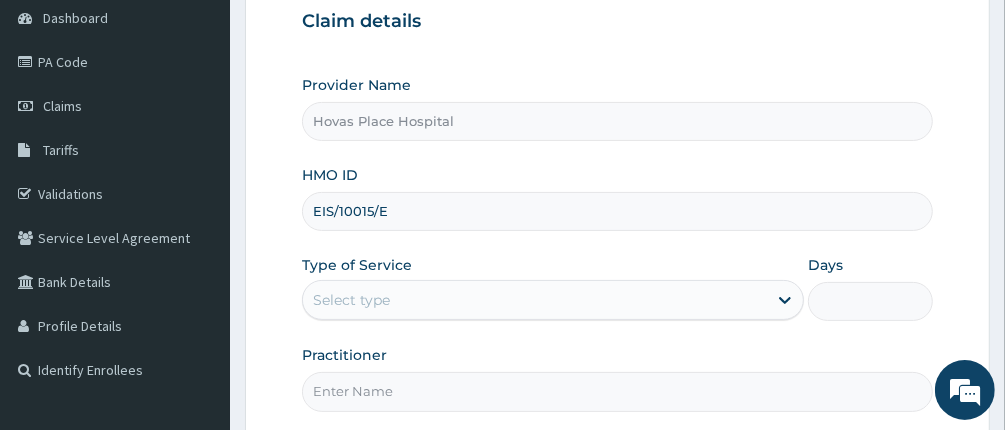 type on "EIS/10015/E" 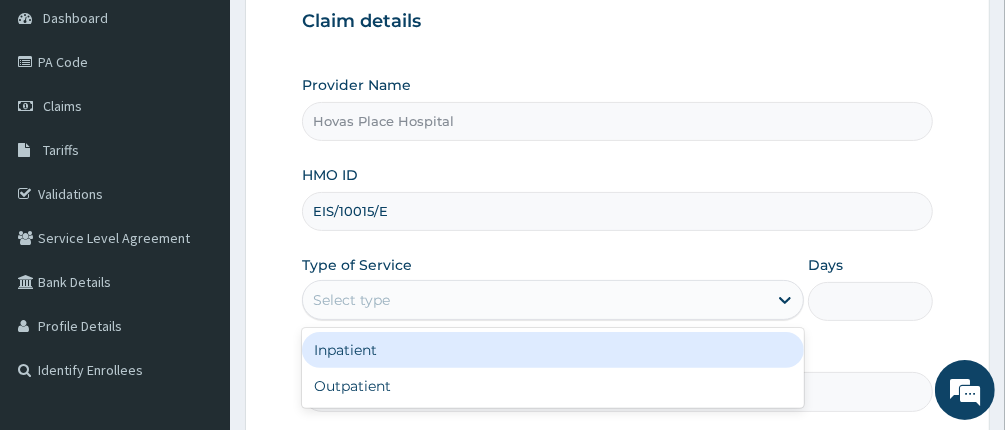 click on "Select type" at bounding box center [535, 300] 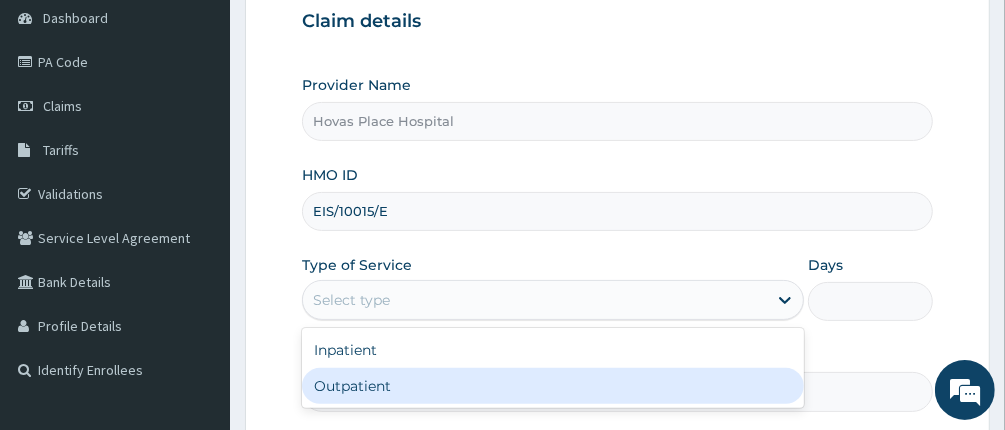 click on "Outpatient" at bounding box center [553, 386] 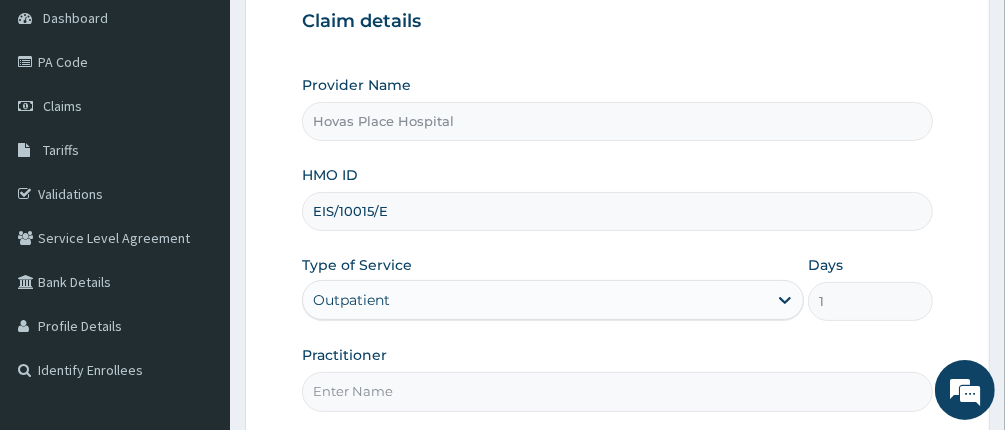 scroll, scrollTop: 388, scrollLeft: 0, axis: vertical 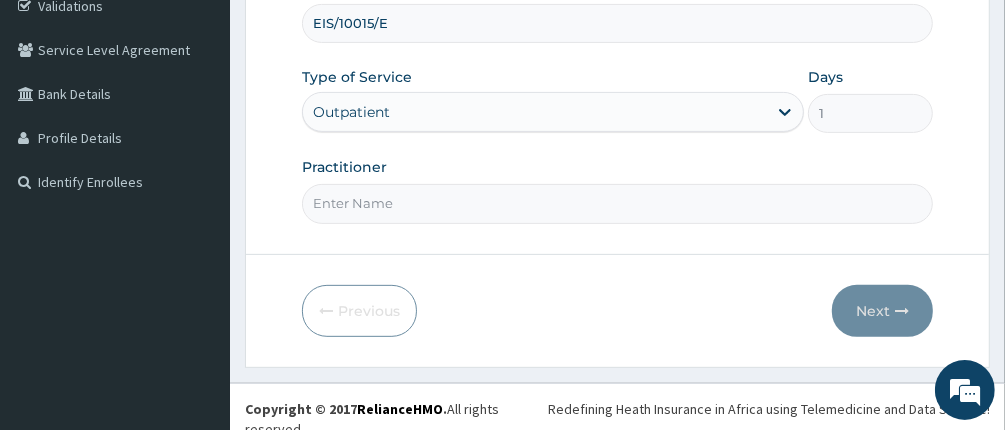 click on "Practitioner" at bounding box center (618, 203) 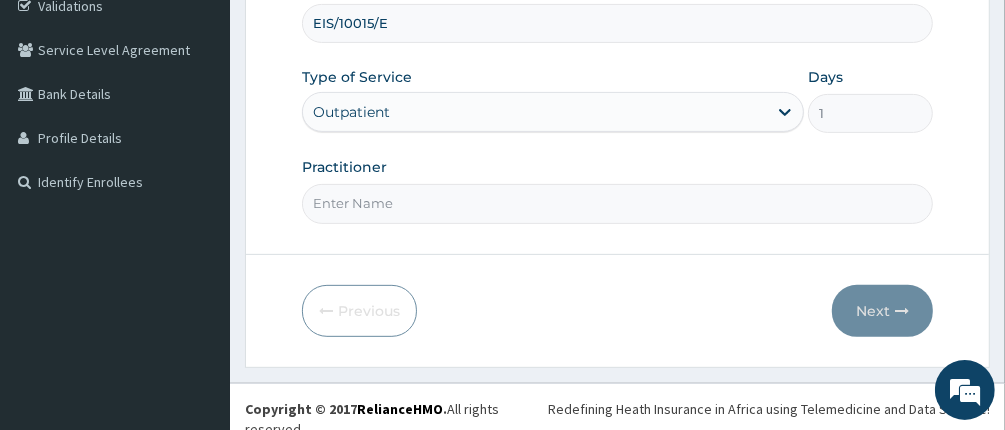 type on "[TITLE] [LAST] [LAST]" 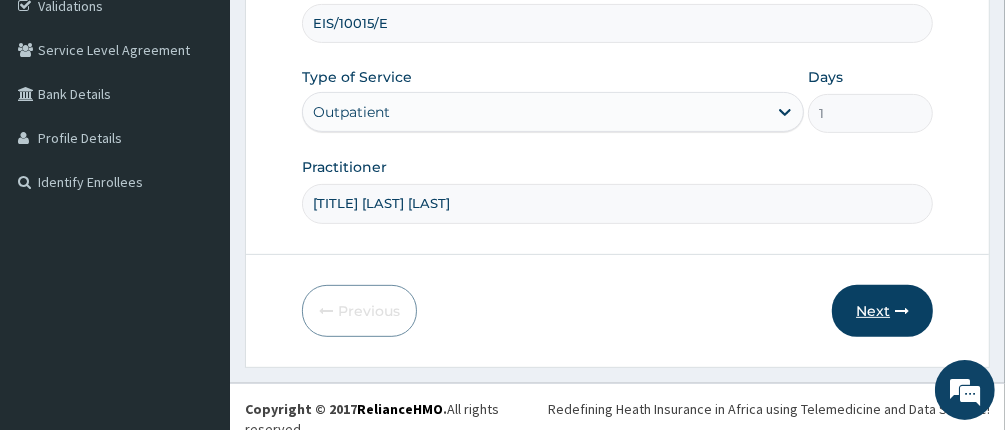 click on "Next" at bounding box center [882, 311] 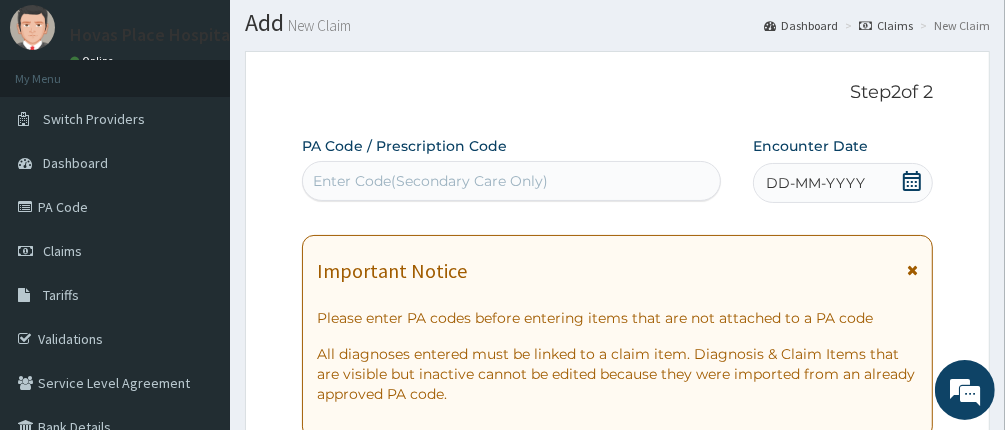 scroll, scrollTop: 0, scrollLeft: 0, axis: both 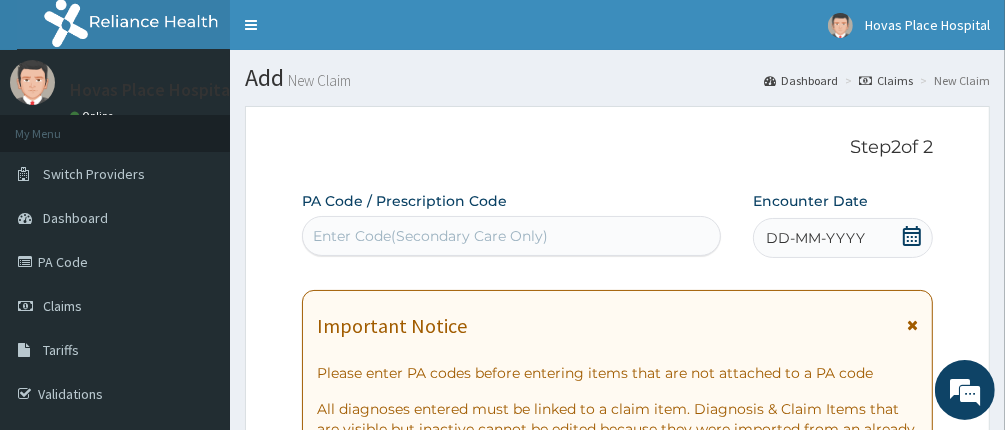 click on "Enter Code(Secondary Care Only)" at bounding box center [512, 236] 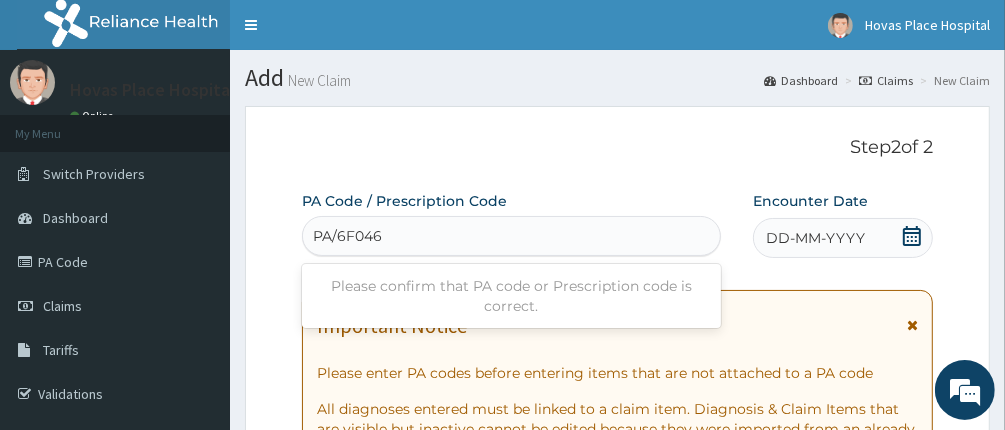 type on "PA/6F0460" 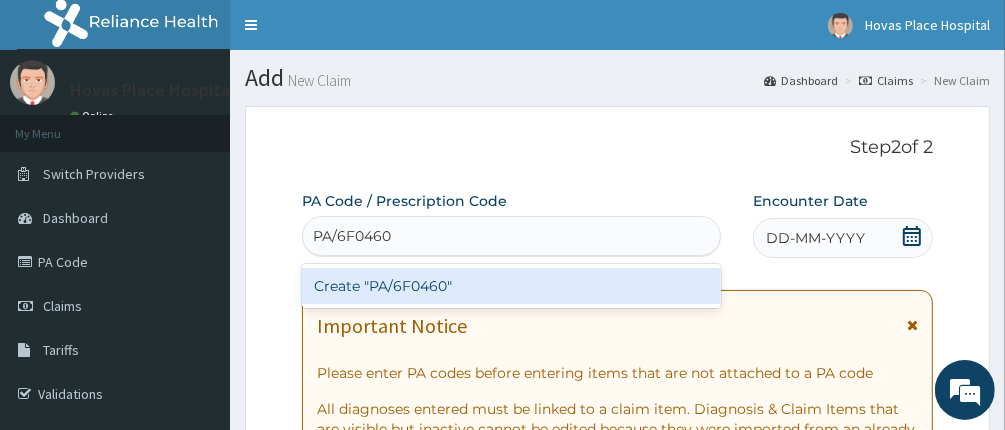 click on "Create "PA/6F0460"" at bounding box center [512, 286] 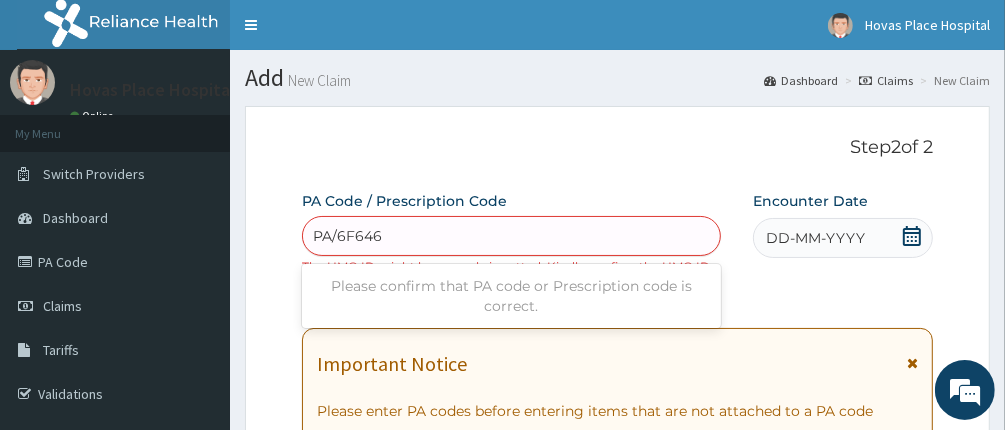 type on "PA/6F6460" 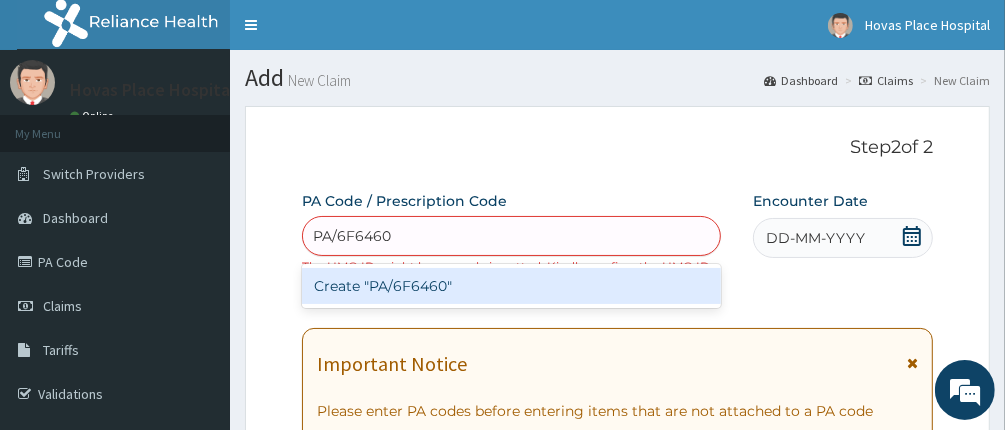 click on "Create "PA/6F6460"" at bounding box center (512, 286) 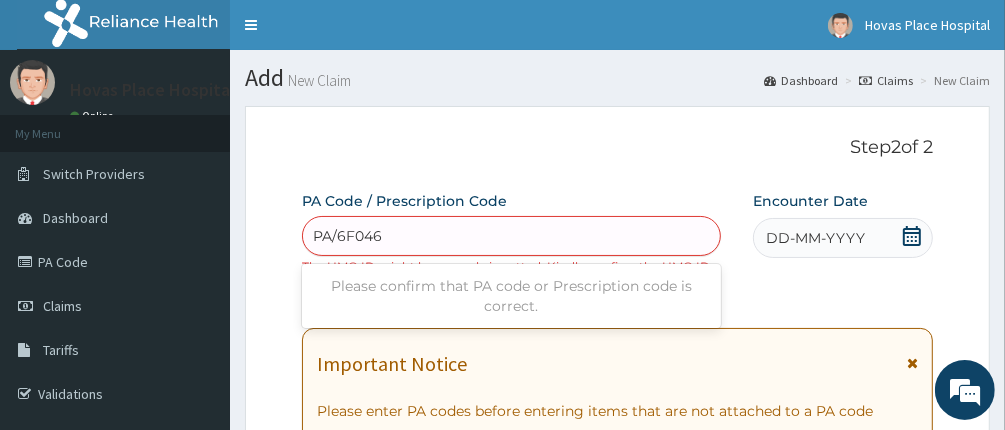 type on "PA/6F0460" 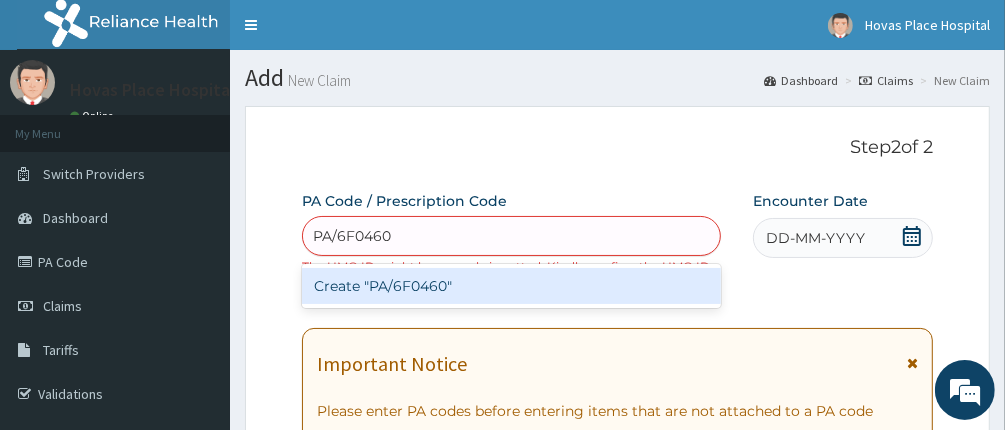 click on "Create "PA/6F0460"" at bounding box center [512, 286] 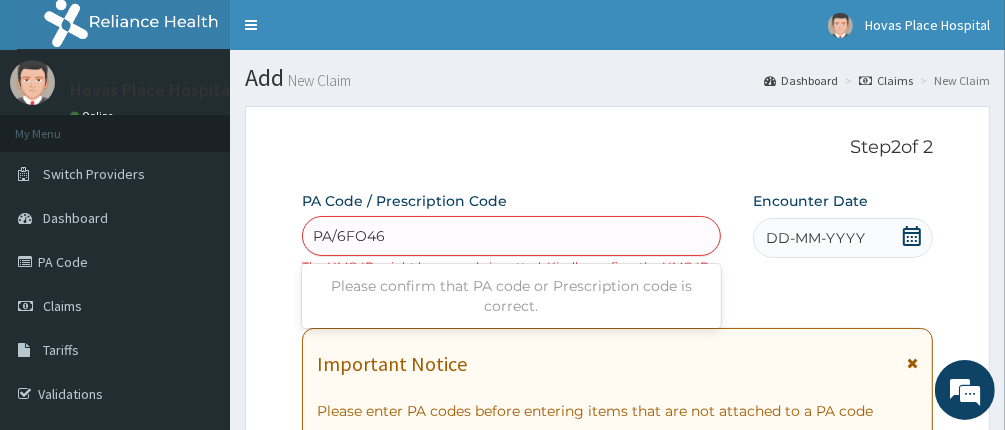 type on "PA/6FO460" 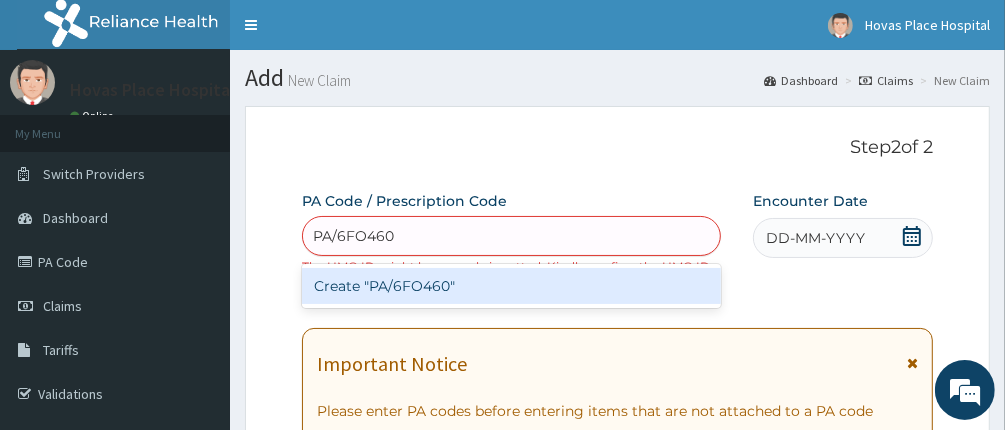 click on "Create "PA/6FO460"" at bounding box center (512, 286) 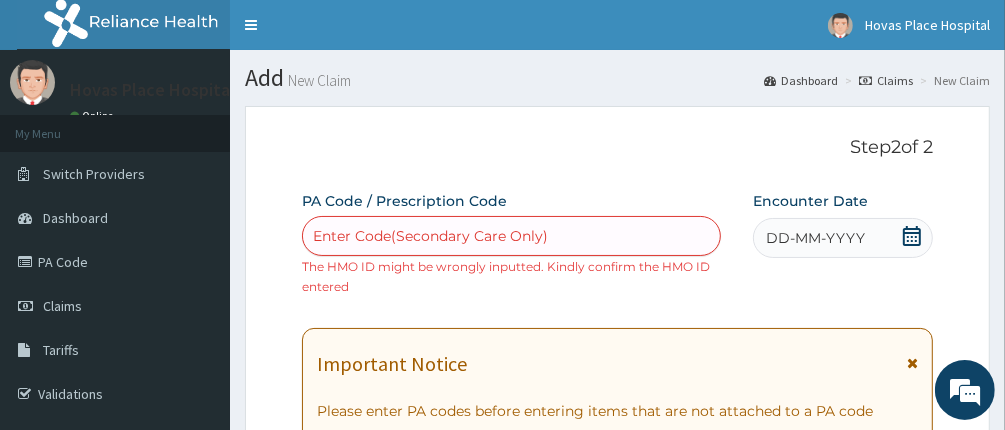 click on "Enter Code(Secondary Care Only)" at bounding box center [430, 236] 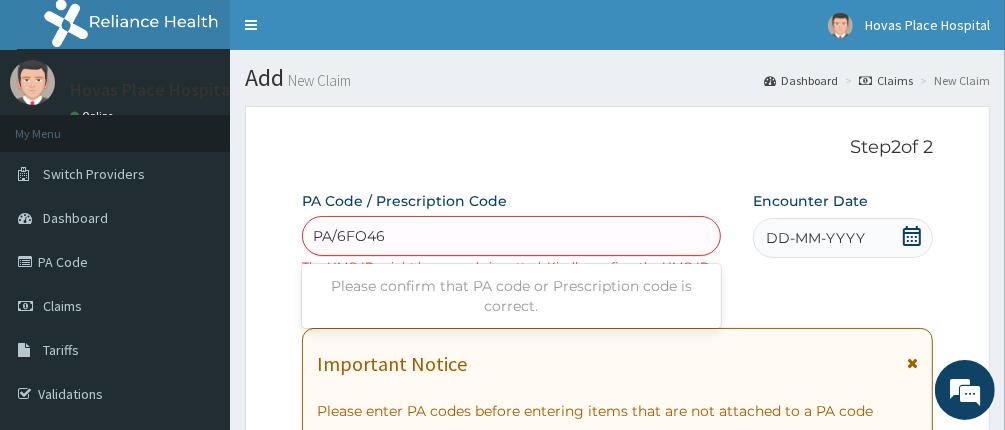type on "PA/6FO46O" 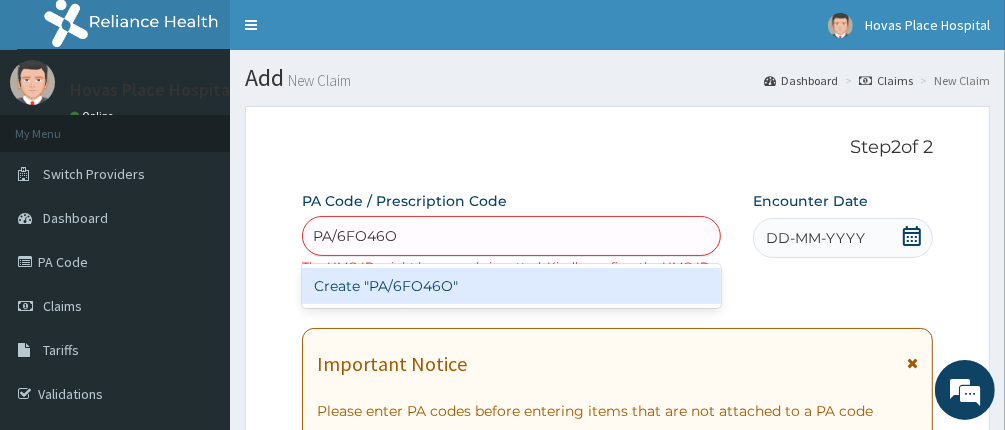 click on "Create "PA/6FO46O"" at bounding box center [512, 286] 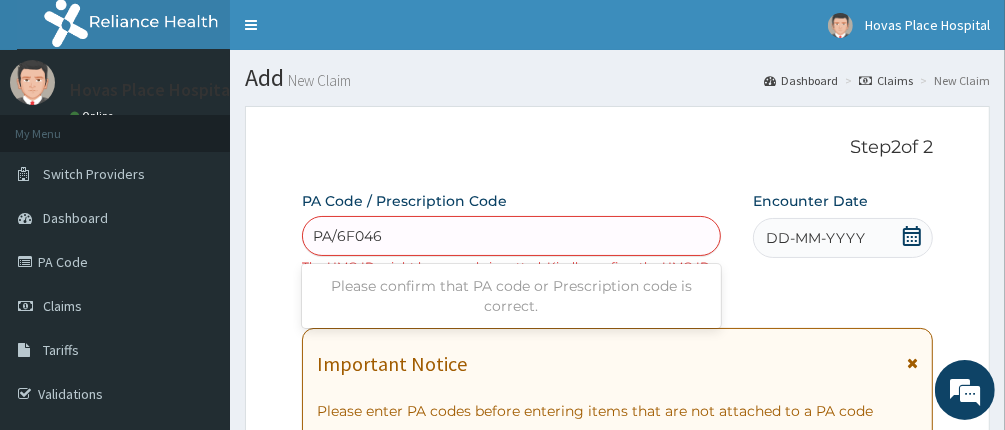 type on "PA/6F0460" 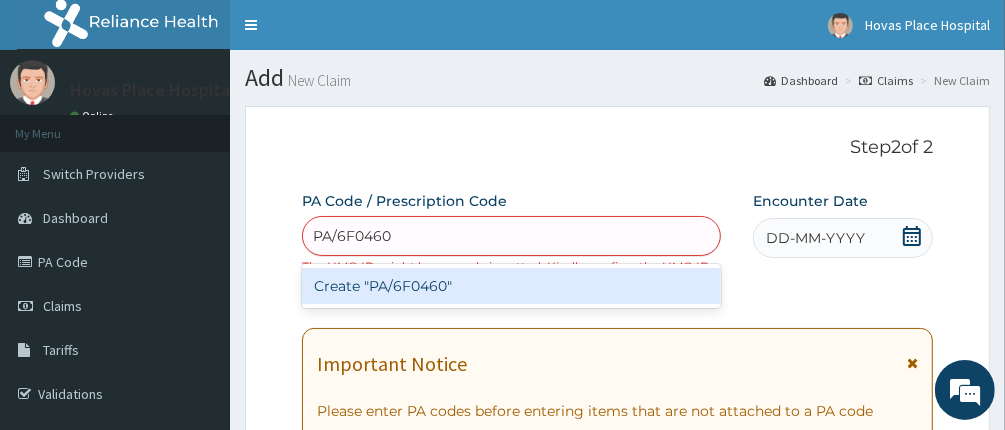 click on "Create "PA/6F0460"" at bounding box center [512, 286] 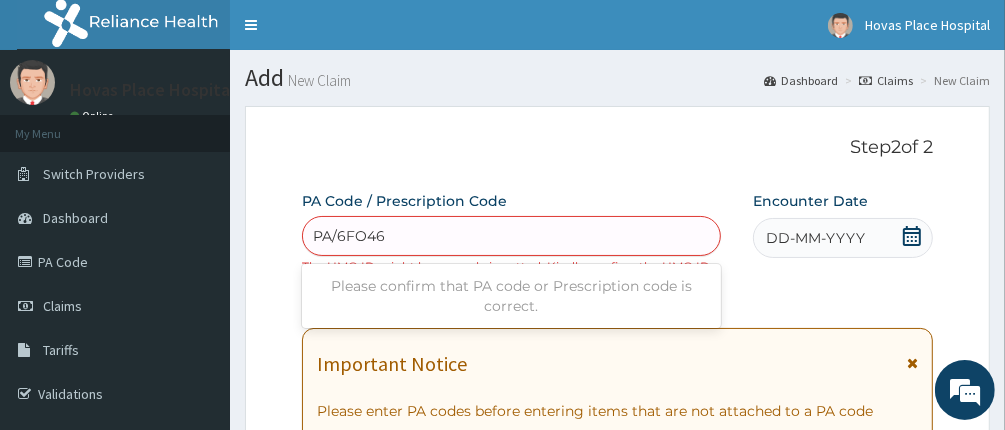 type on "PA/6FO46O" 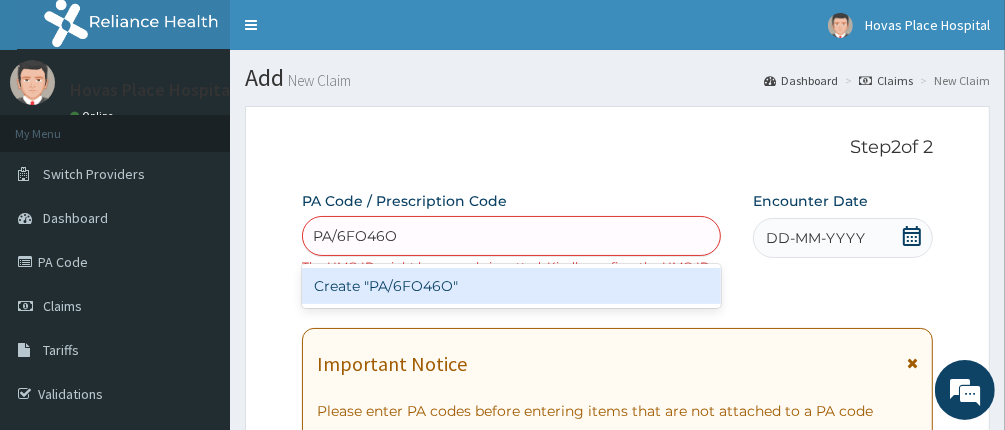 click on "Create "PA/6FO46O"" at bounding box center (512, 286) 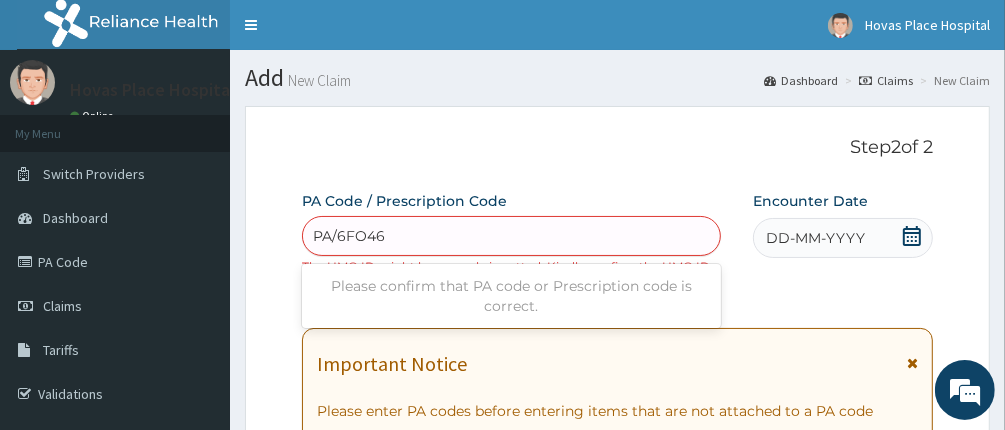 type on "PA/6FO460" 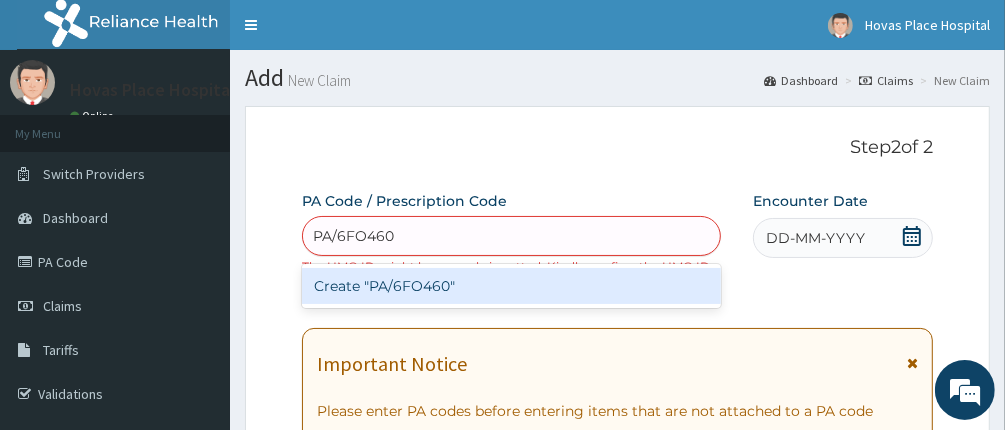click on "Create "PA/6FO460"" at bounding box center [512, 286] 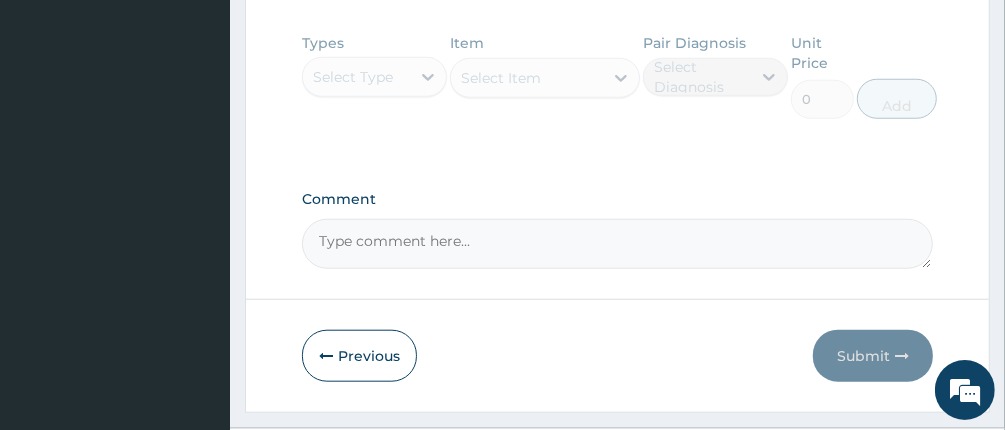 scroll, scrollTop: 1081, scrollLeft: 0, axis: vertical 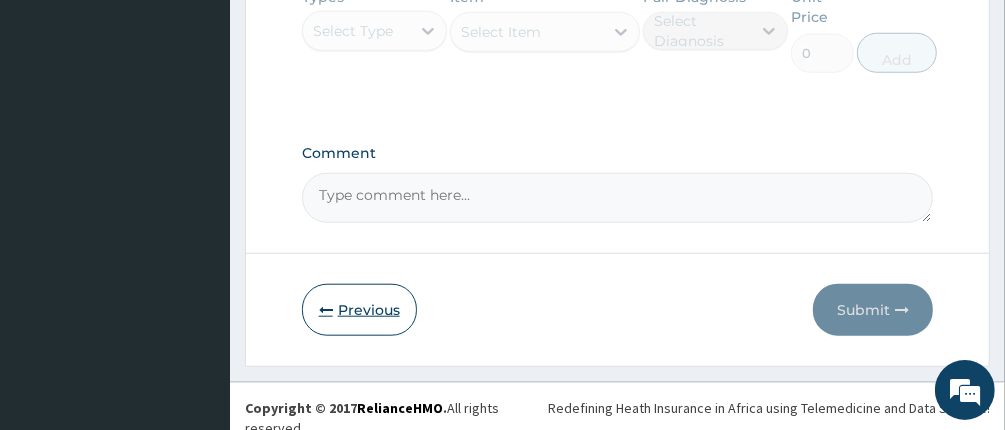 click on "Previous" at bounding box center (359, 310) 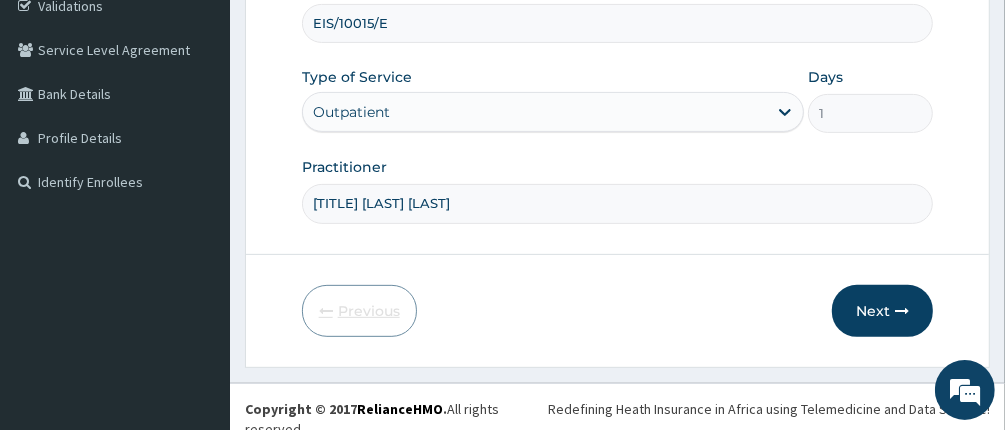 scroll, scrollTop: 288, scrollLeft: 0, axis: vertical 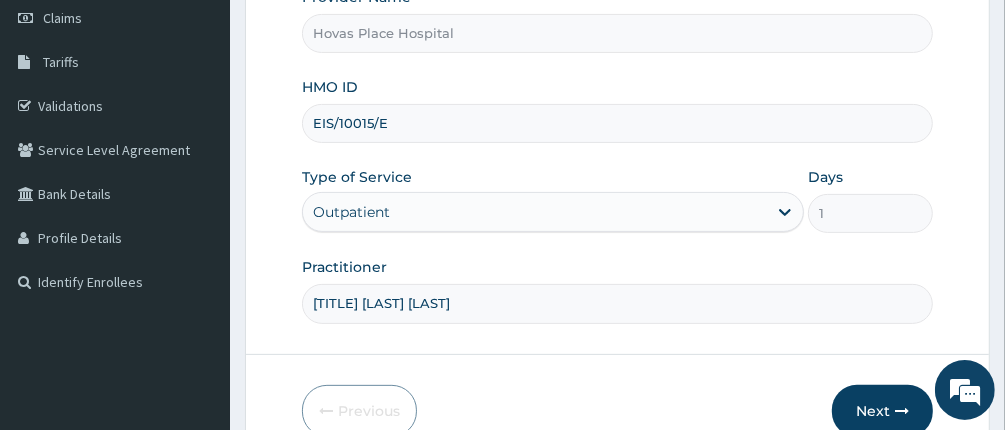 click on "EIS/10015/E" at bounding box center (618, 123) 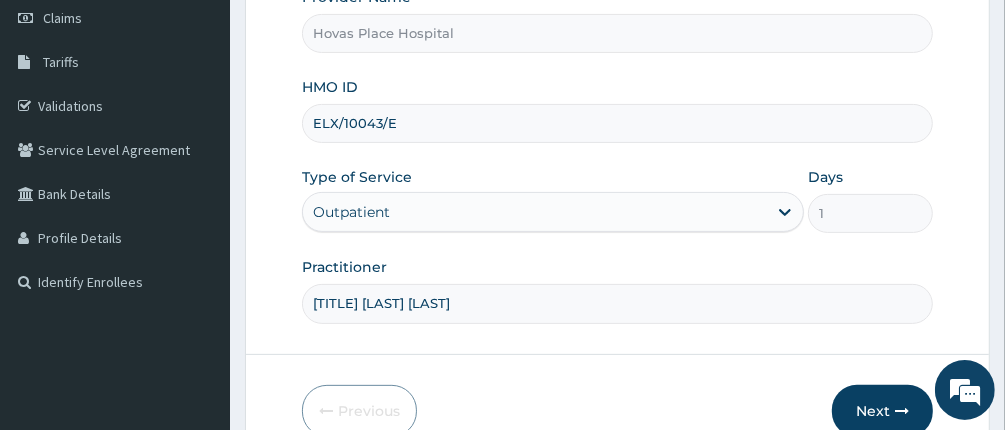 type on "ELX/10043/E" 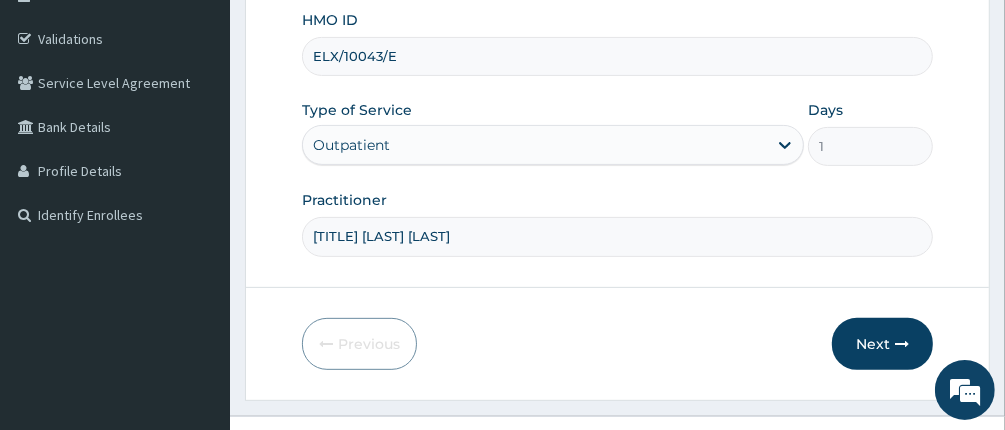 scroll, scrollTop: 388, scrollLeft: 0, axis: vertical 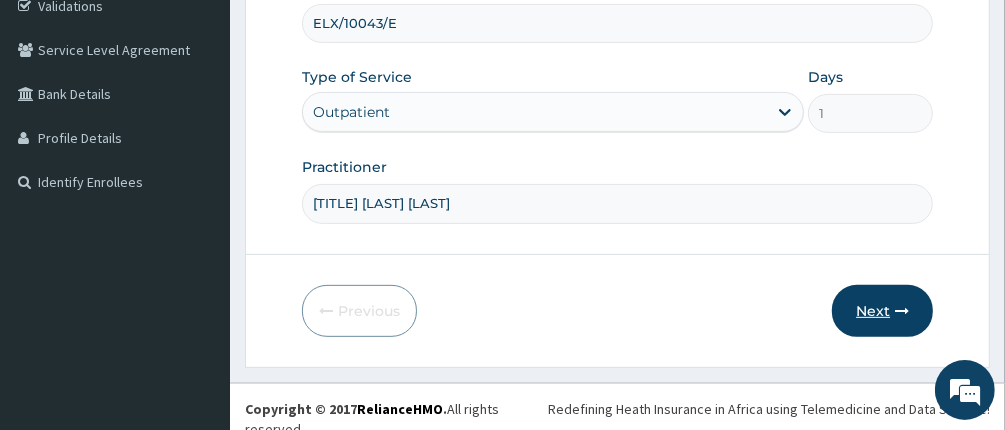 click on "Next" at bounding box center (882, 311) 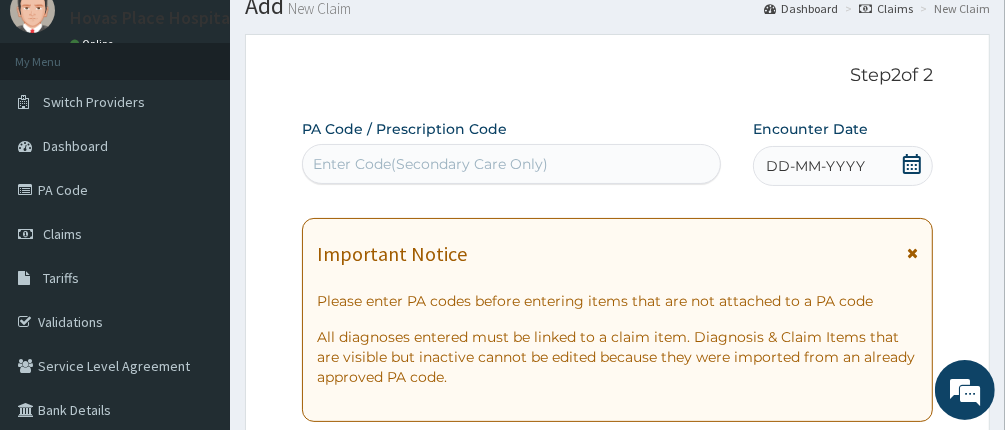 scroll, scrollTop: 0, scrollLeft: 0, axis: both 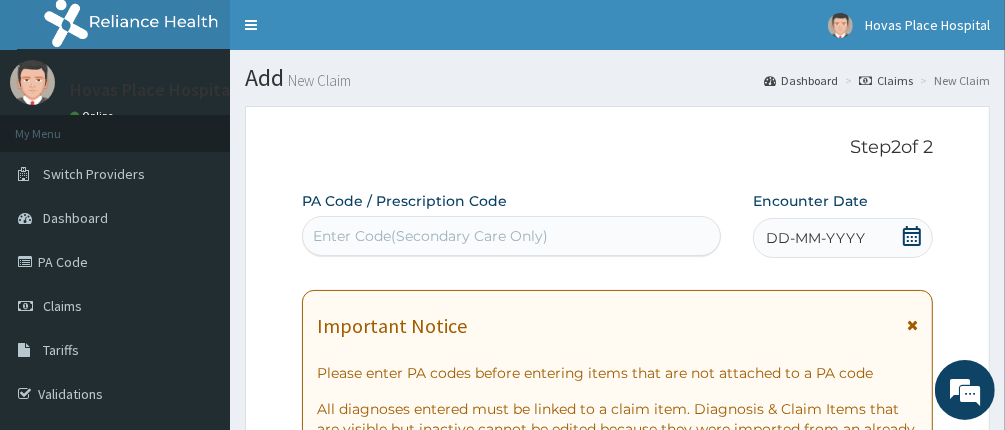click on "Enter Code(Secondary Care Only)" at bounding box center (430, 236) 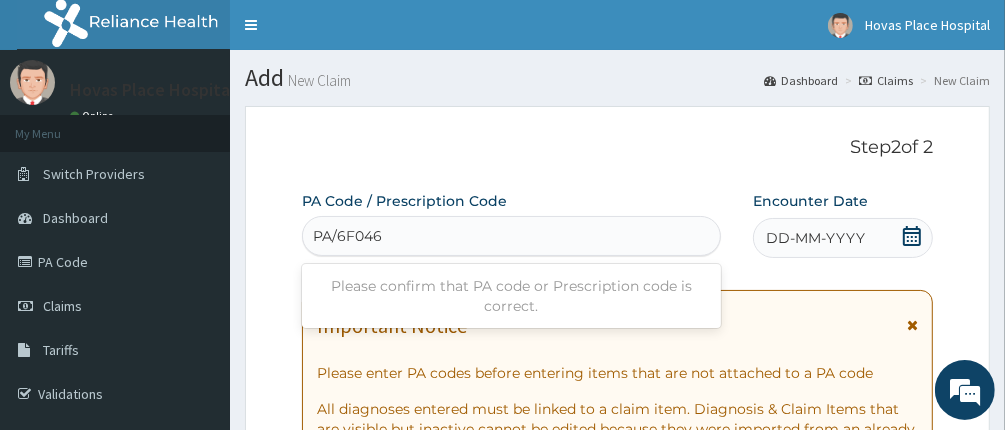 type on "PA/6F0460" 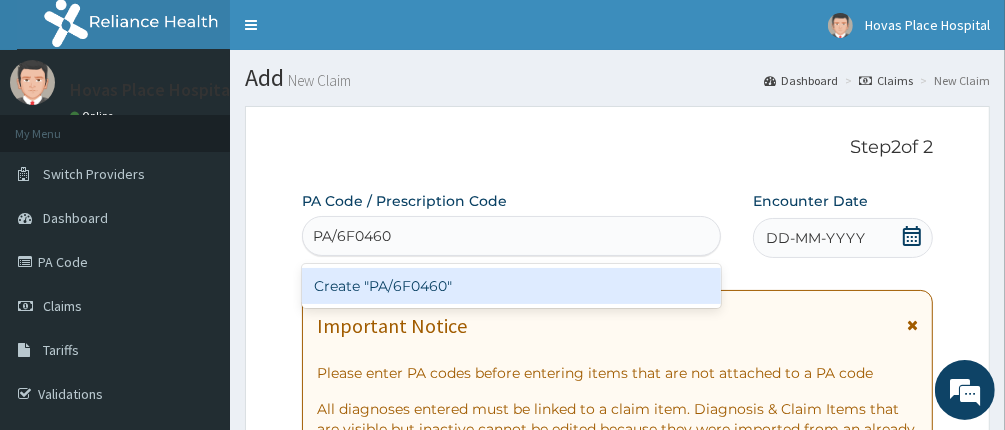 click on "Create "PA/6F0460"" at bounding box center (512, 286) 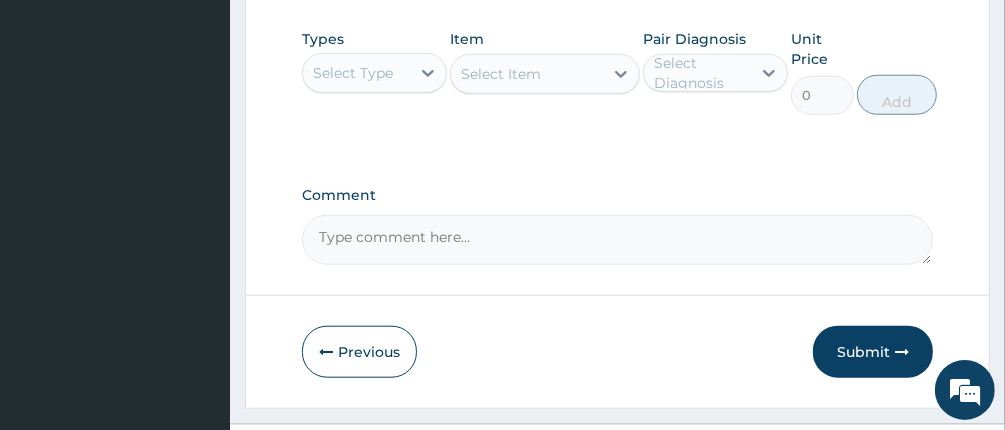 scroll, scrollTop: 1114, scrollLeft: 0, axis: vertical 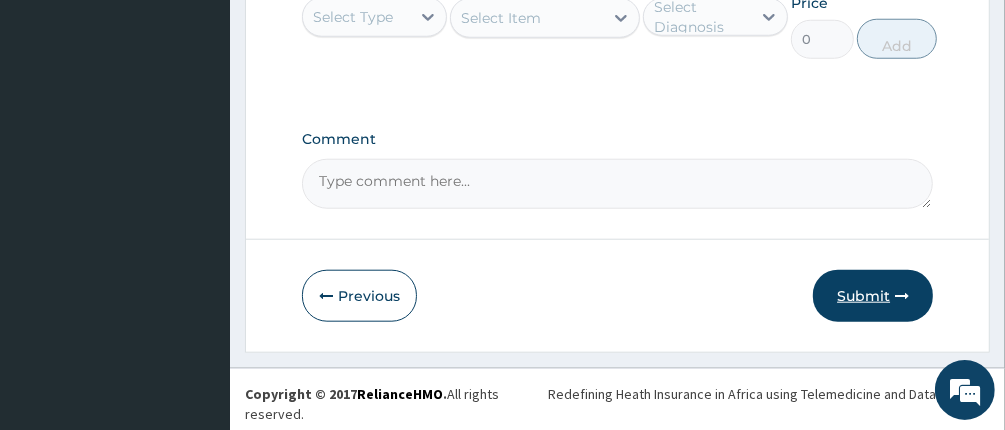 click on "Submit" at bounding box center [873, 296] 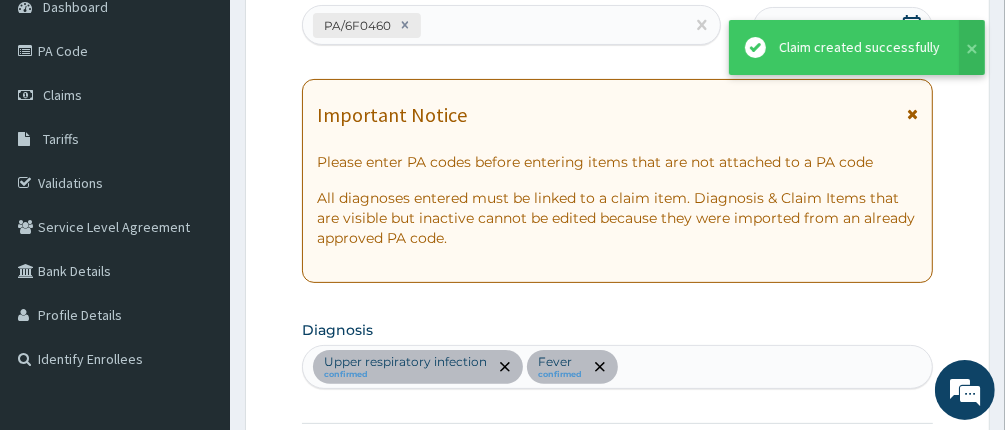 scroll, scrollTop: 1114, scrollLeft: 0, axis: vertical 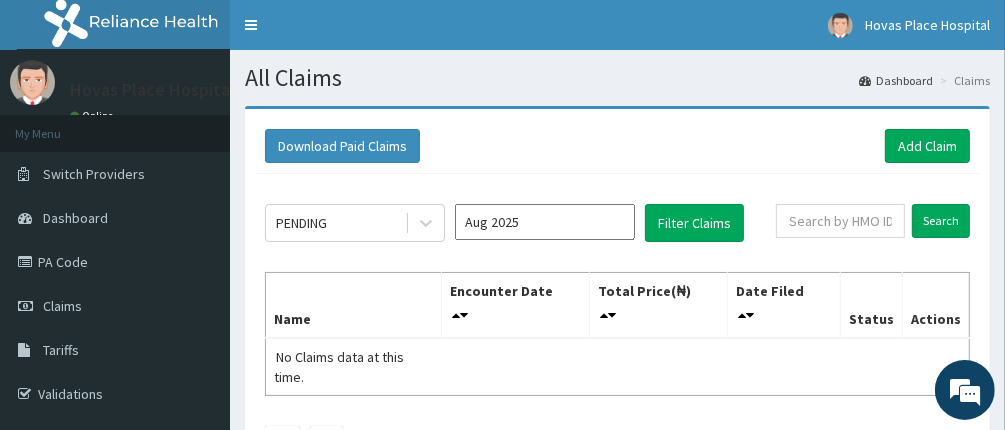 click on "Status" at bounding box center (871, 306) 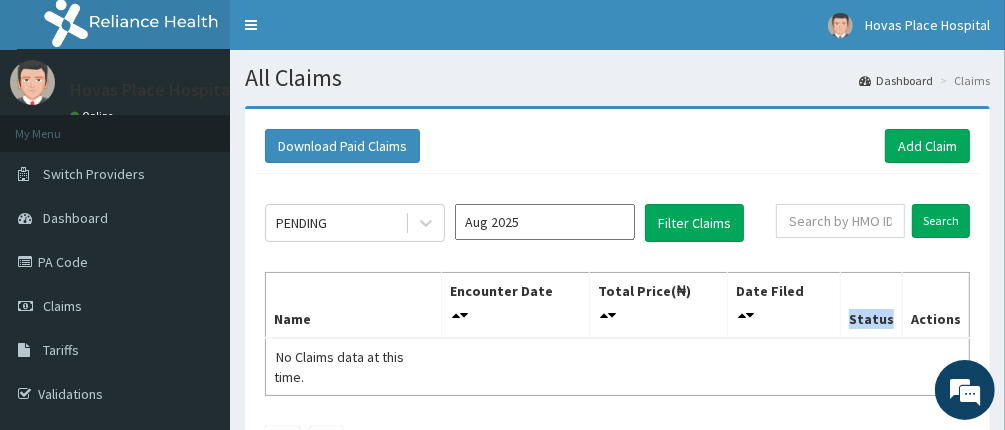 click on "Aug 2025" at bounding box center [545, 222] 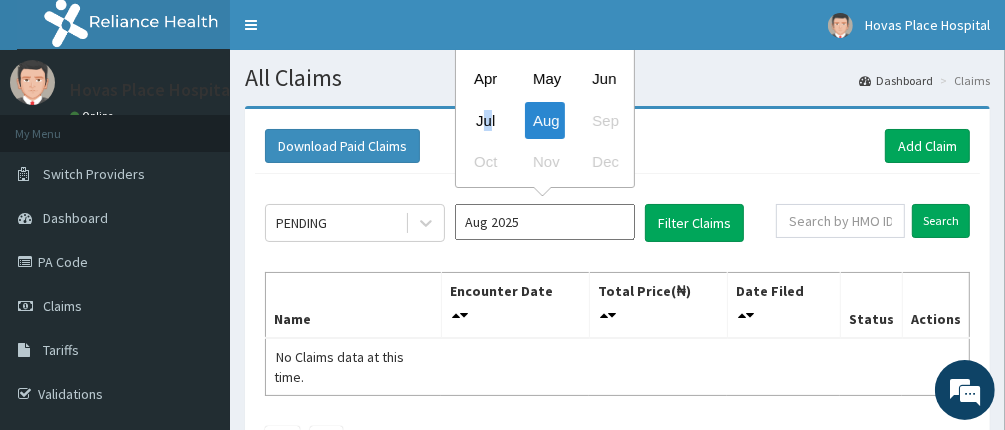 click on "Jul" at bounding box center [486, 120] 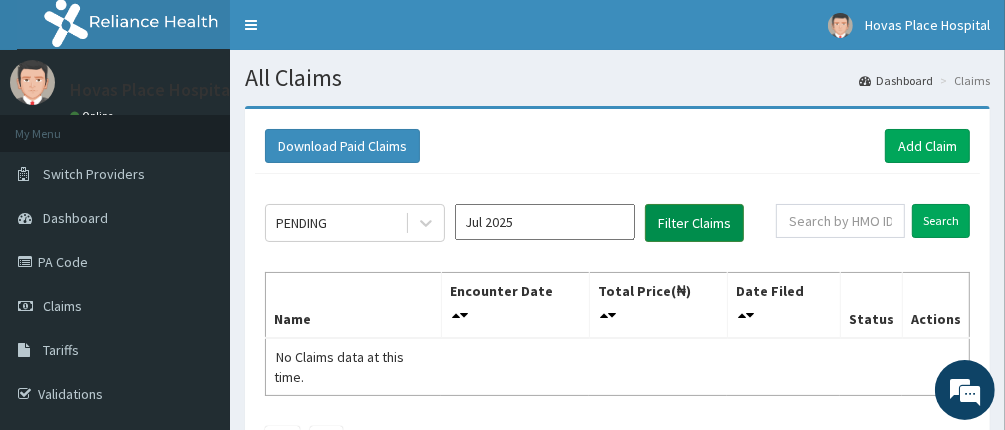 click on "Filter Claims" at bounding box center (694, 223) 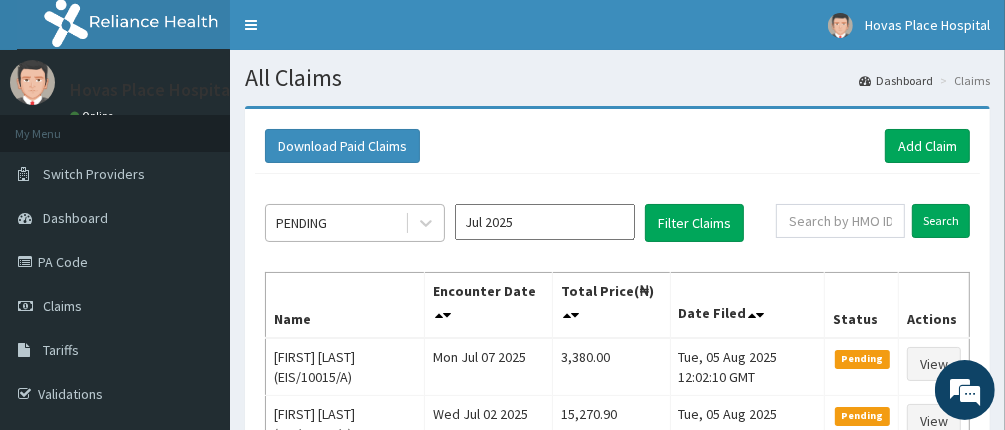 click on "PENDING" at bounding box center [335, 223] 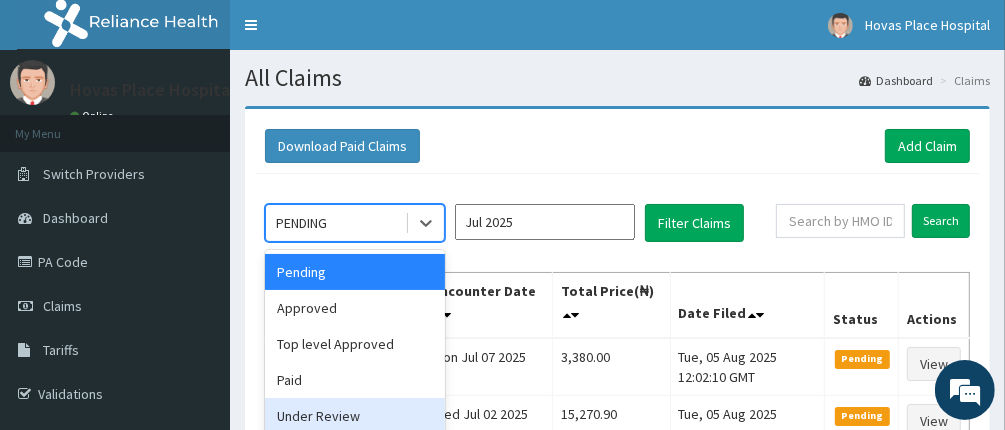 click on "Under Review" at bounding box center [355, 416] 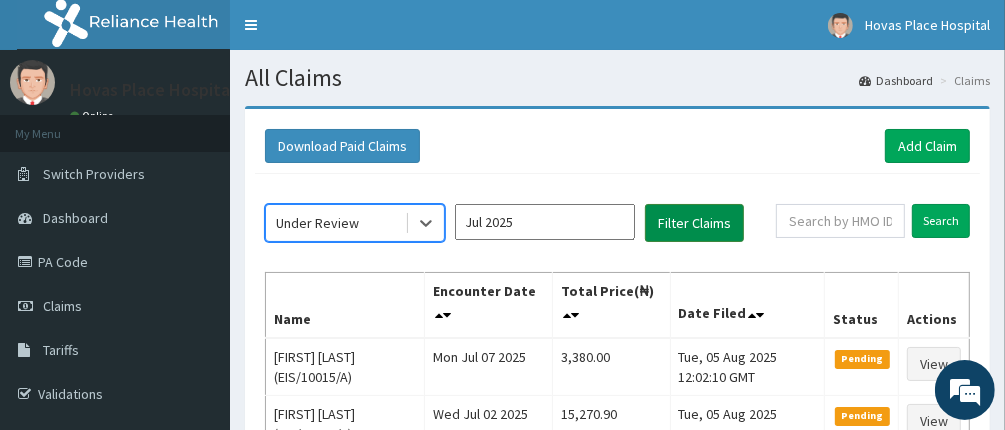 click on "Filter Claims" at bounding box center [694, 223] 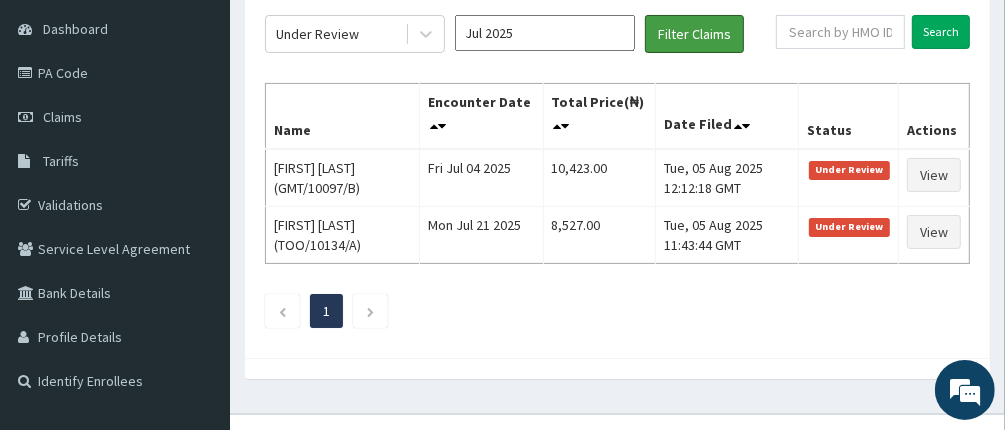 scroll, scrollTop: 200, scrollLeft: 0, axis: vertical 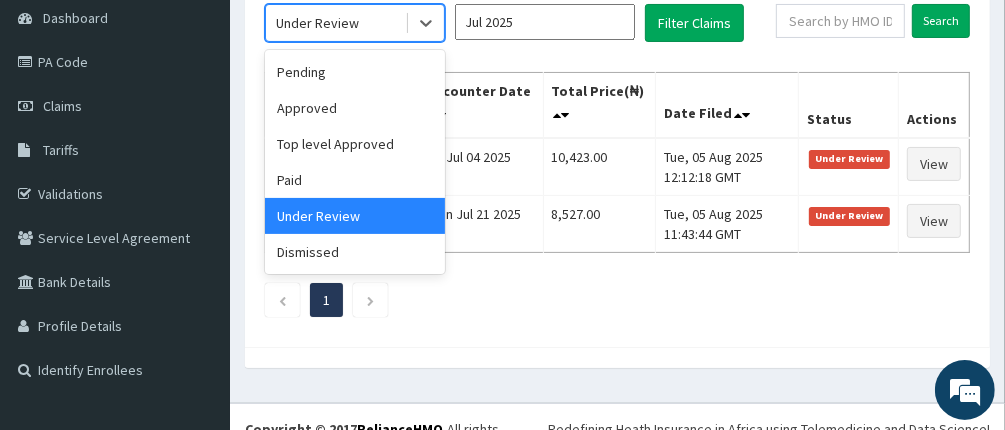 click on "Under Review" at bounding box center (335, 23) 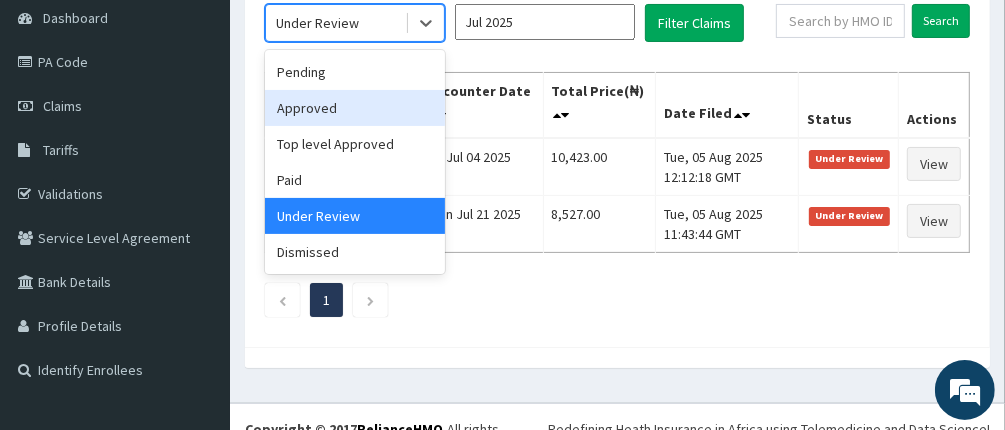click on "Approved" at bounding box center [355, 108] 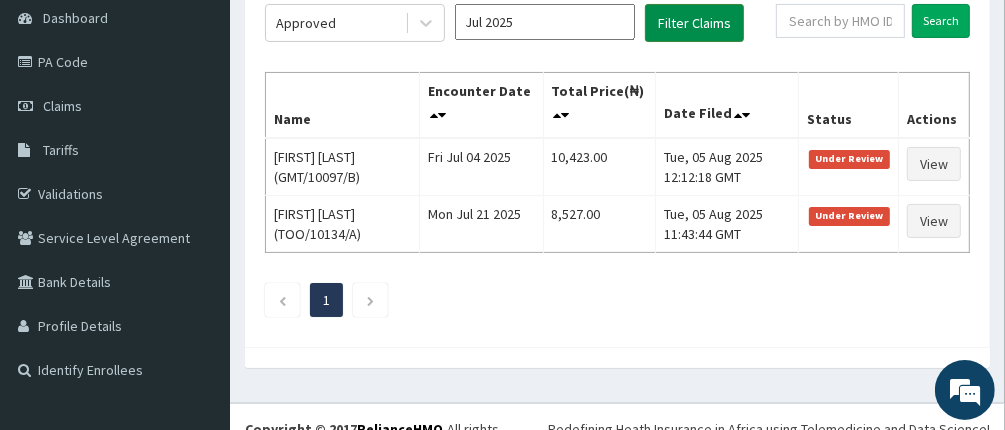 click on "Filter Claims" at bounding box center [694, 23] 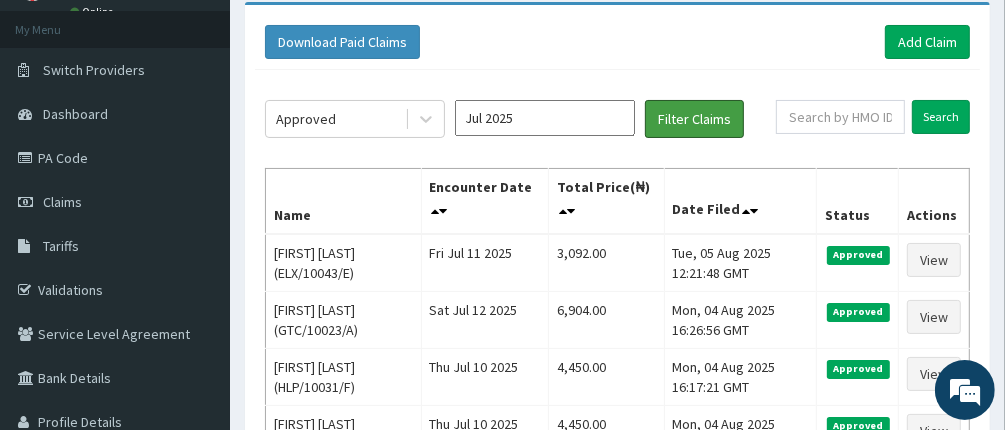 scroll, scrollTop: 0, scrollLeft: 0, axis: both 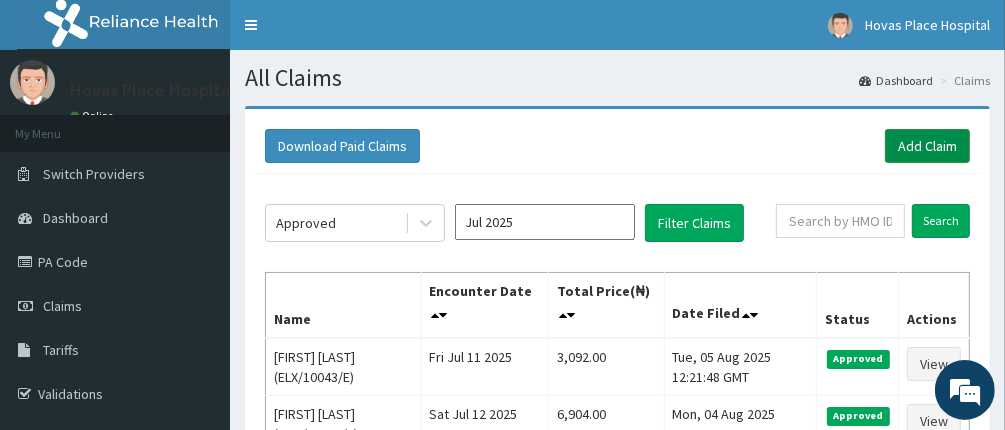 click on "Add Claim" at bounding box center [927, 146] 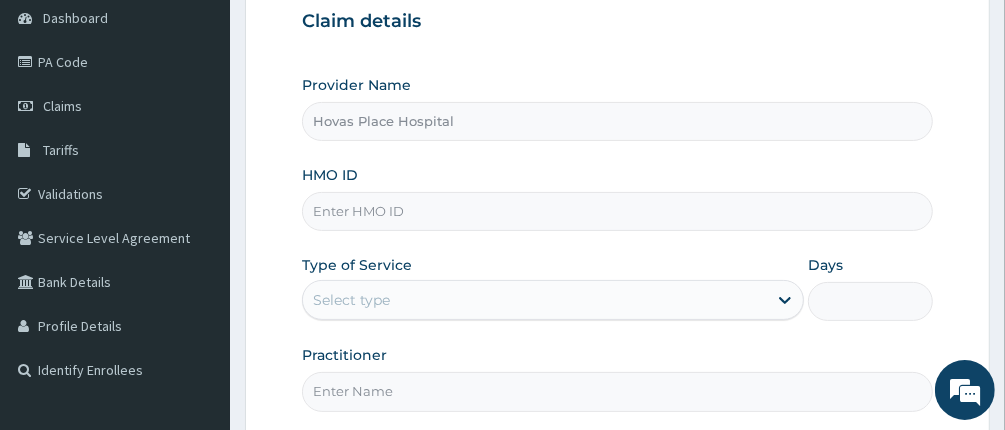 scroll, scrollTop: 0, scrollLeft: 0, axis: both 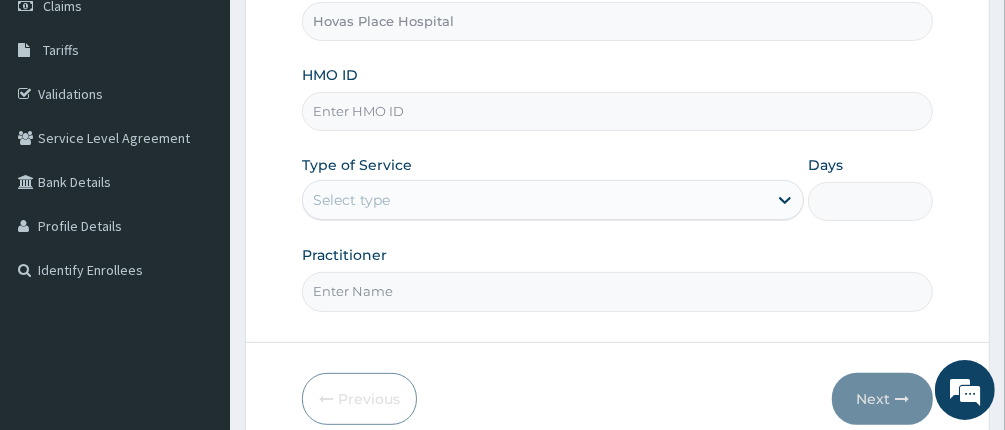click on "HMO ID" at bounding box center (618, 111) 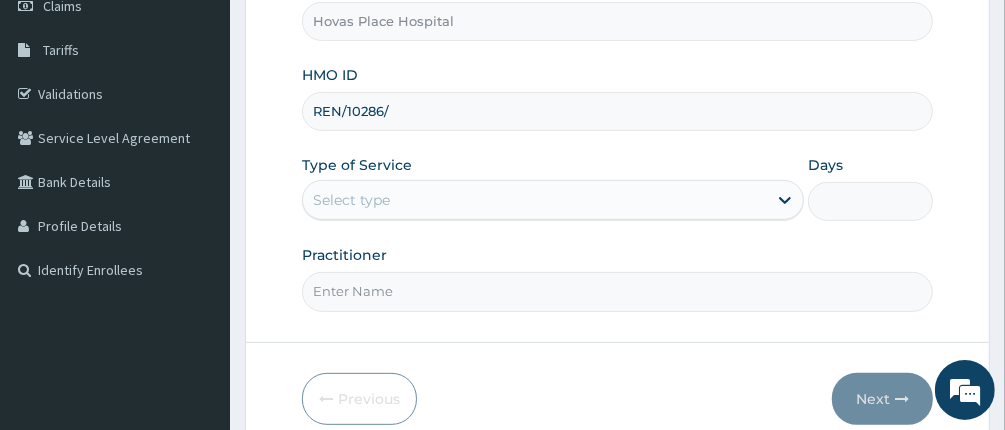 scroll, scrollTop: 0, scrollLeft: 0, axis: both 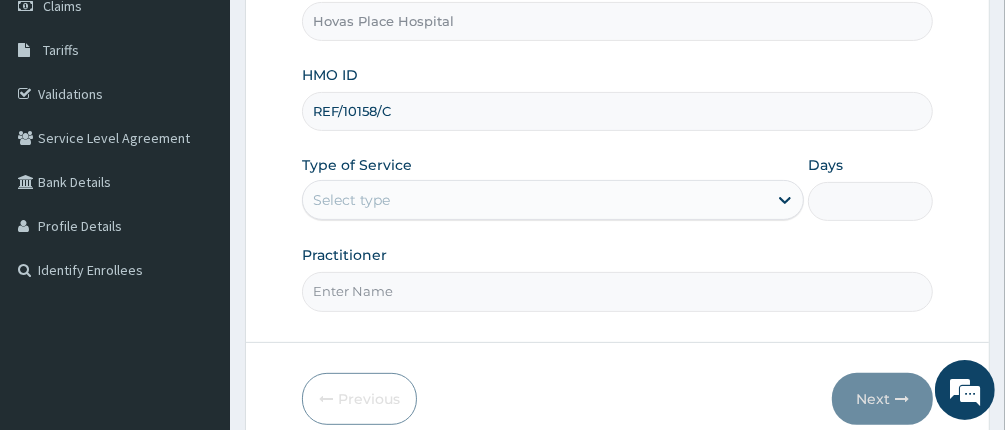 type on "REF/10158/C" 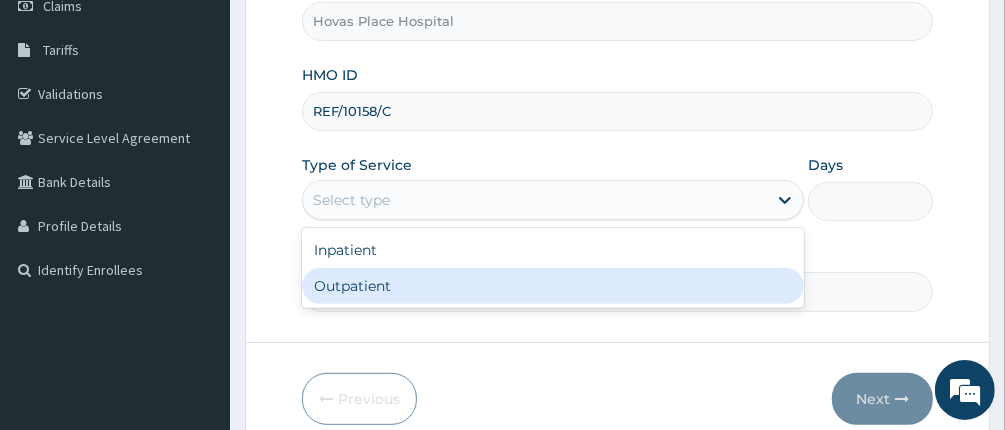 click on "Outpatient" at bounding box center (553, 286) 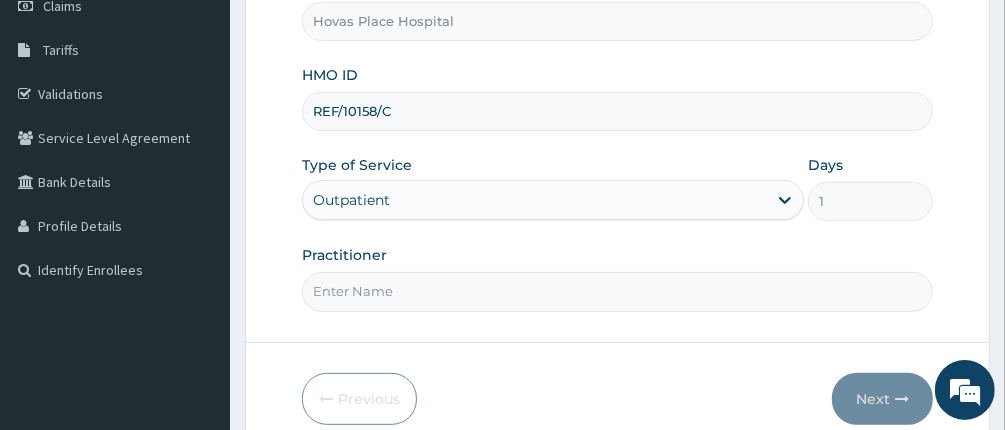 click on "Practitioner" at bounding box center (618, 291) 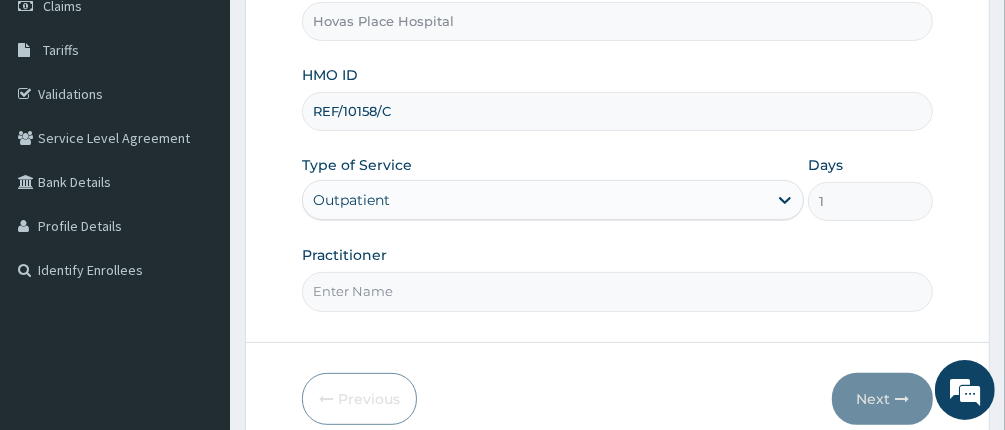 type on "DR UCHE OKENYI" 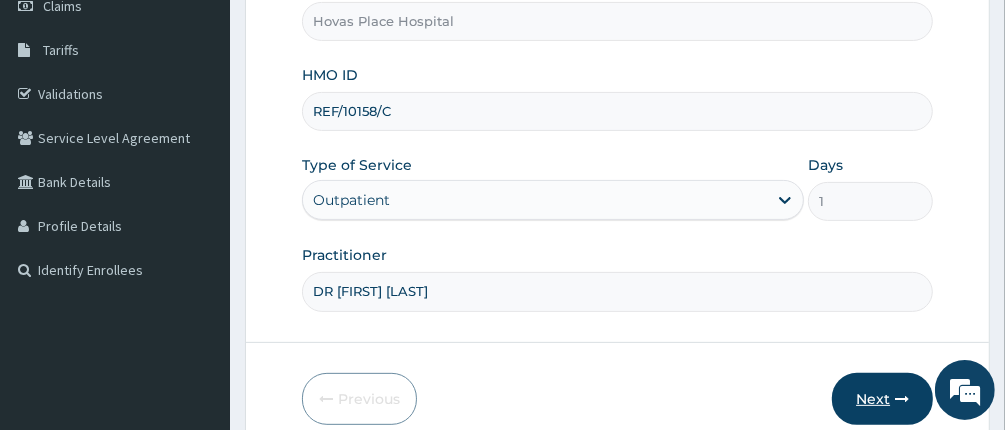 click on "Next" at bounding box center [882, 399] 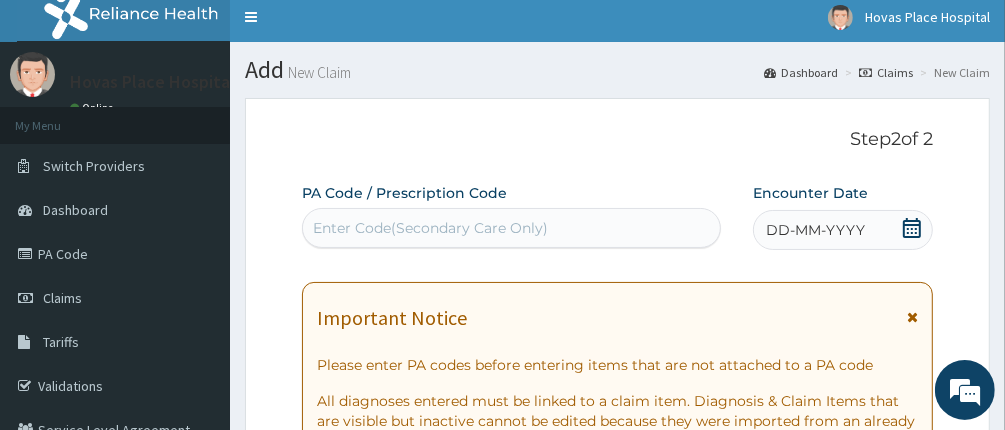 scroll, scrollTop: 0, scrollLeft: 0, axis: both 